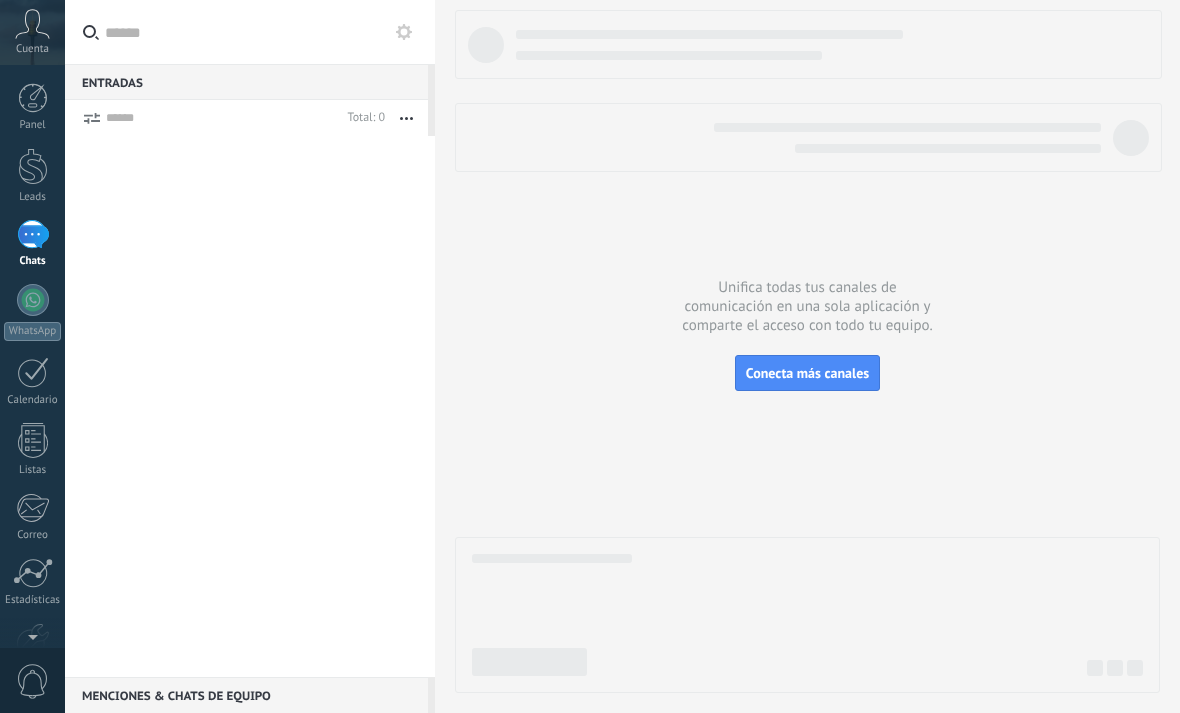 scroll, scrollTop: 0, scrollLeft: 0, axis: both 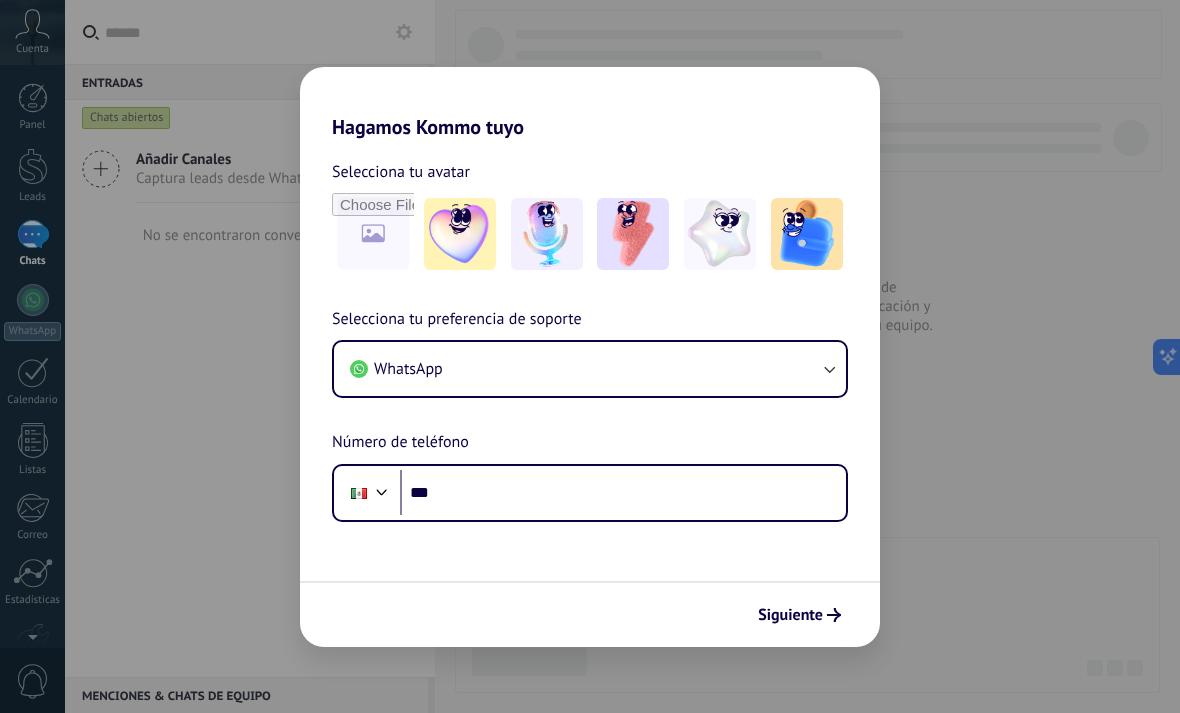 click 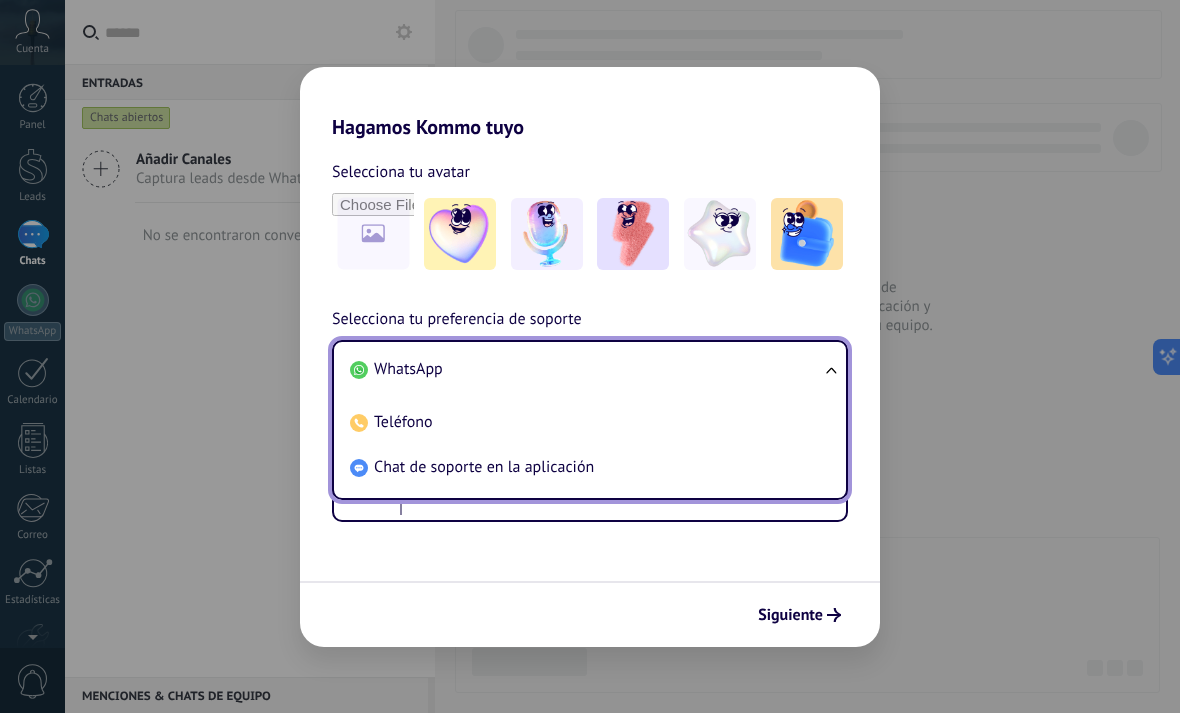 click on "Hagamos Kommo tuyo Selecciona tu avatar Selecciona tu preferencia de soporte WhatsApp WhatsApp Teléfono Chat de soporte en la aplicación Número de teléfono Phone *** Siguiente" at bounding box center (590, 356) 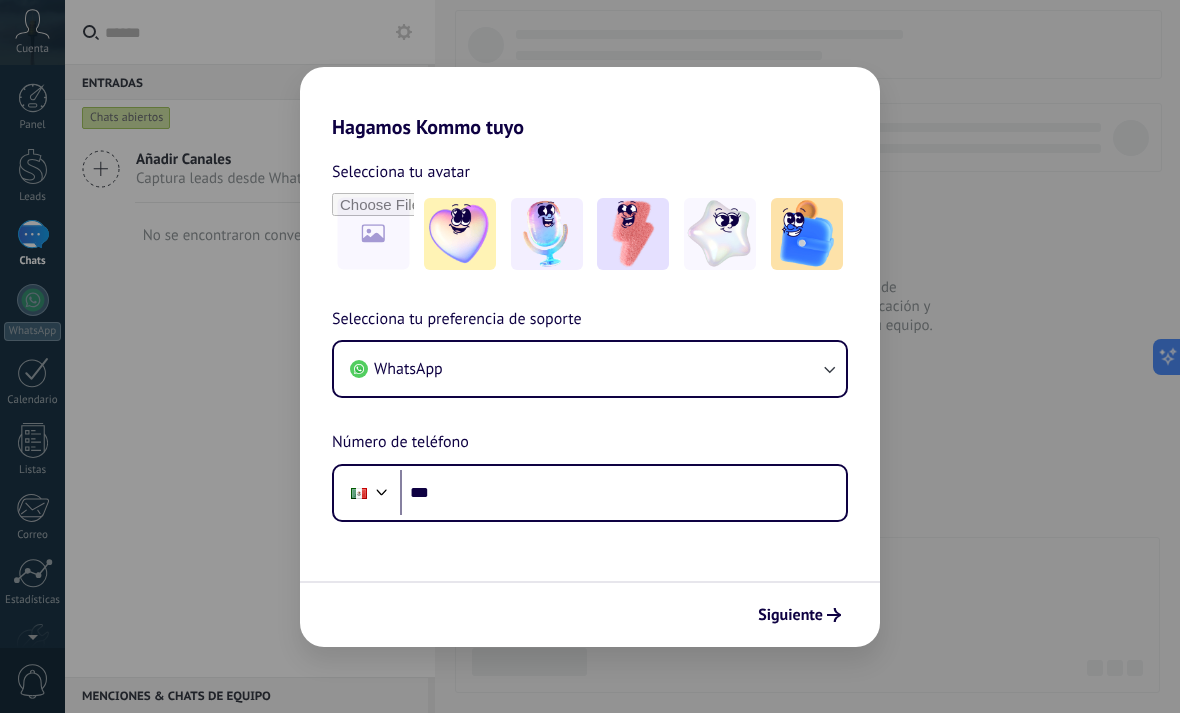 click at bounding box center (633, 234) 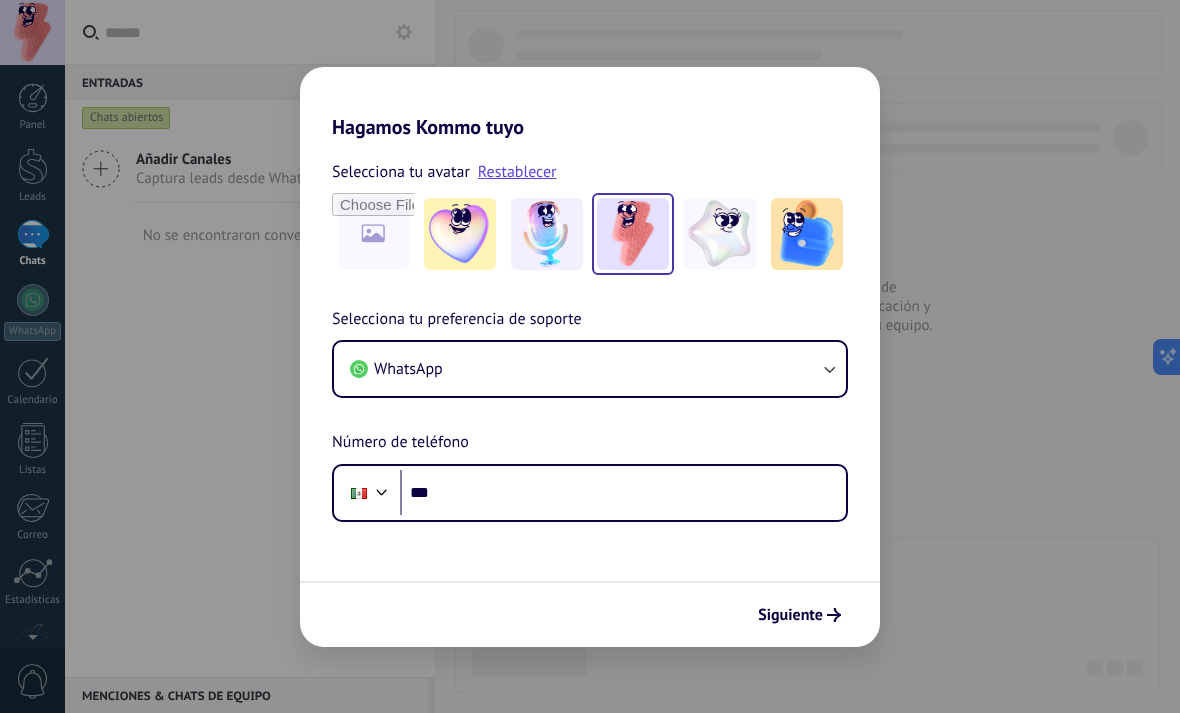 click on "WhatsApp" at bounding box center [590, 369] 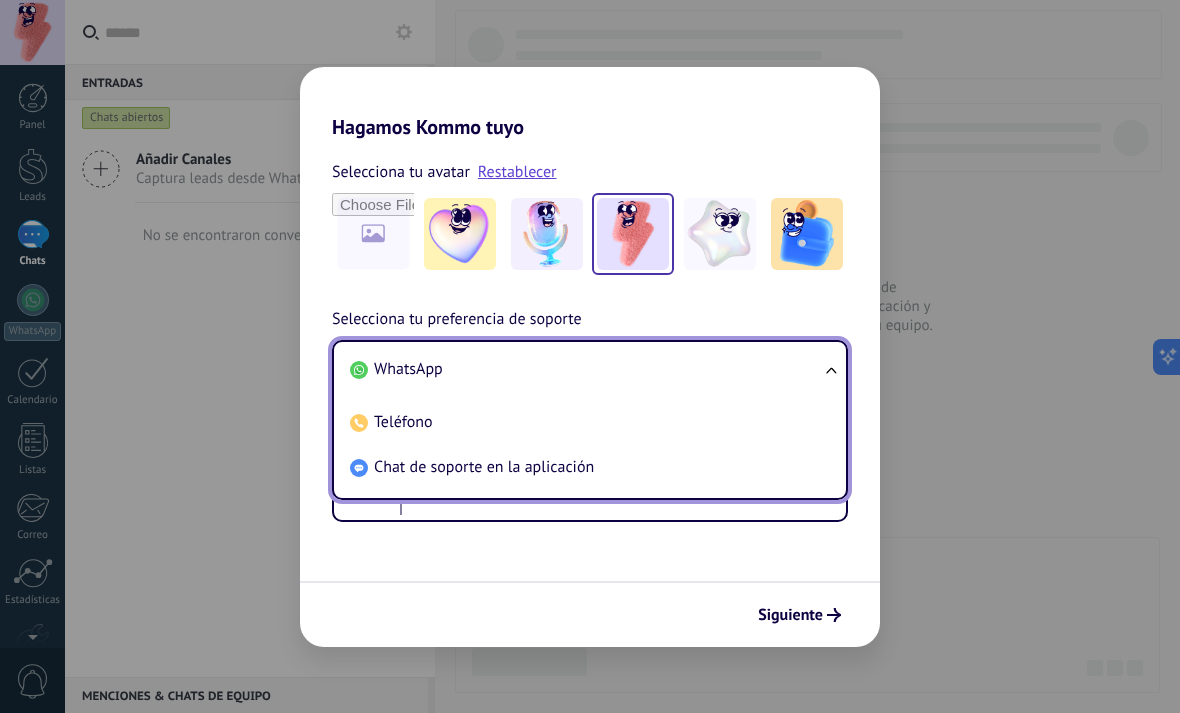 click on "Chat de soporte en la aplicación" at bounding box center [484, 467] 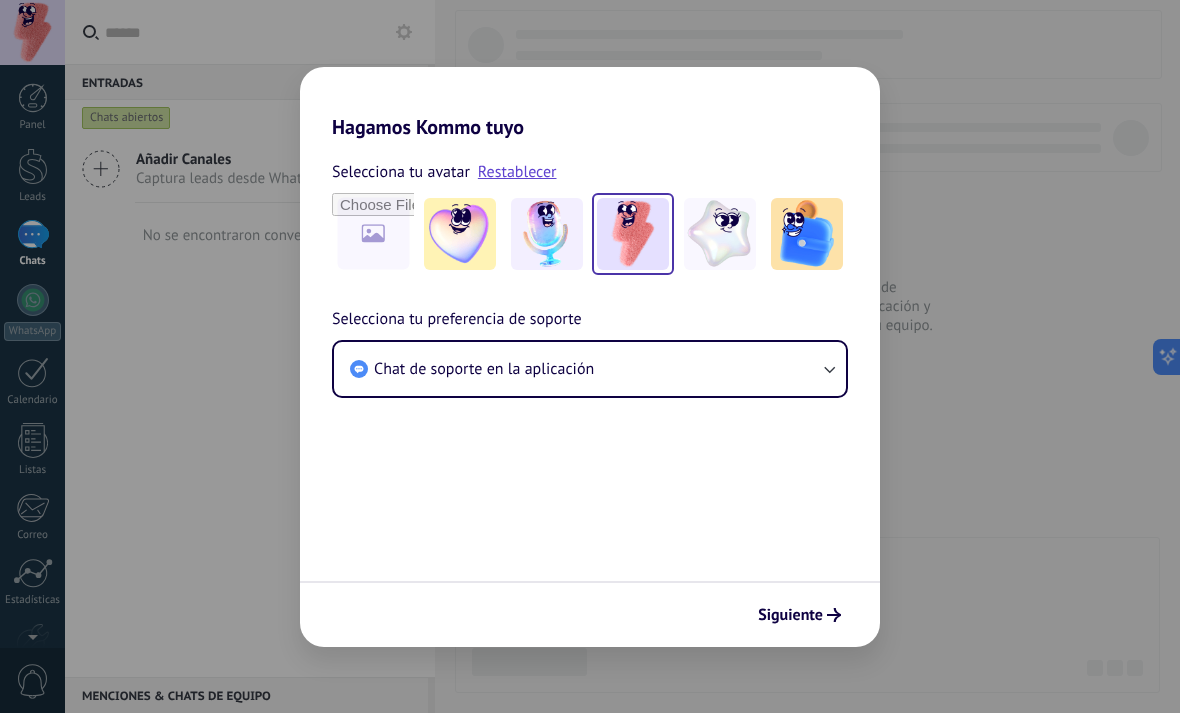 click on "Siguiente" at bounding box center (799, 615) 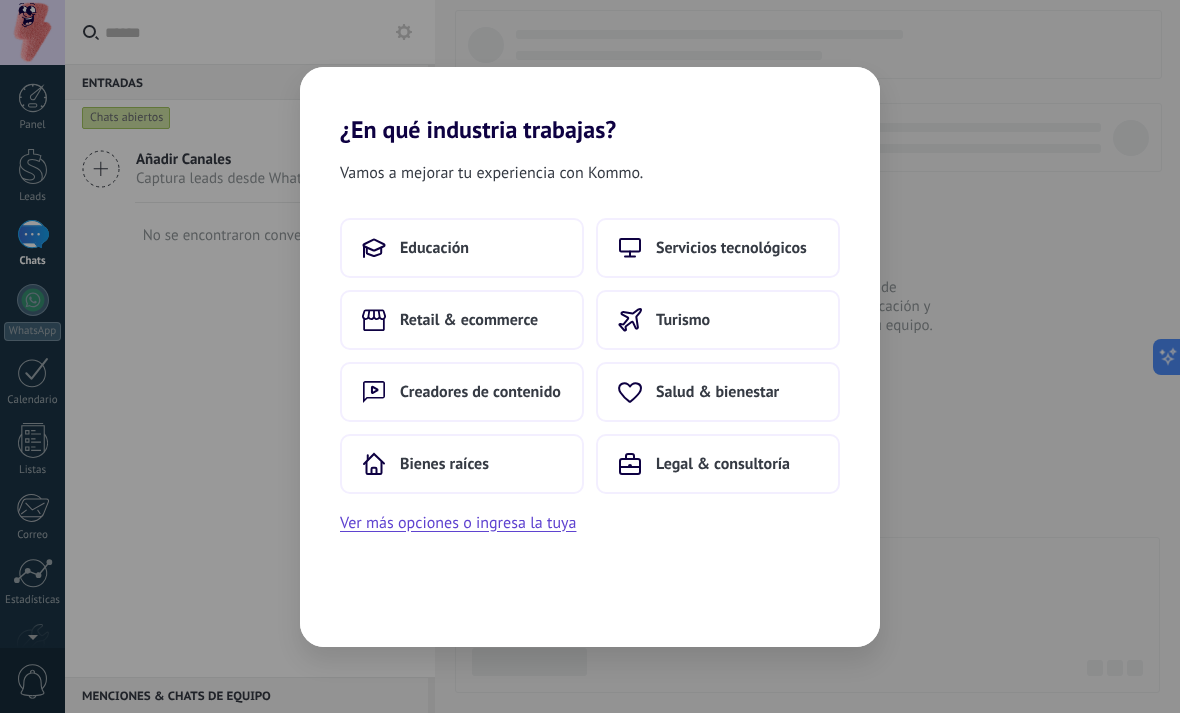 click on "Salud & bienestar" at bounding box center [717, 392] 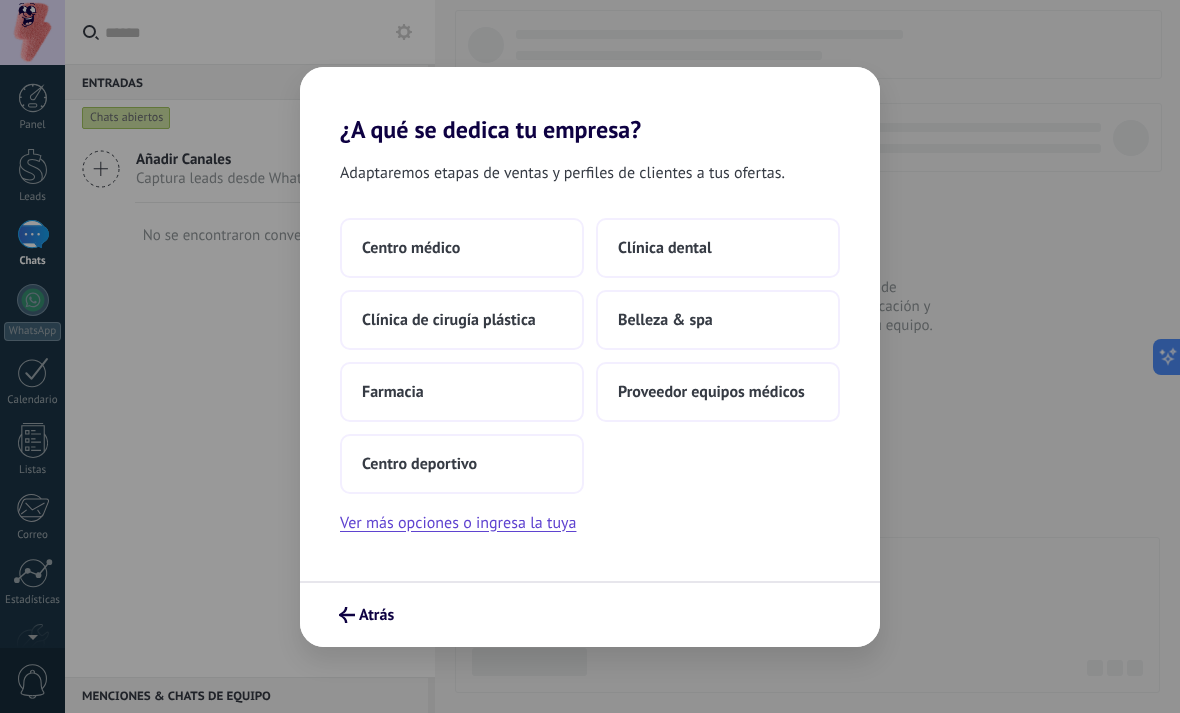 click on "Atrás" at bounding box center [376, 615] 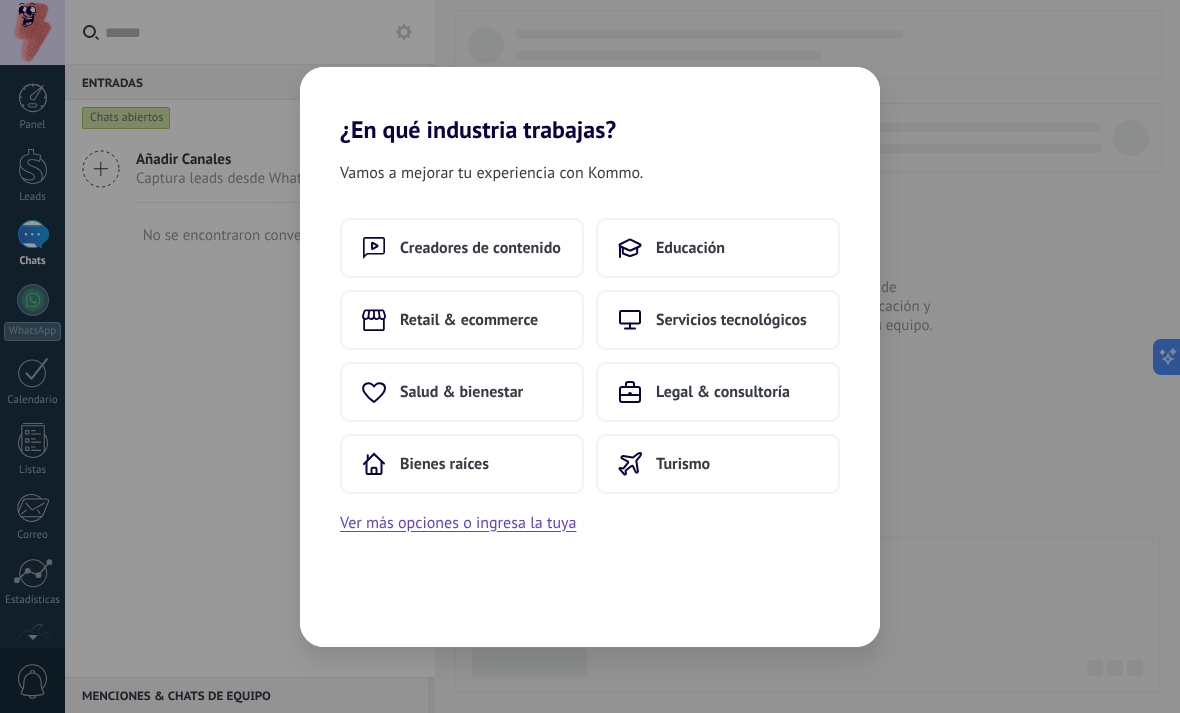 click on "Salud & bienestar" at bounding box center [461, 392] 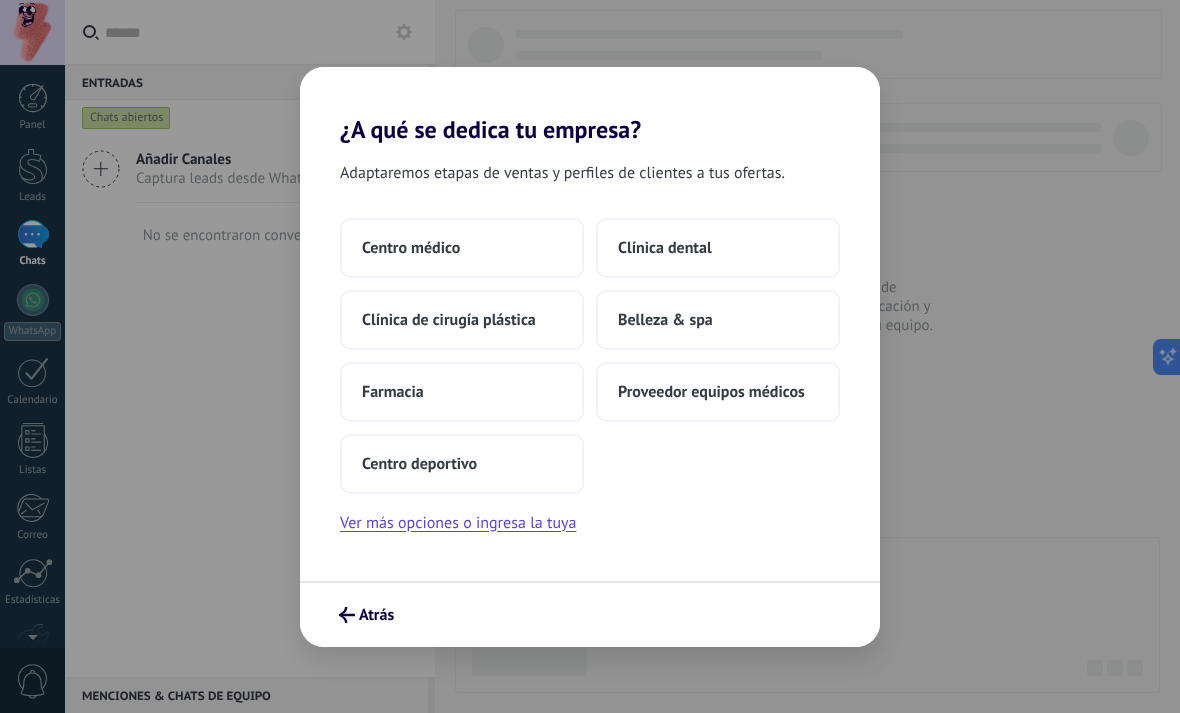 click on "Centro médico" at bounding box center (462, 248) 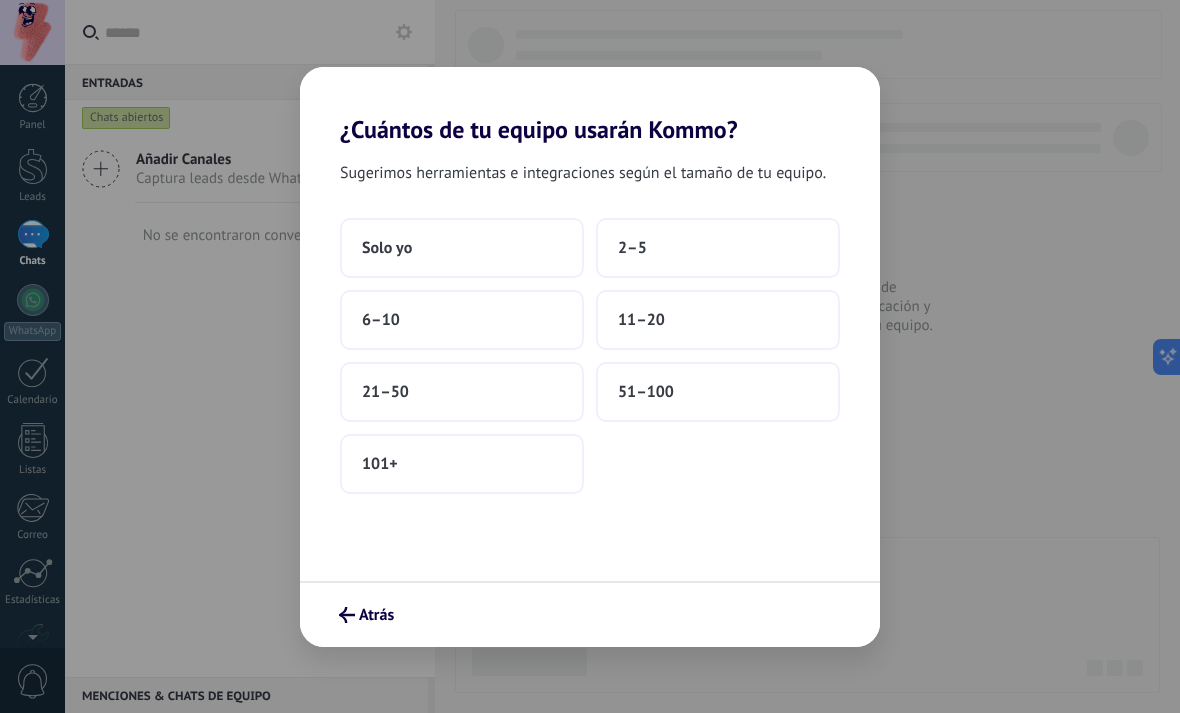 click on "Solo yo" at bounding box center (462, 248) 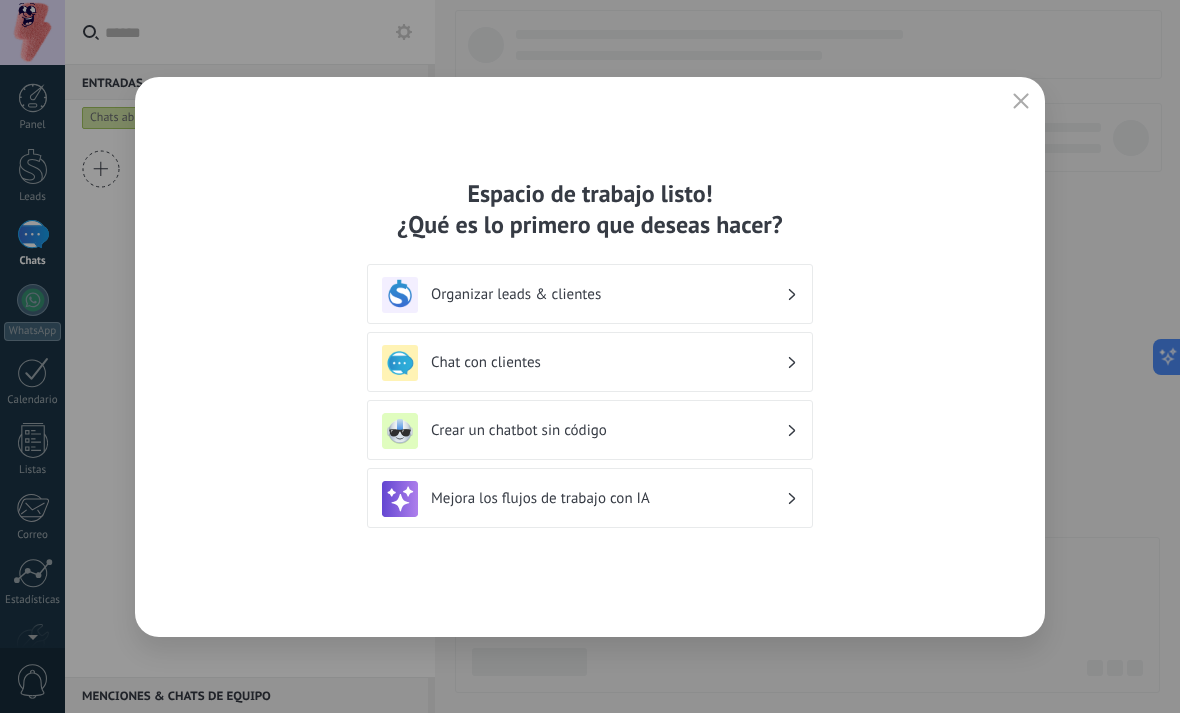 click on "Espacio de trabajo listo!   ¿Qué es lo primero que deseas hacer? Organizar leads & clientes Chat con clientes Crear un chatbot sin código Mejora los flujos de trabajo con IA" at bounding box center [590, 356] 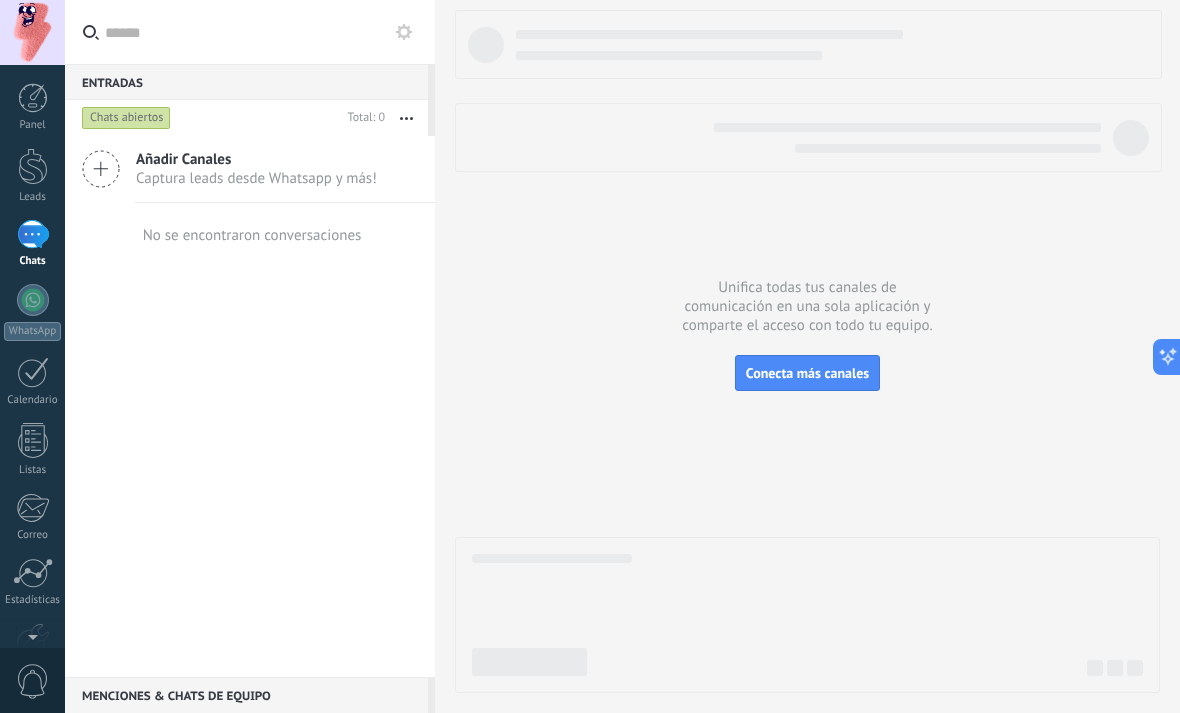 scroll, scrollTop: 119, scrollLeft: 0, axis: vertical 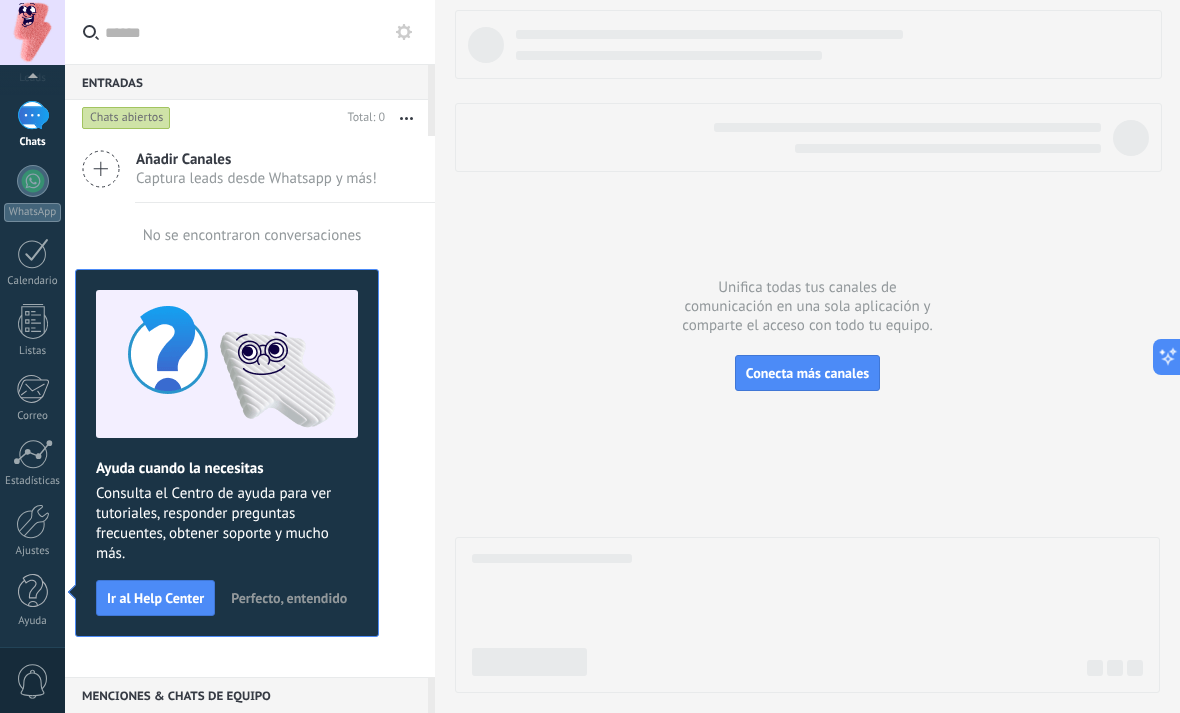 click at bounding box center (32, 32) 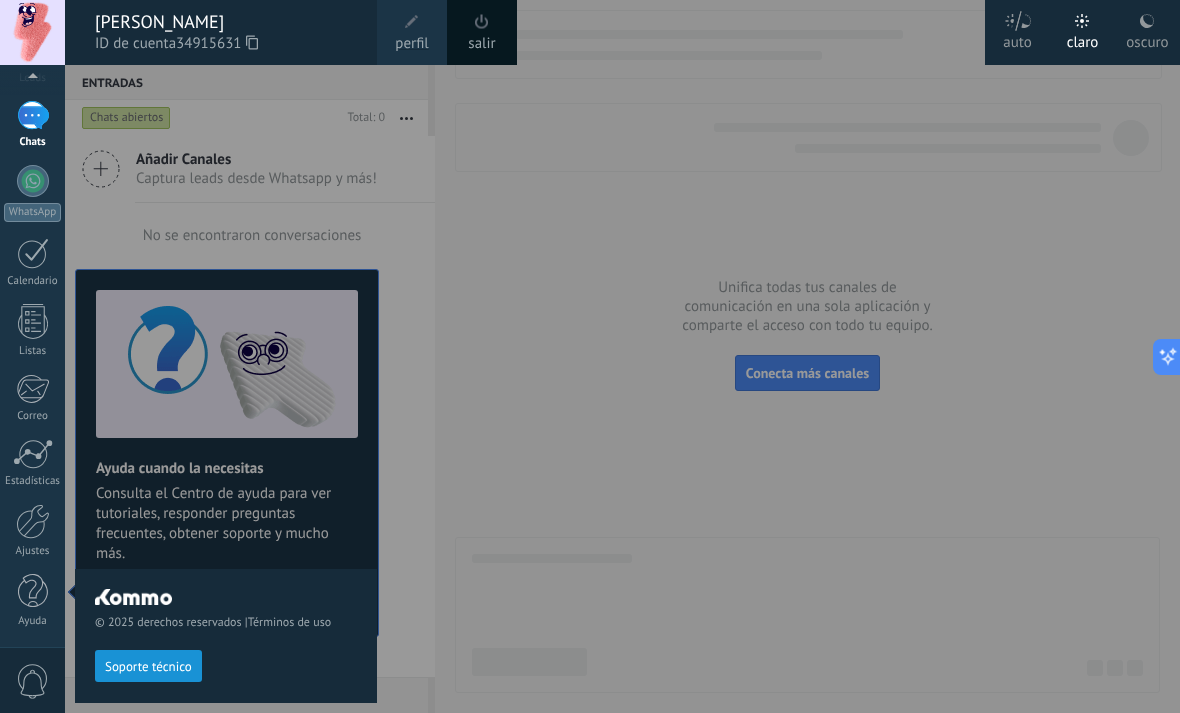 click at bounding box center (655, 356) 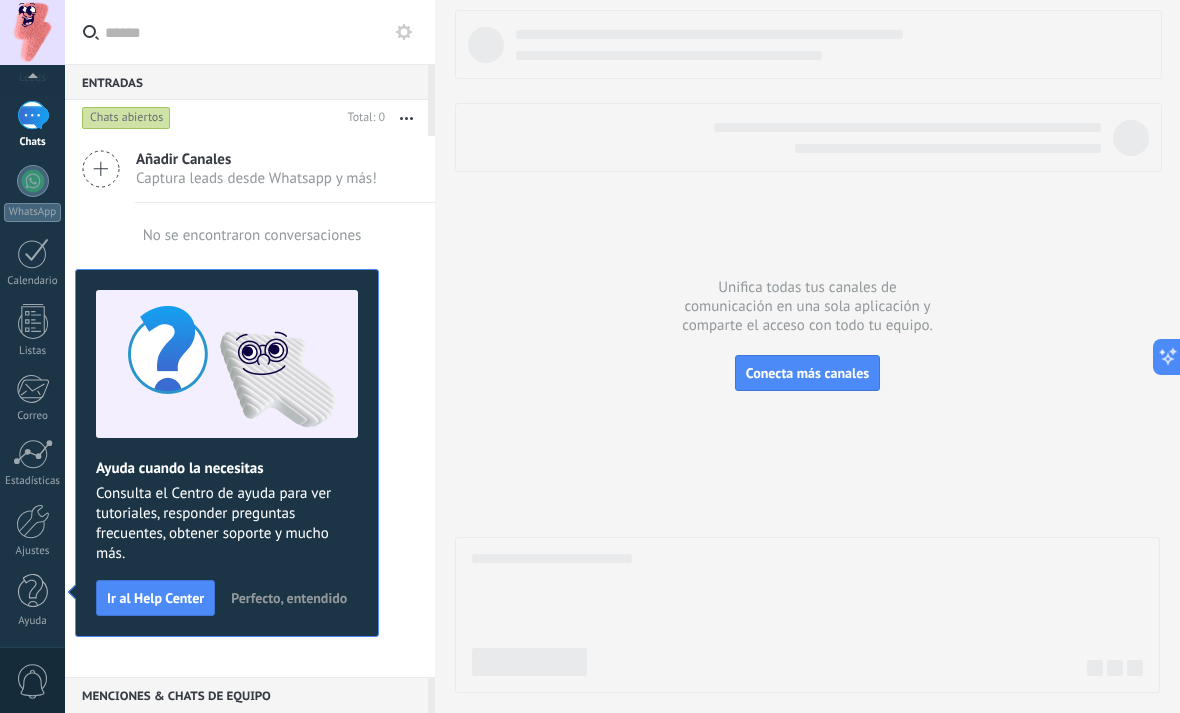 click at bounding box center [32, 32] 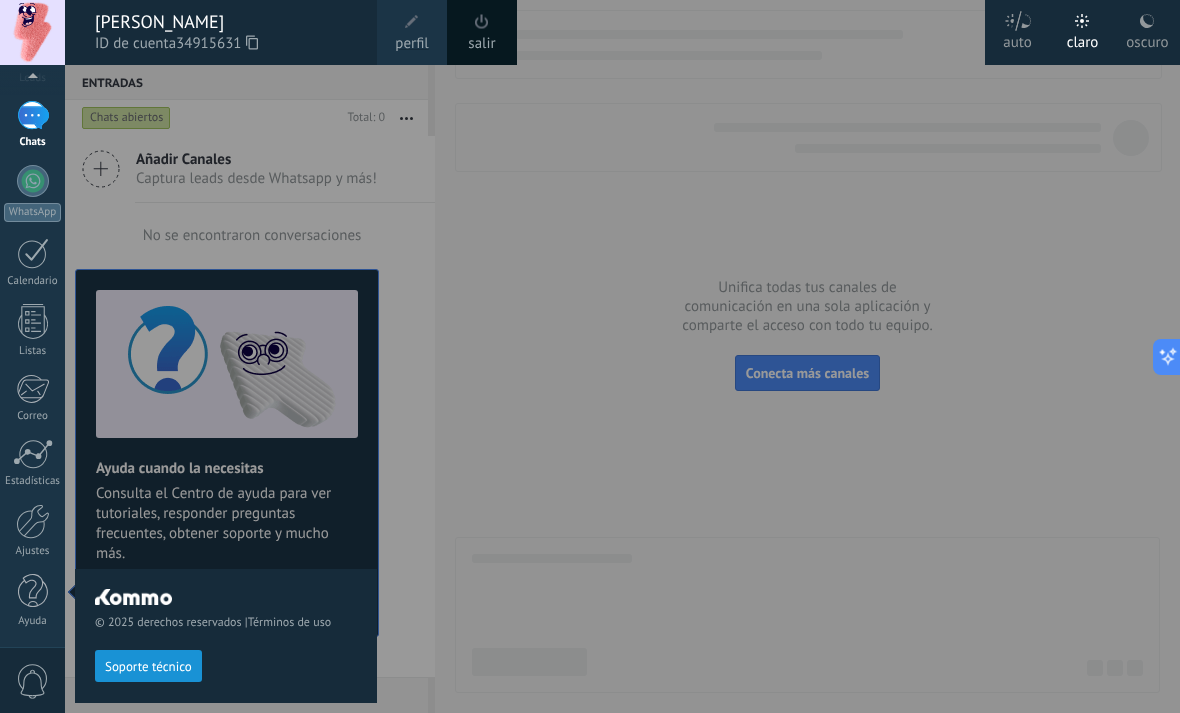 click at bounding box center [655, 356] 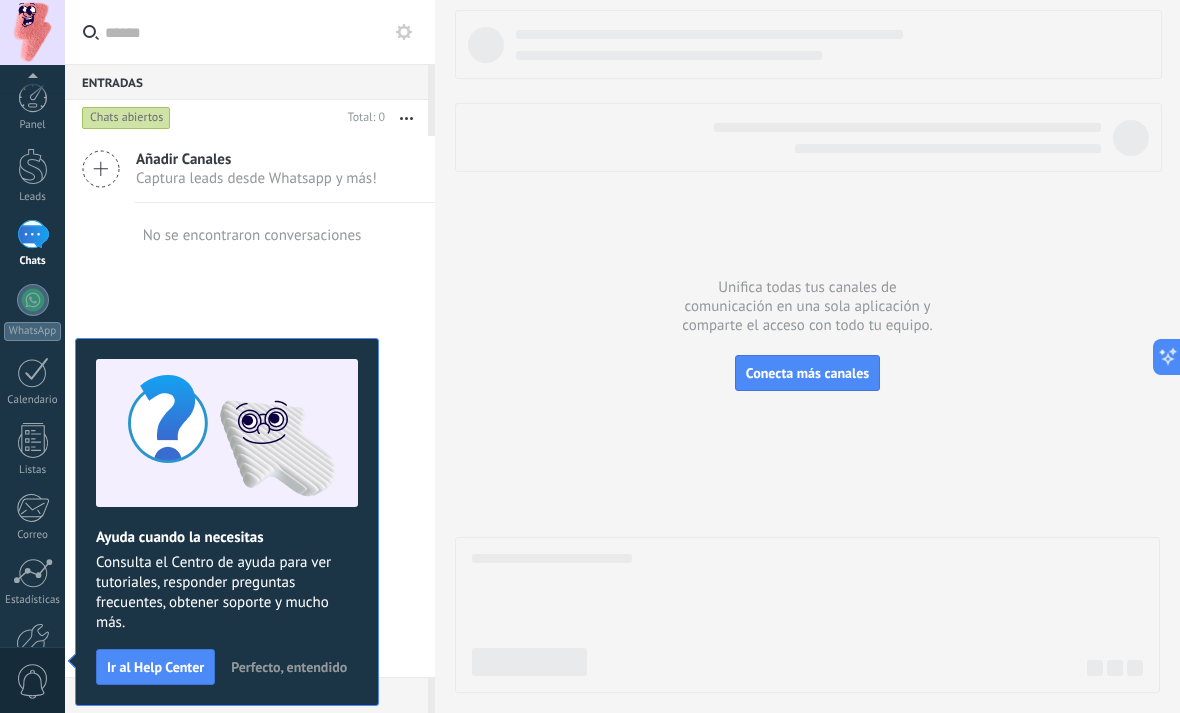 scroll, scrollTop: 0, scrollLeft: 0, axis: both 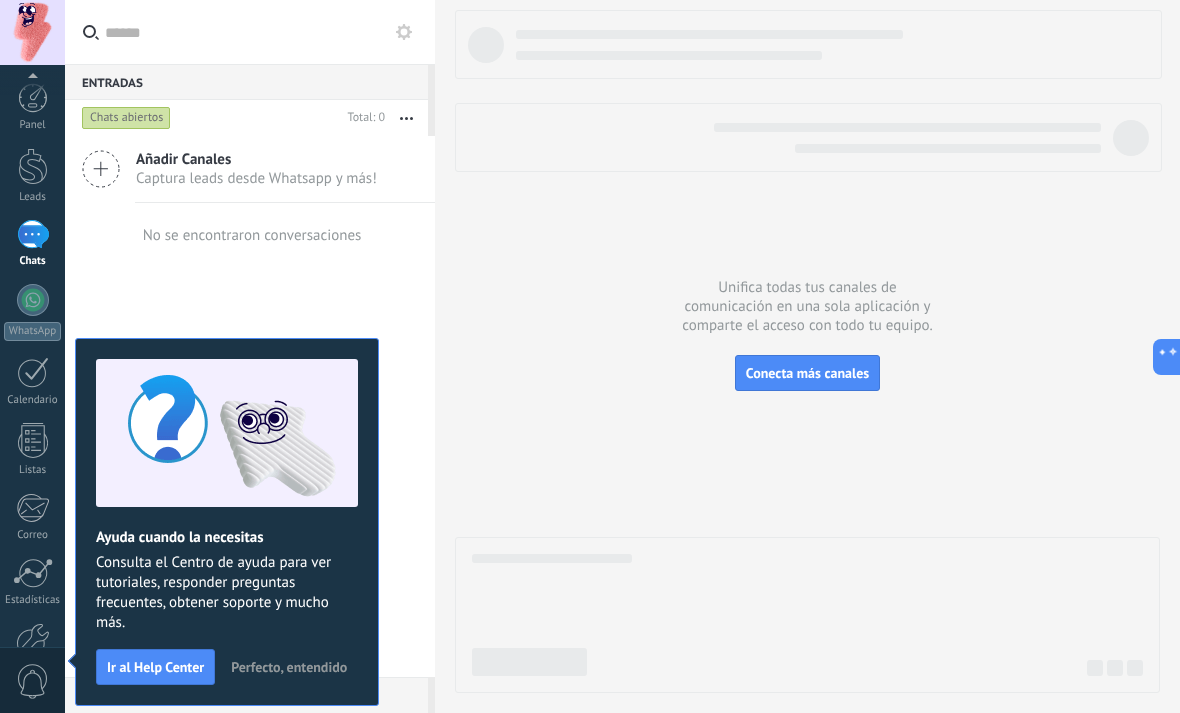 click on "No se encontraron conversaciones" at bounding box center [250, 235] 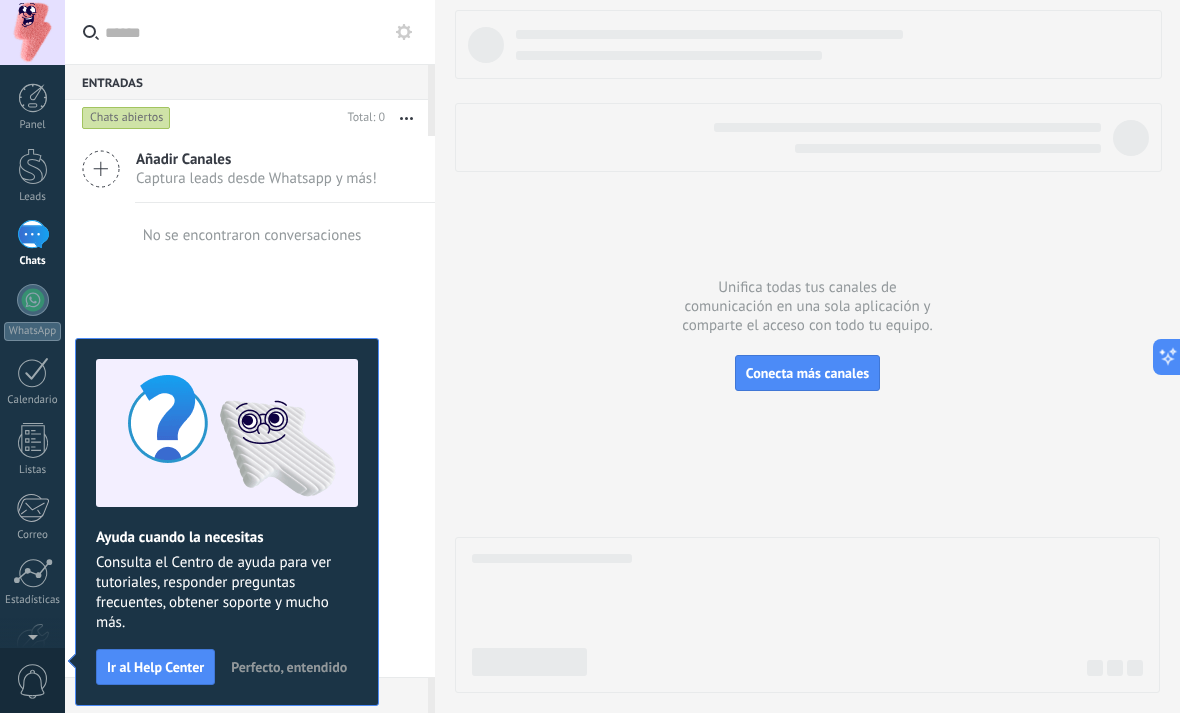 click on "Perfecto, entendido" at bounding box center (289, 667) 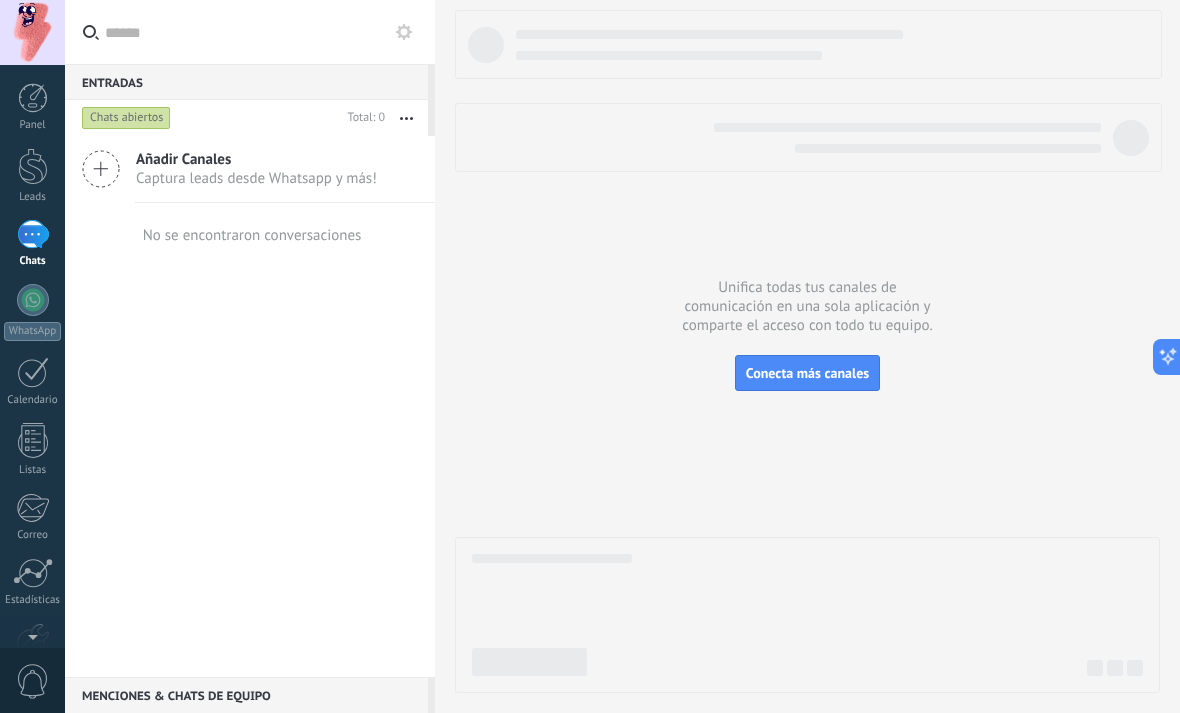 click on "Panel" at bounding box center (32, 107) 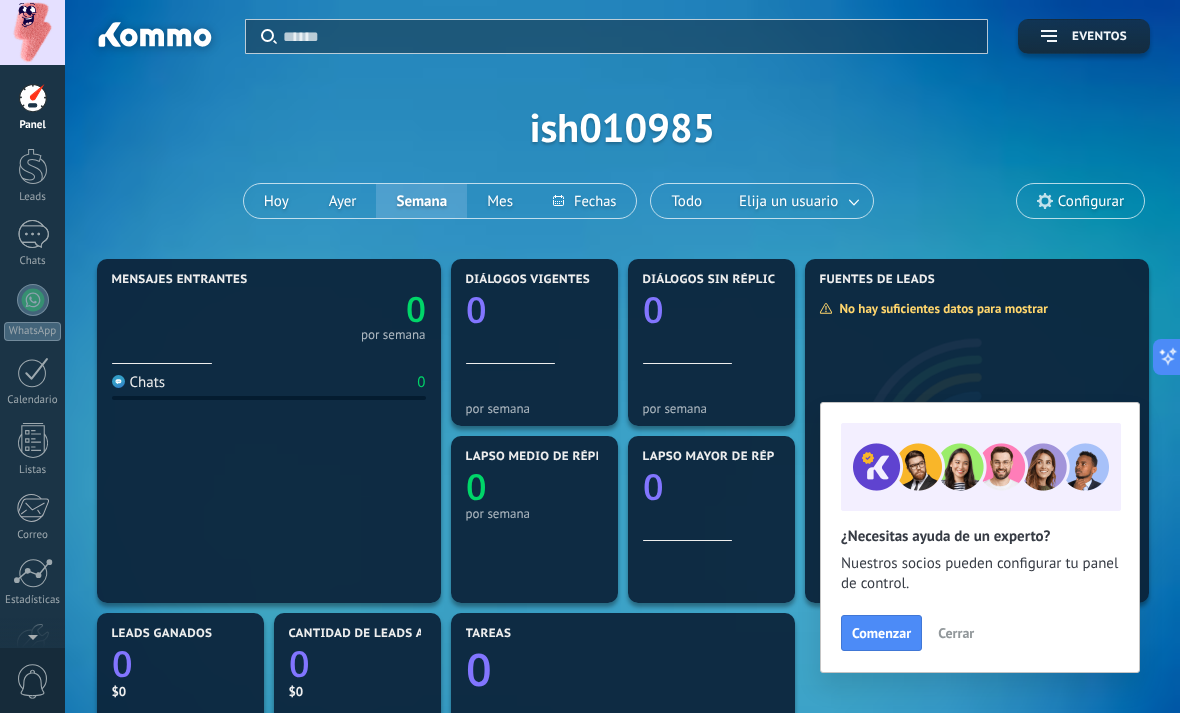 click at bounding box center [33, 166] 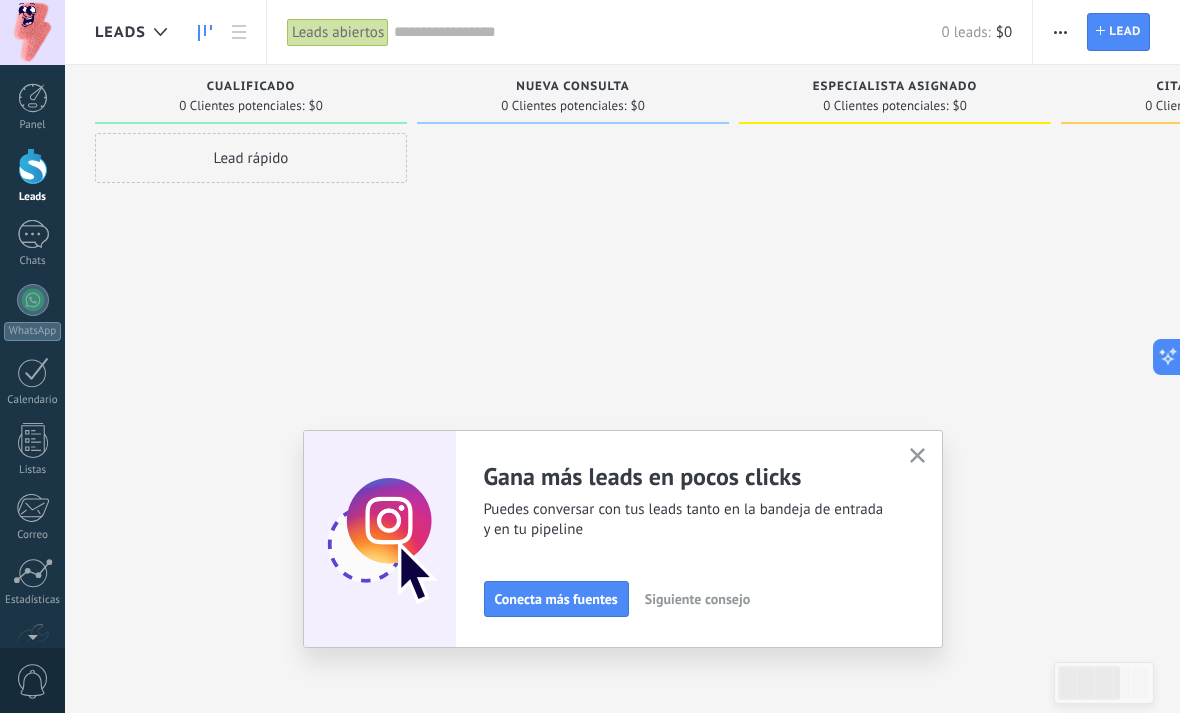 click at bounding box center [917, 456] 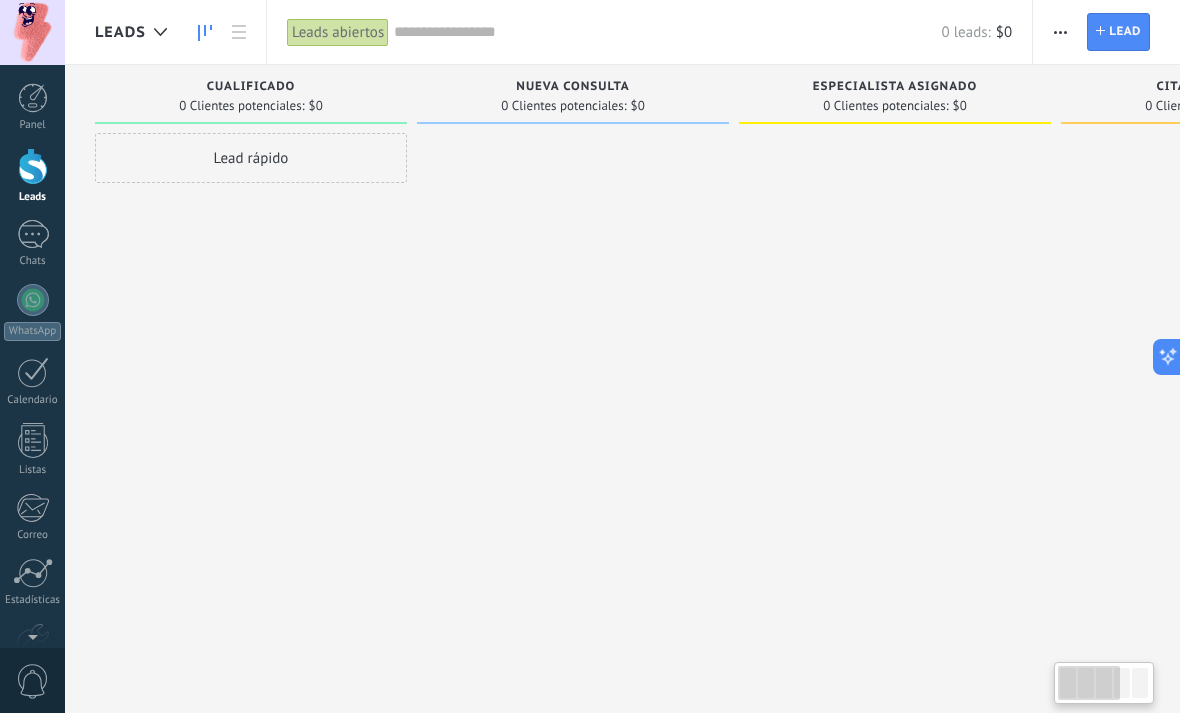 scroll, scrollTop: 0, scrollLeft: 0, axis: both 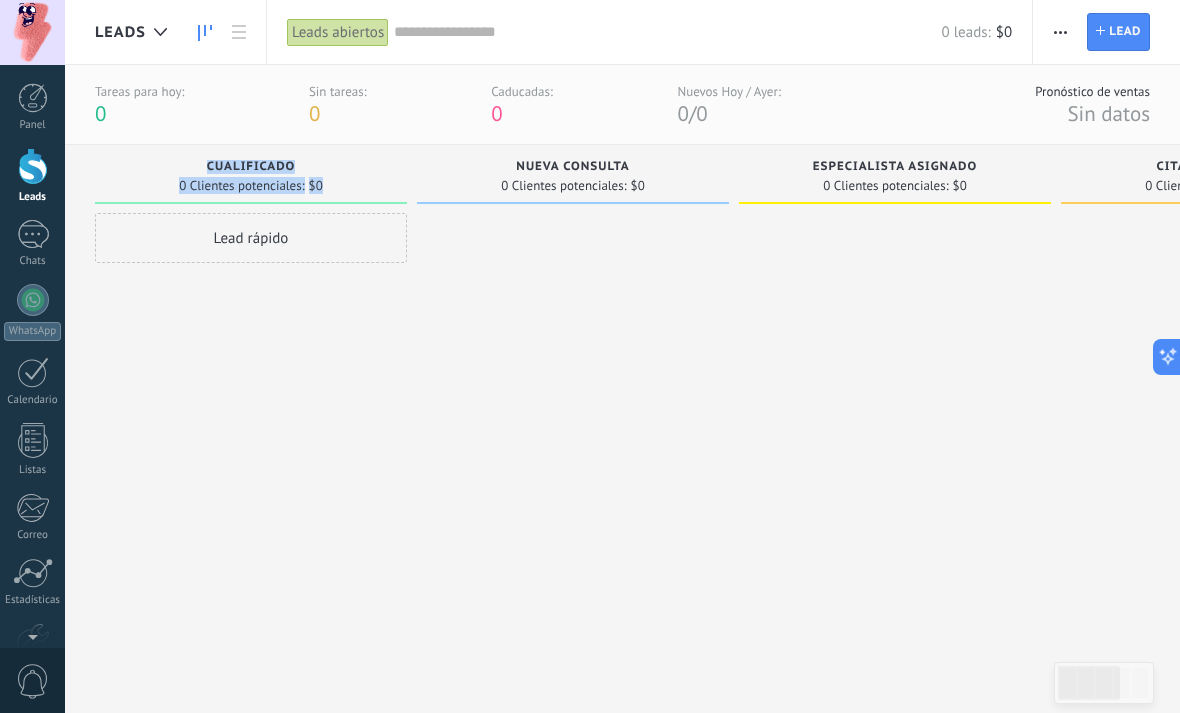 click on "Lead rápido" at bounding box center [251, 439] 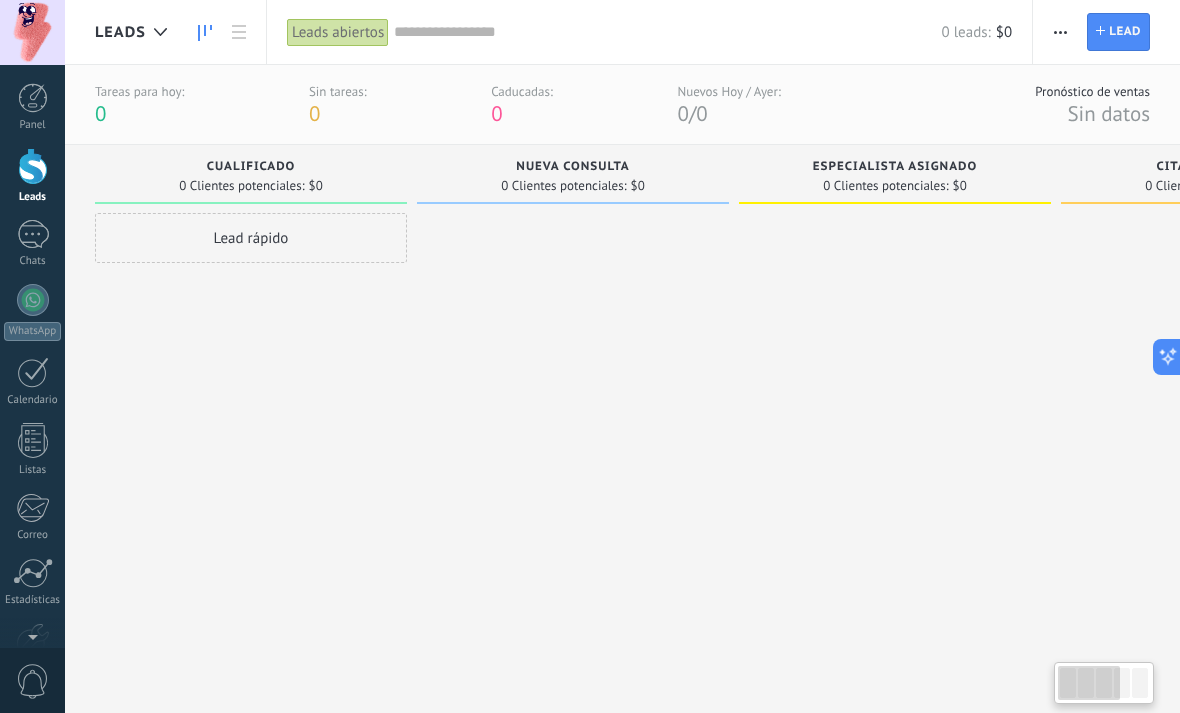 scroll, scrollTop: 0, scrollLeft: 0, axis: both 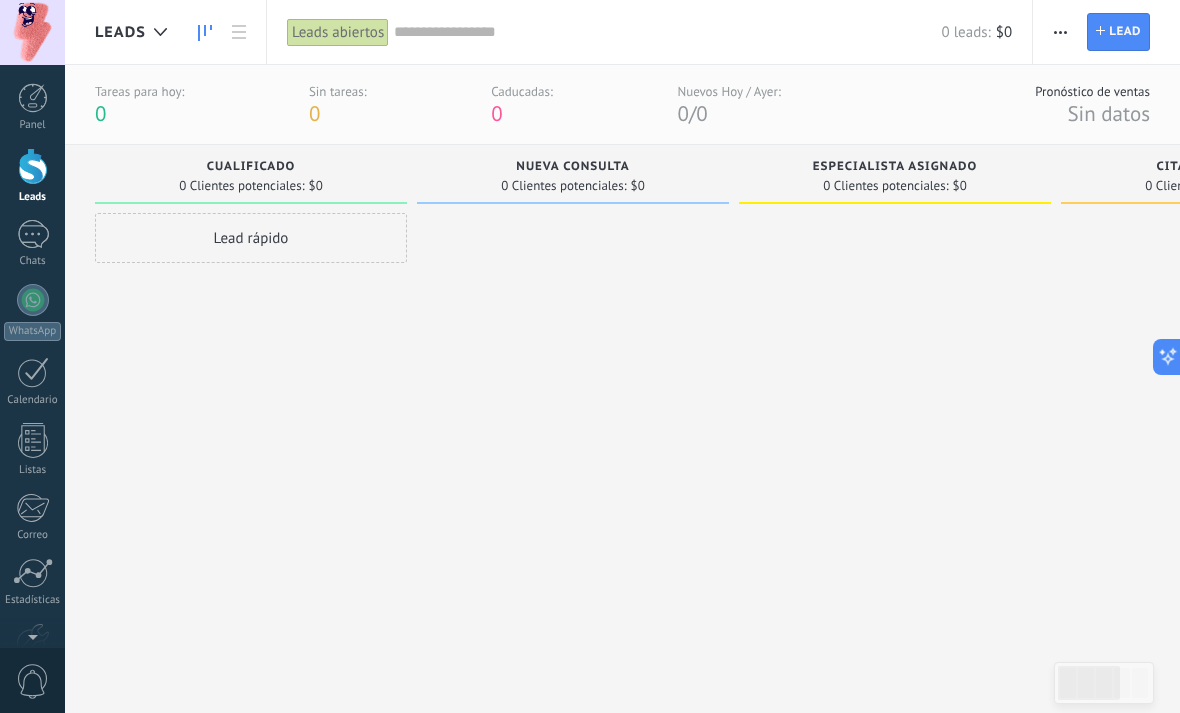 click on "Lead rápido" at bounding box center (251, 238) 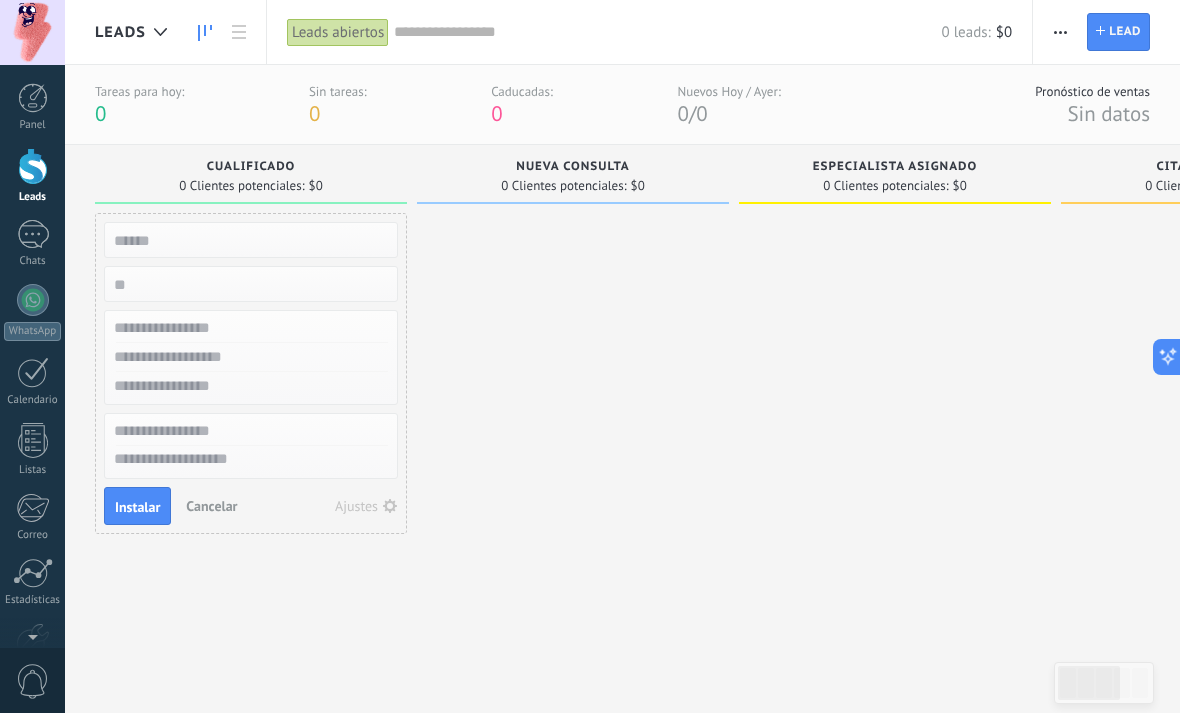 scroll, scrollTop: 0, scrollLeft: 0, axis: both 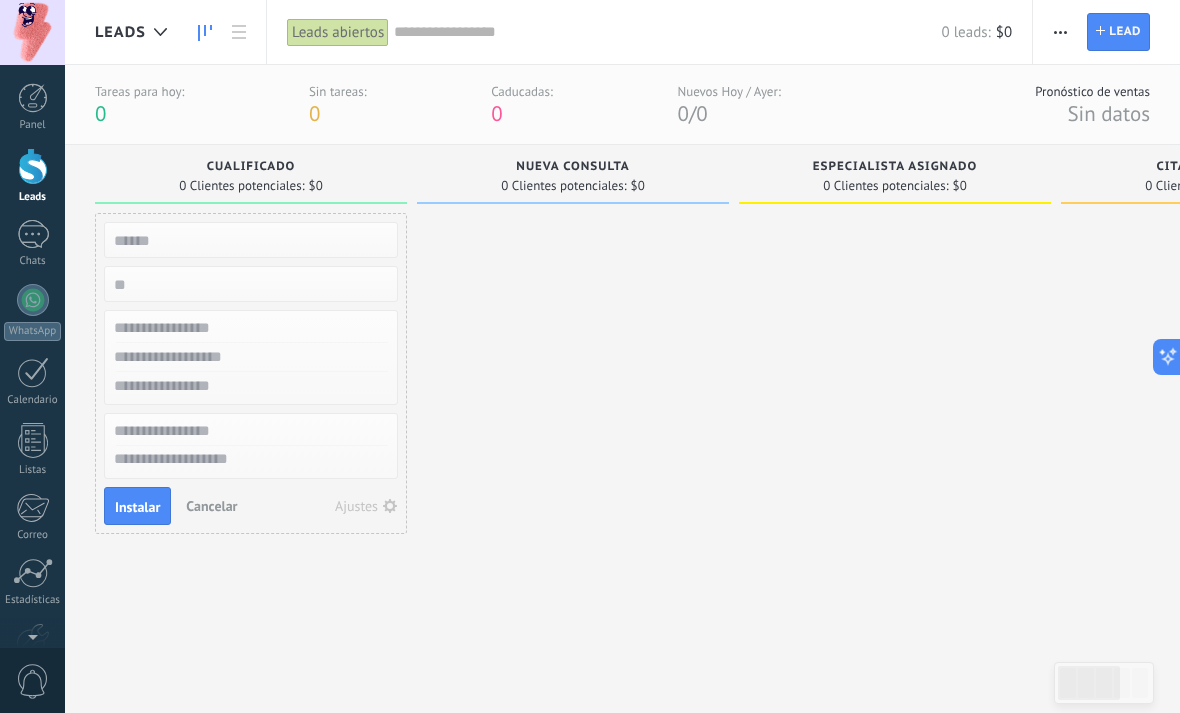 click at bounding box center [573, 406] 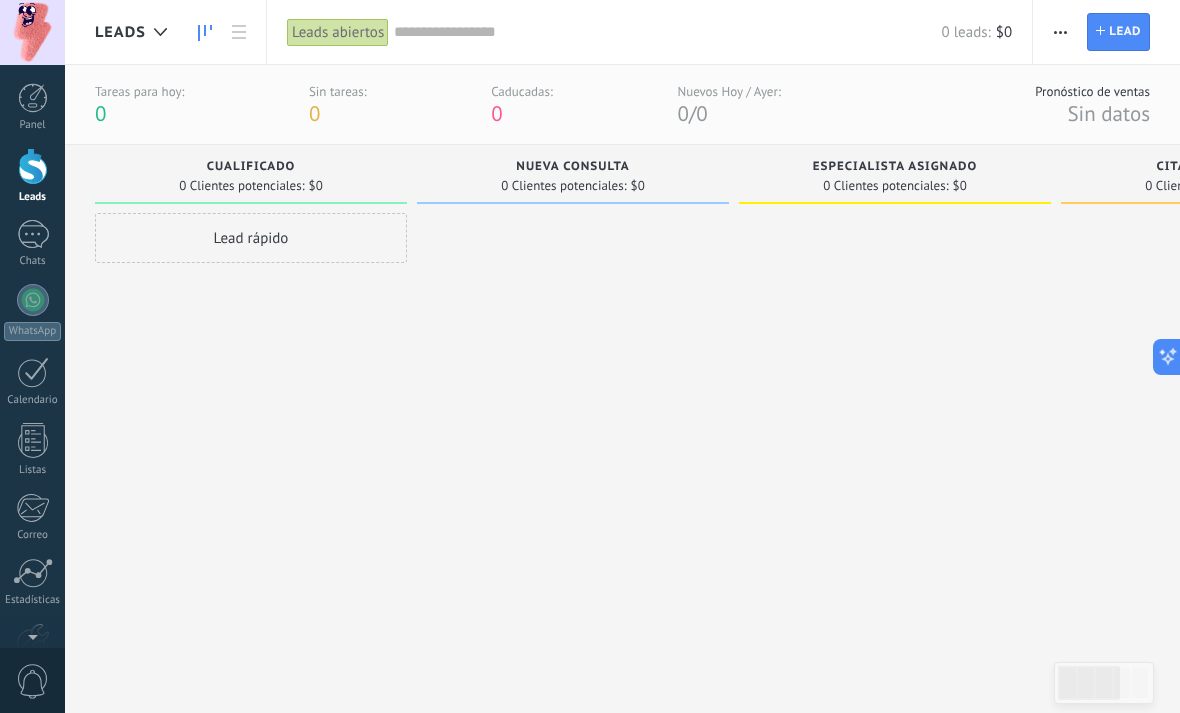 click on "Panel" at bounding box center [33, 125] 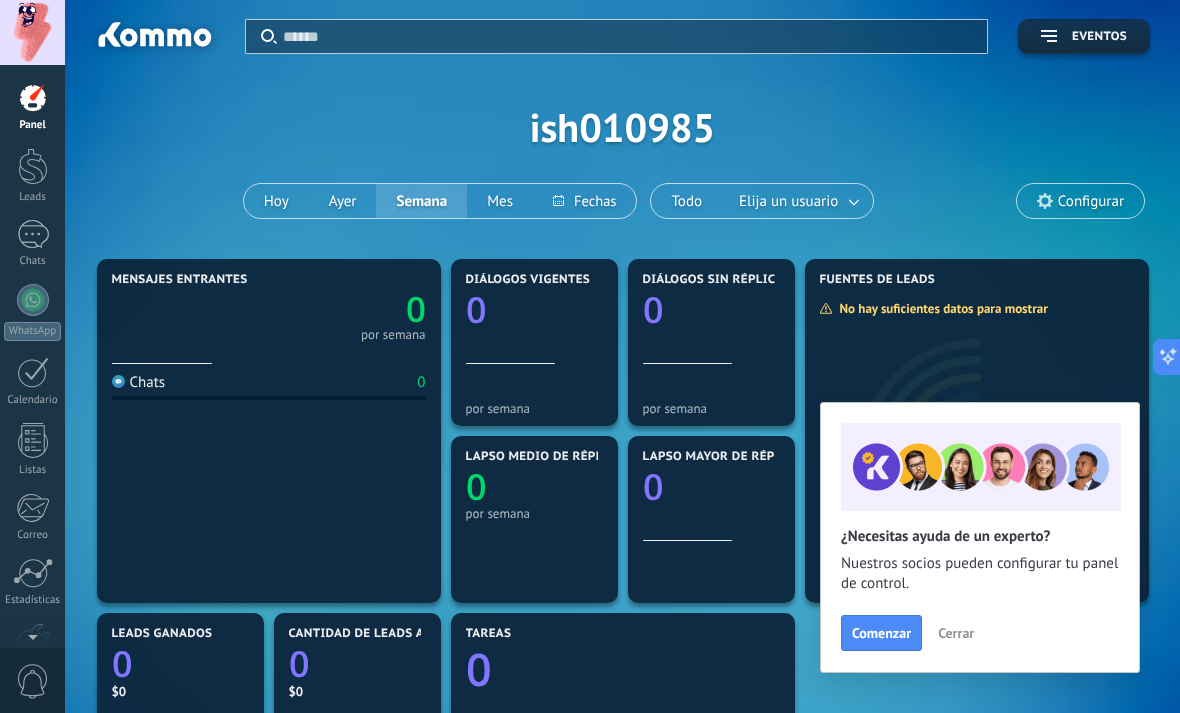 click at bounding box center (33, 166) 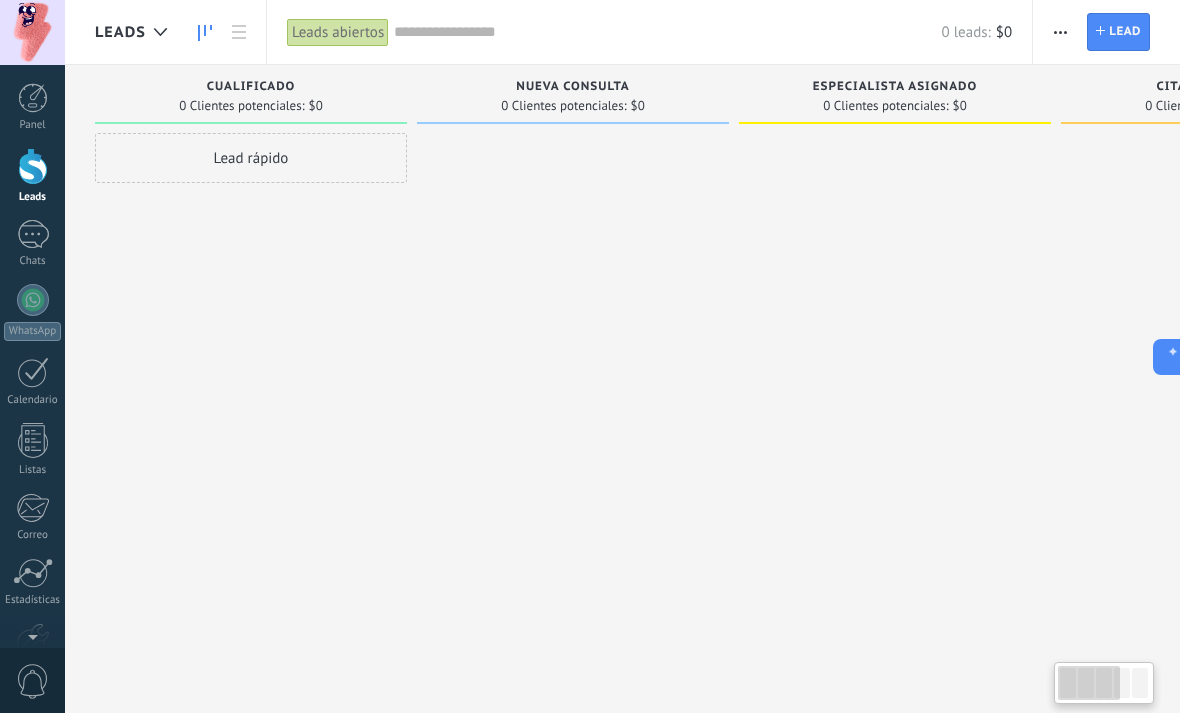 click at bounding box center (33, 166) 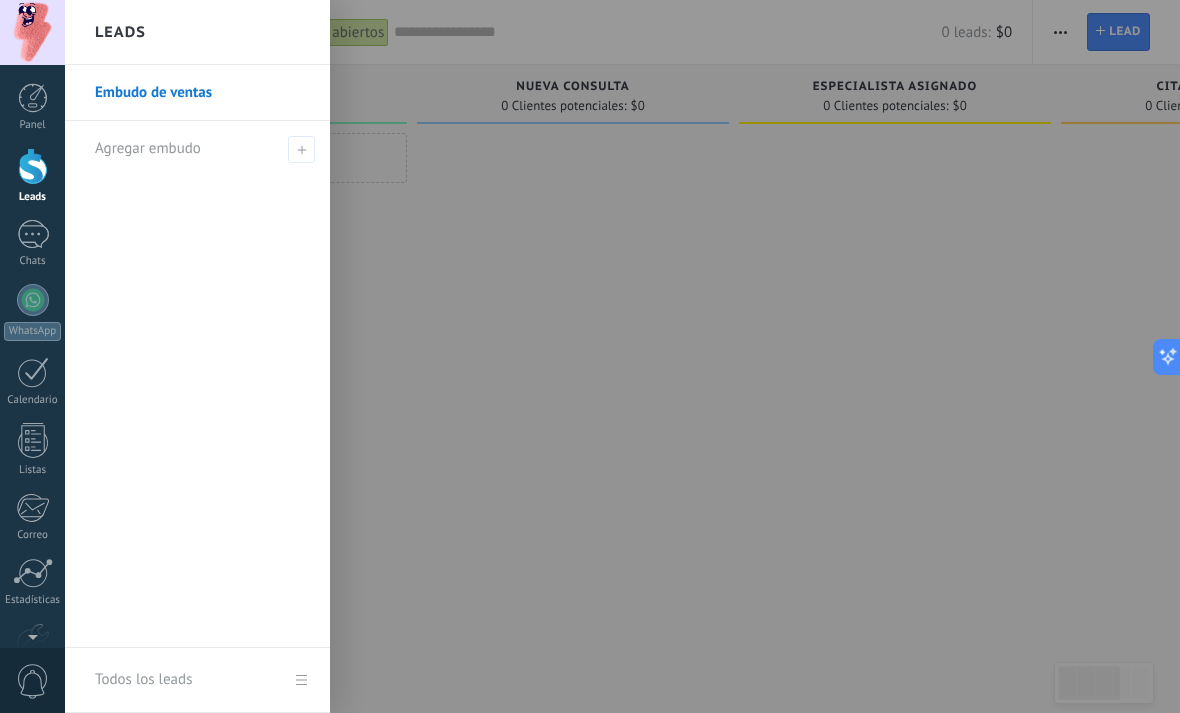 click on "Leads" at bounding box center [197, 32] 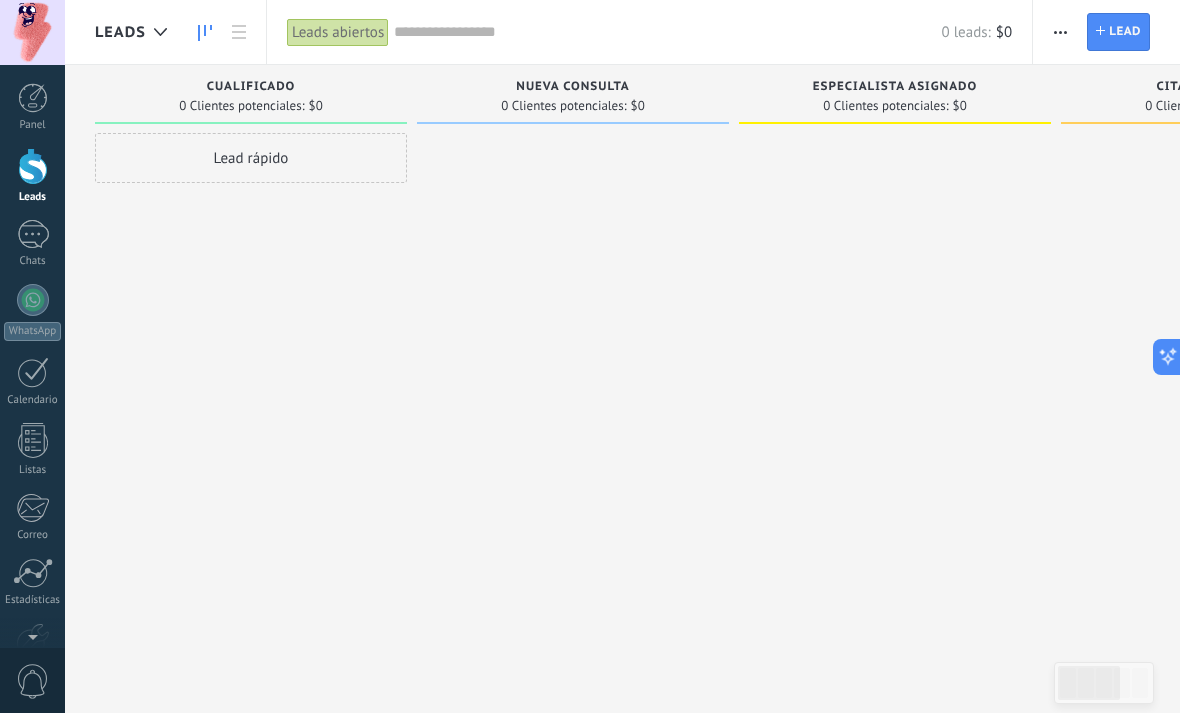 click 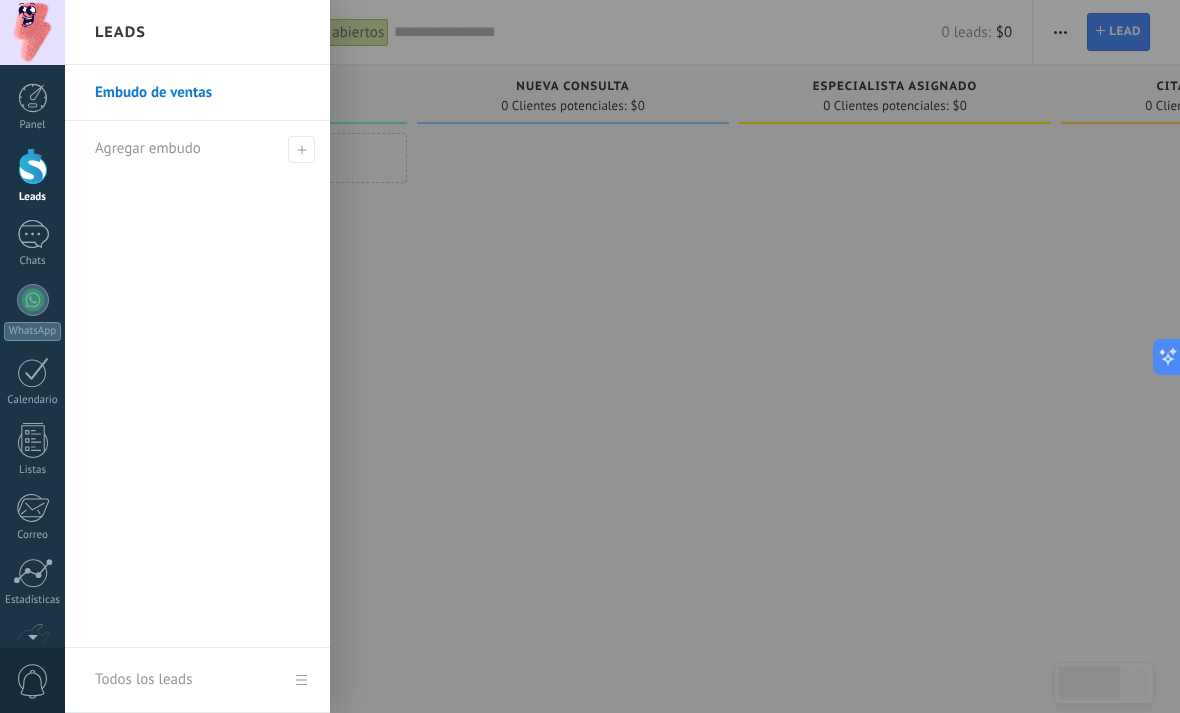 click on "Embudo de ventas" at bounding box center [202, 93] 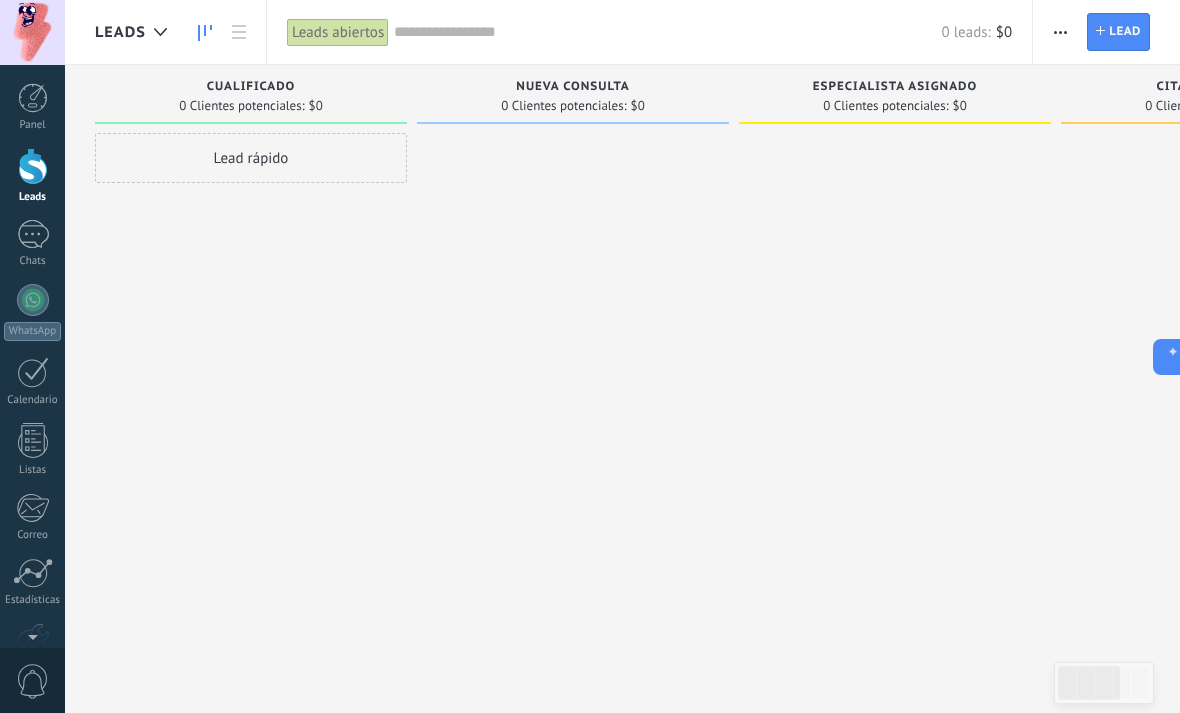 click at bounding box center [160, 32] 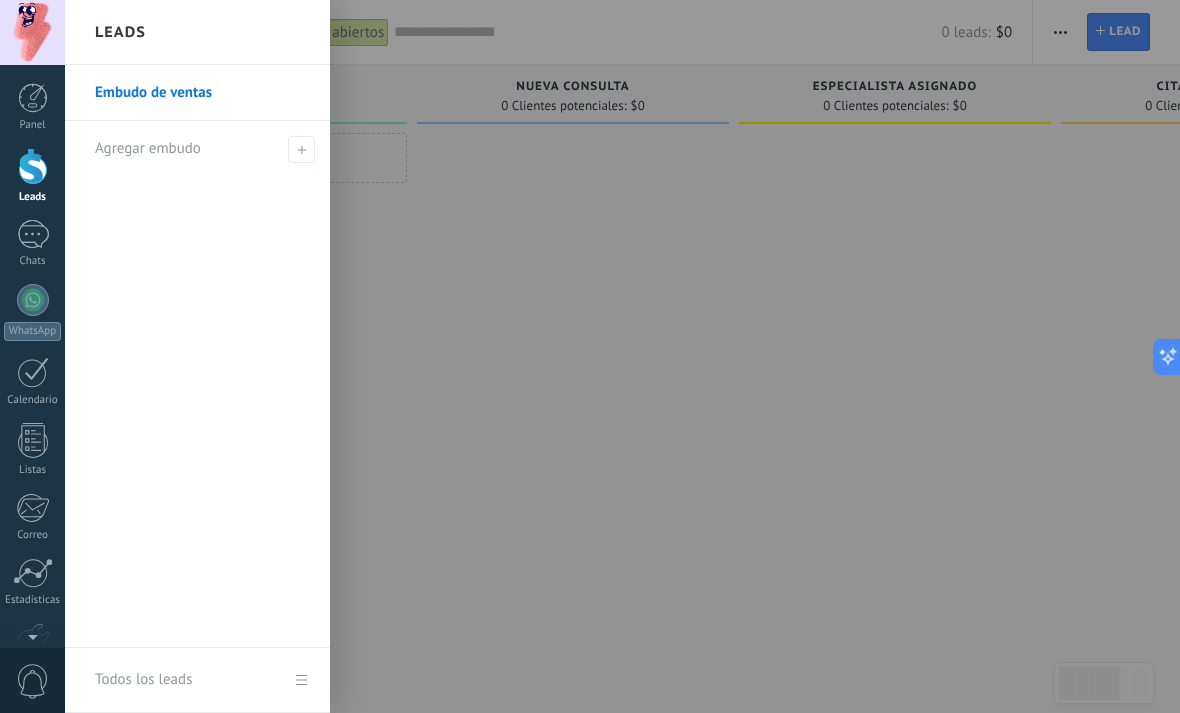 click on "Agregar embudo" at bounding box center (148, 148) 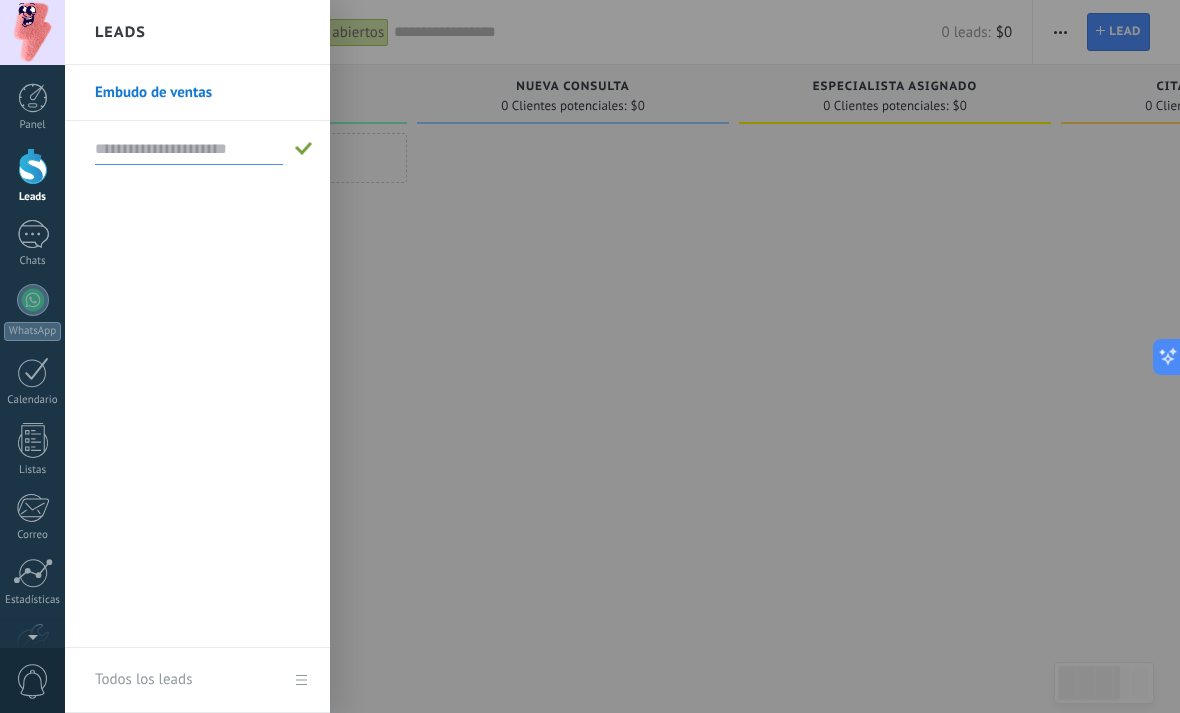 click at bounding box center (655, 356) 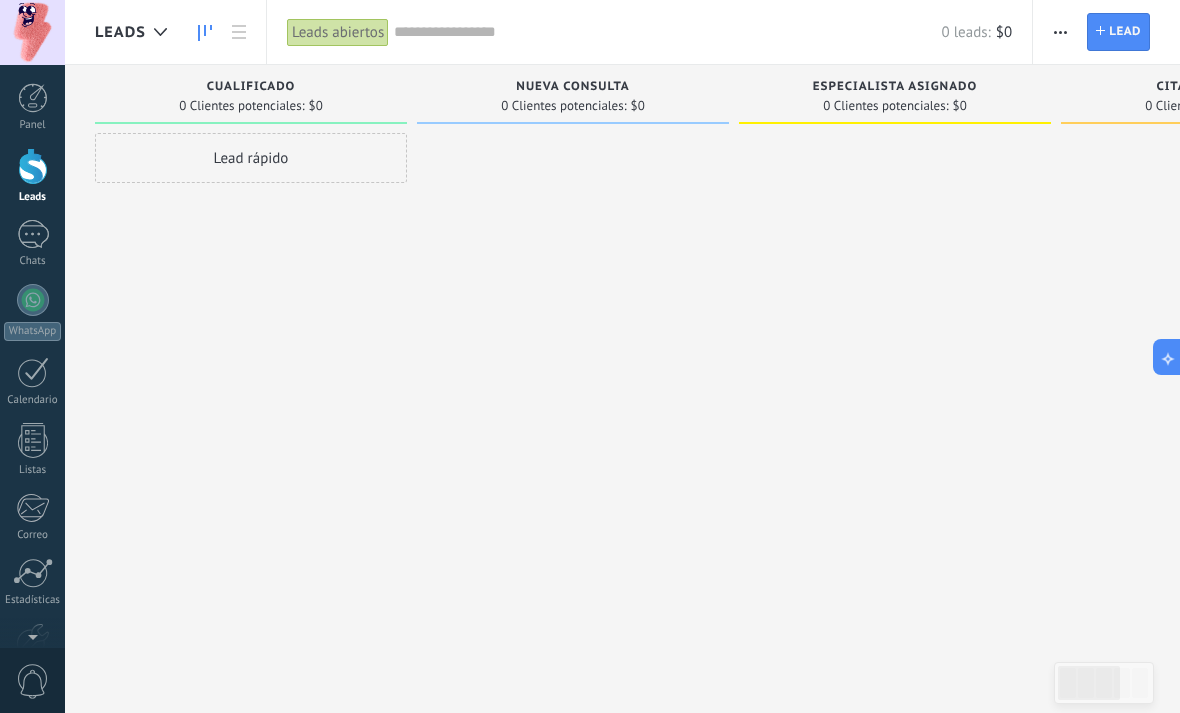 click at bounding box center (33, 234) 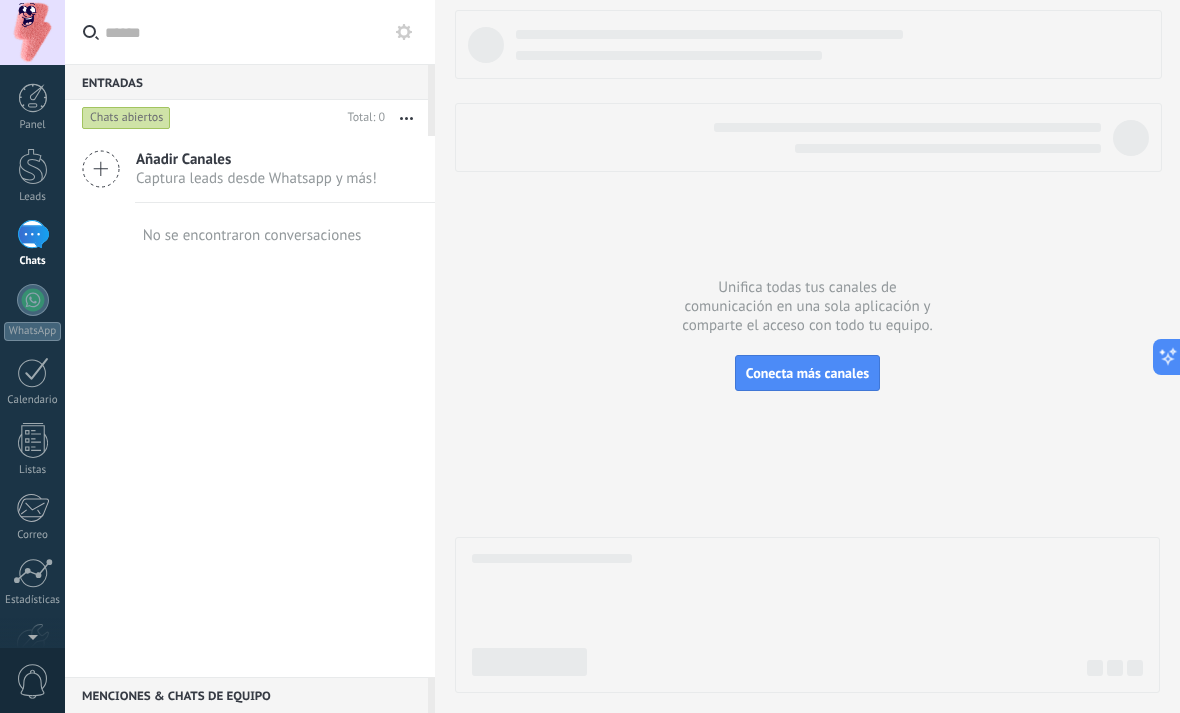 click at bounding box center (33, 300) 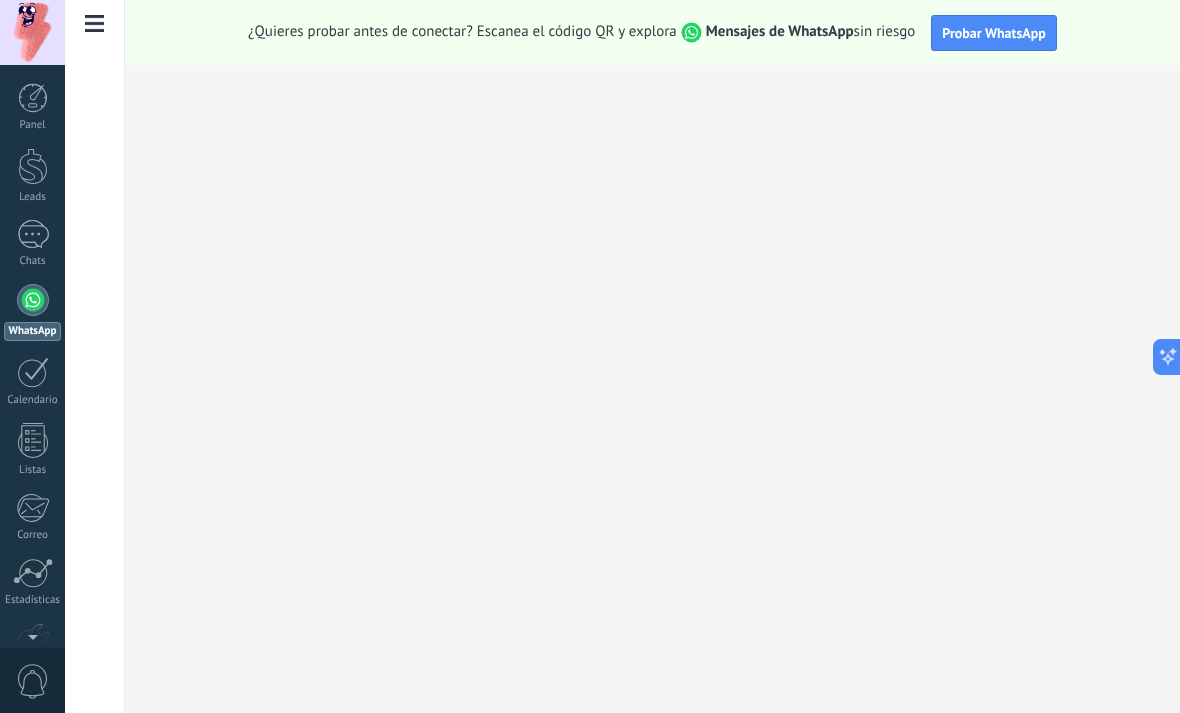 click at bounding box center (95, 356) 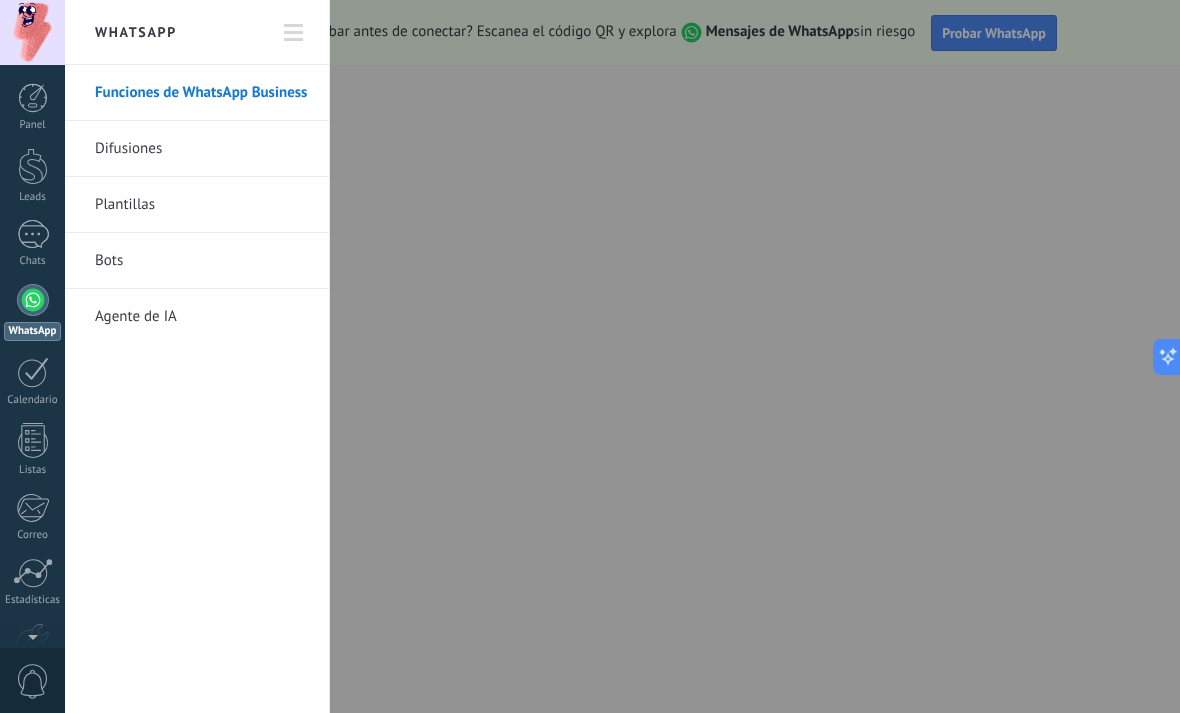 click at bounding box center (590, 356) 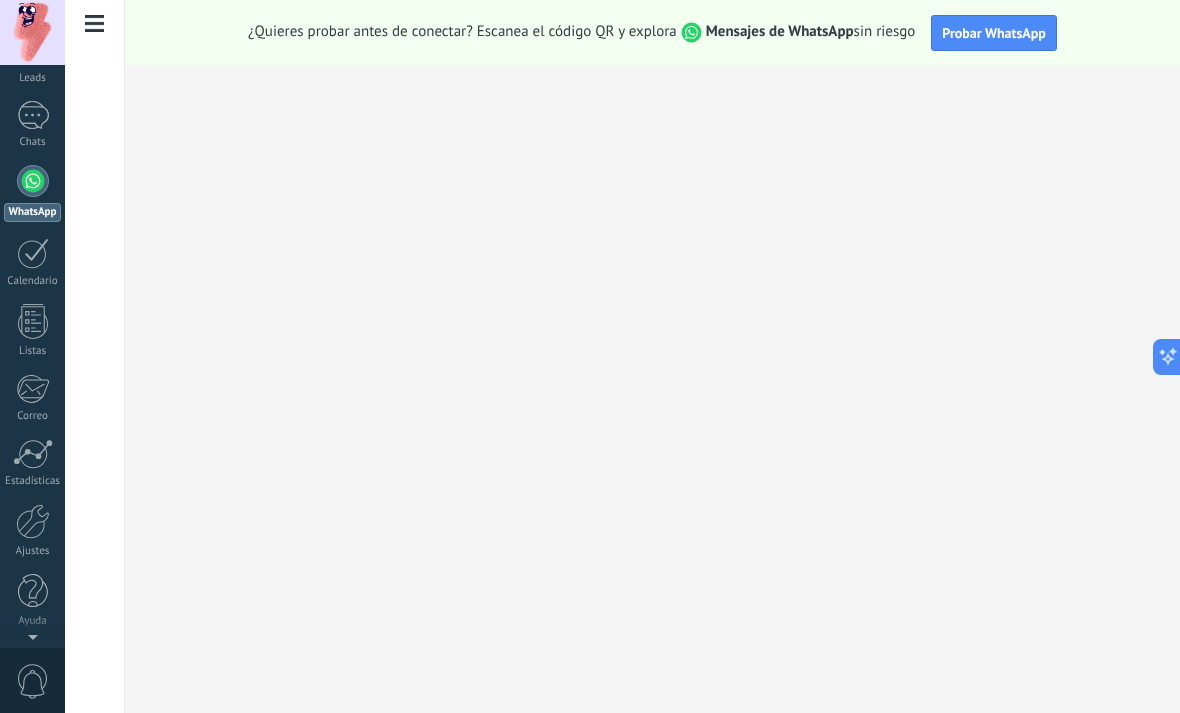 scroll, scrollTop: 119, scrollLeft: 0, axis: vertical 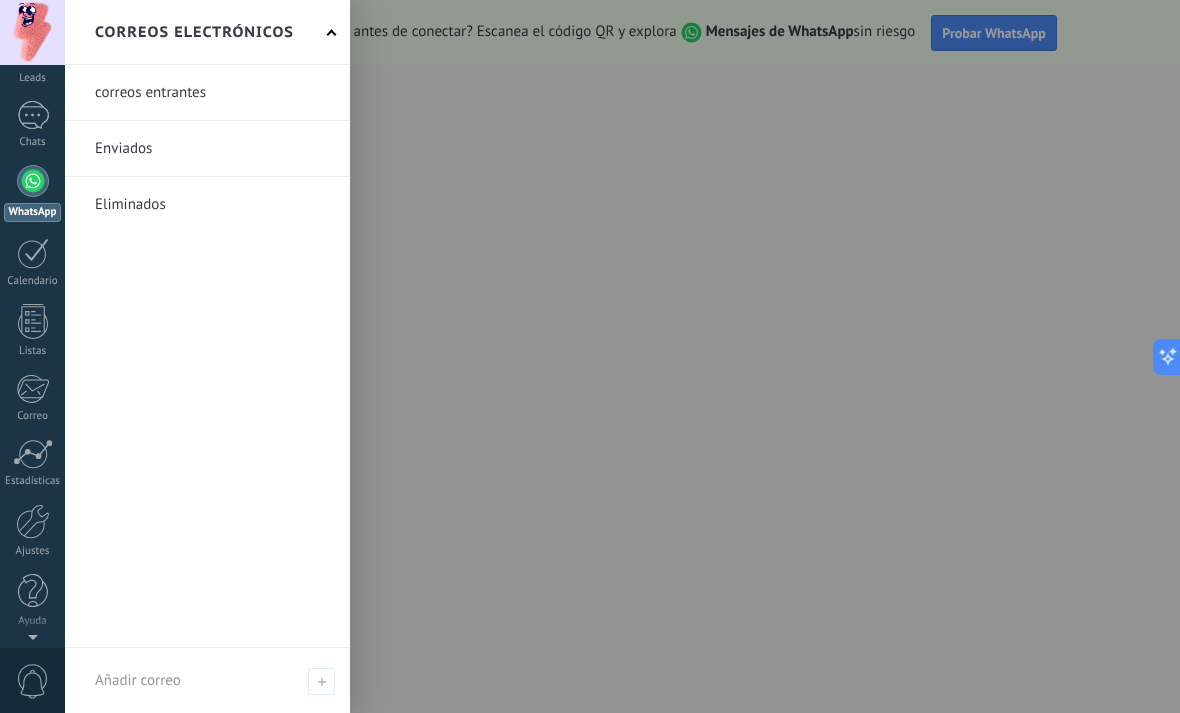 click at bounding box center [32, 389] 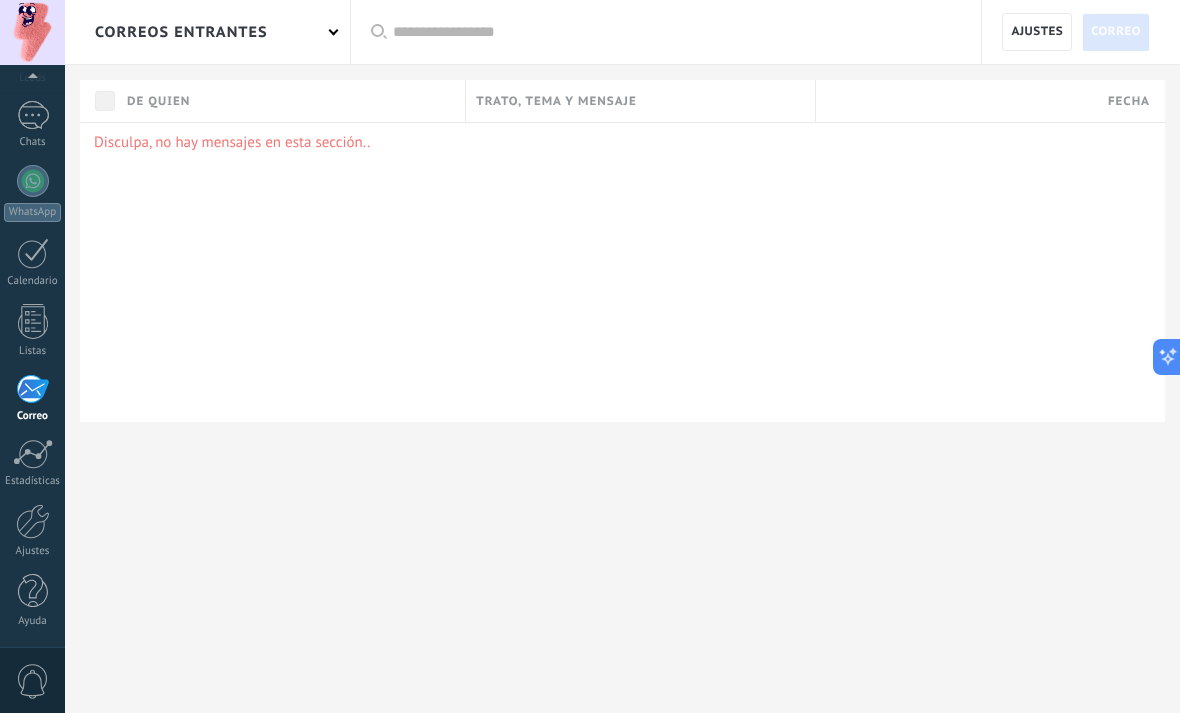 click at bounding box center (33, 521) 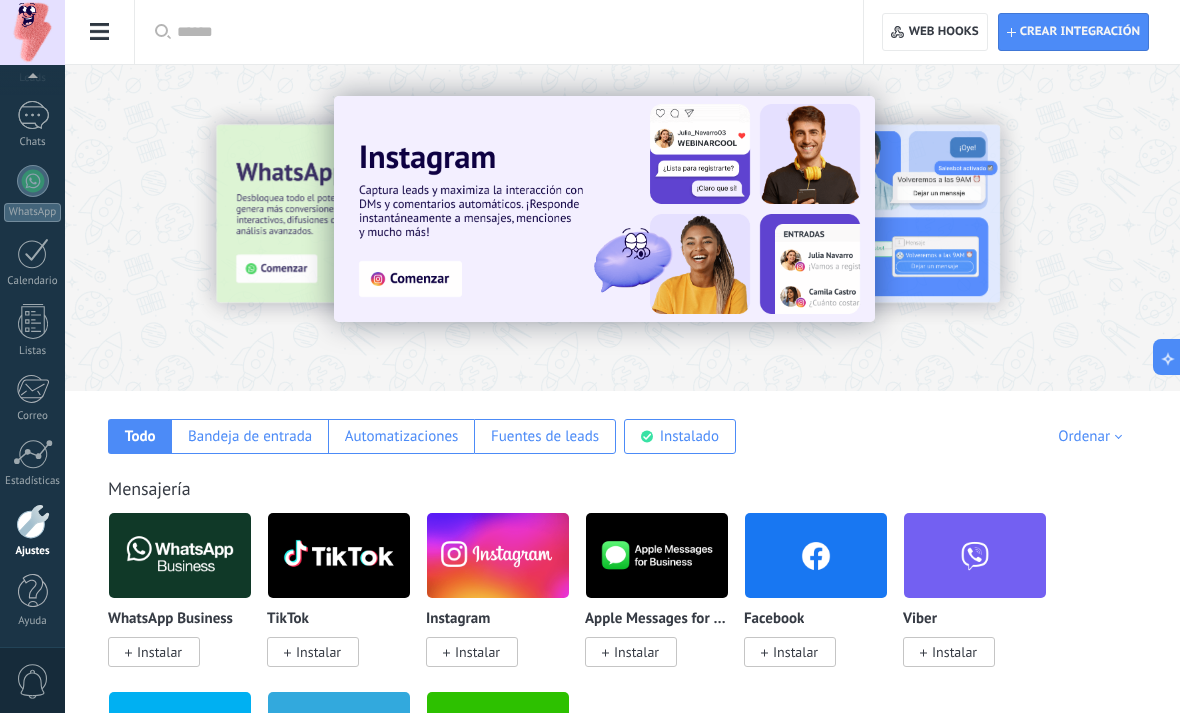 scroll, scrollTop: 89, scrollLeft: 0, axis: vertical 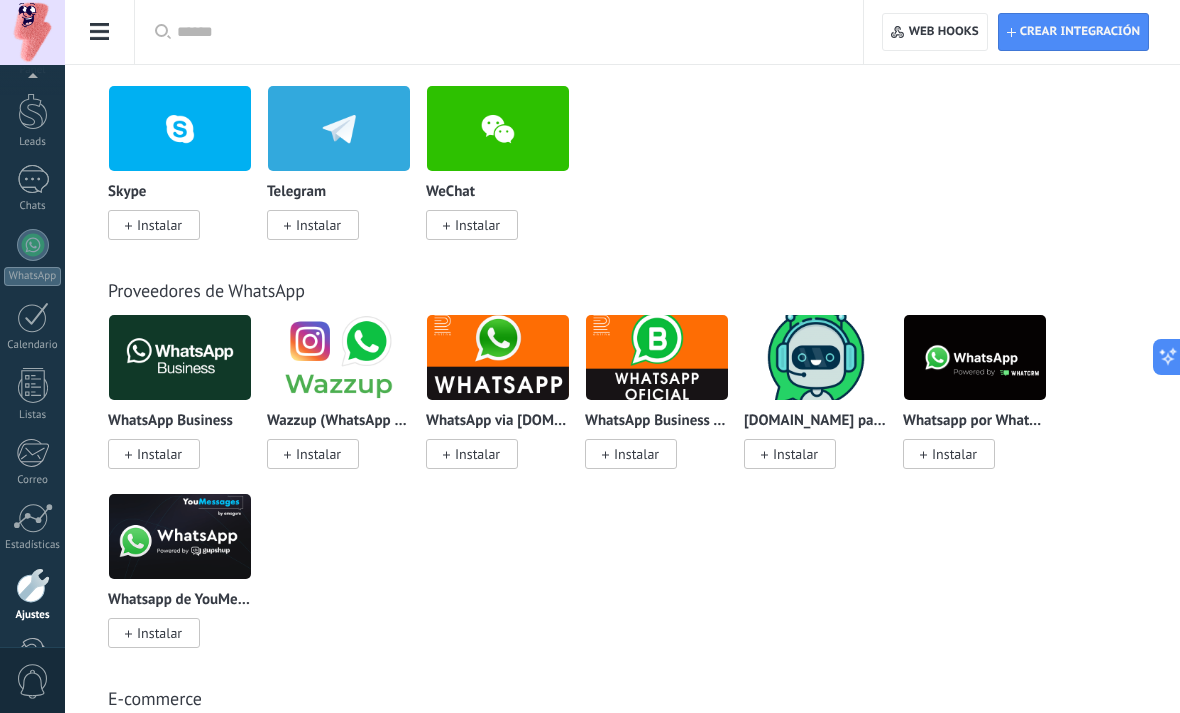 click at bounding box center [33, 585] 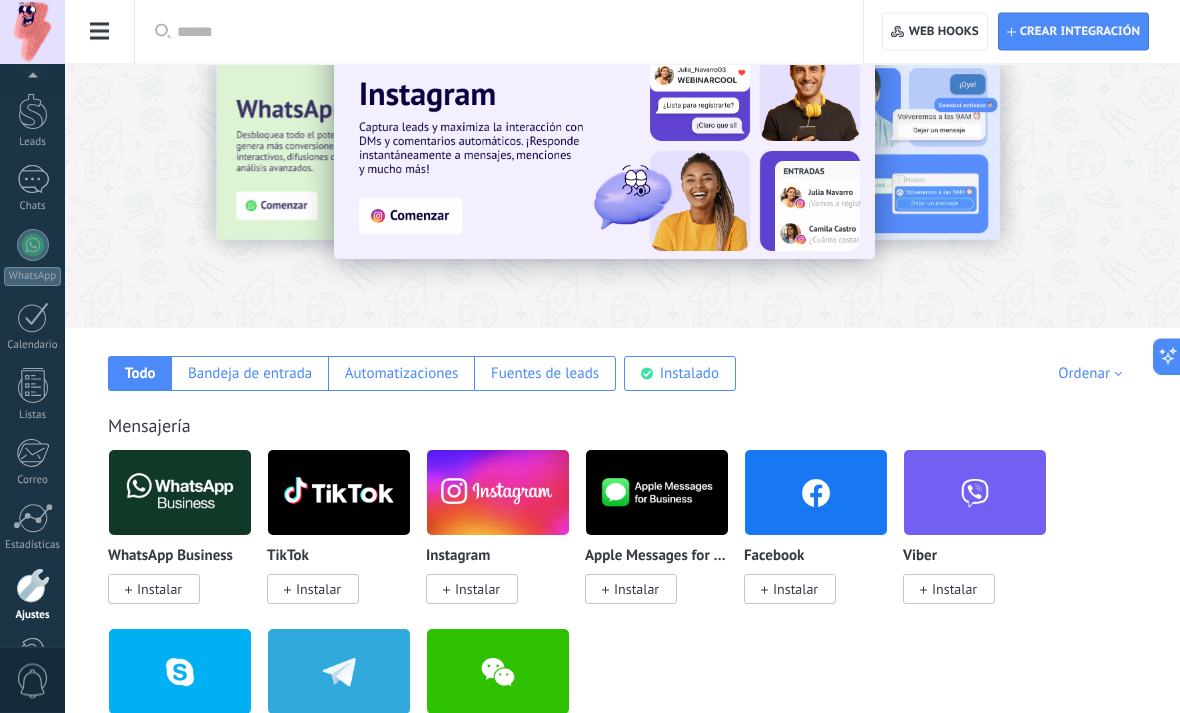 scroll, scrollTop: 0, scrollLeft: 0, axis: both 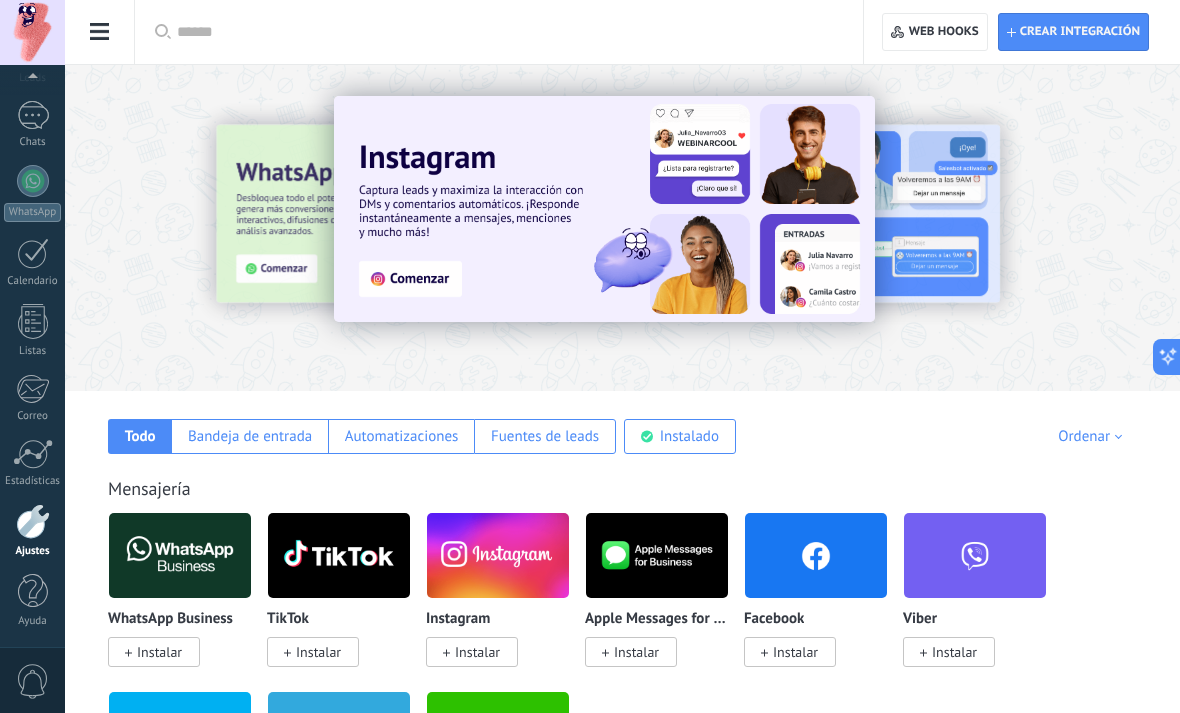 click at bounding box center (33, 521) 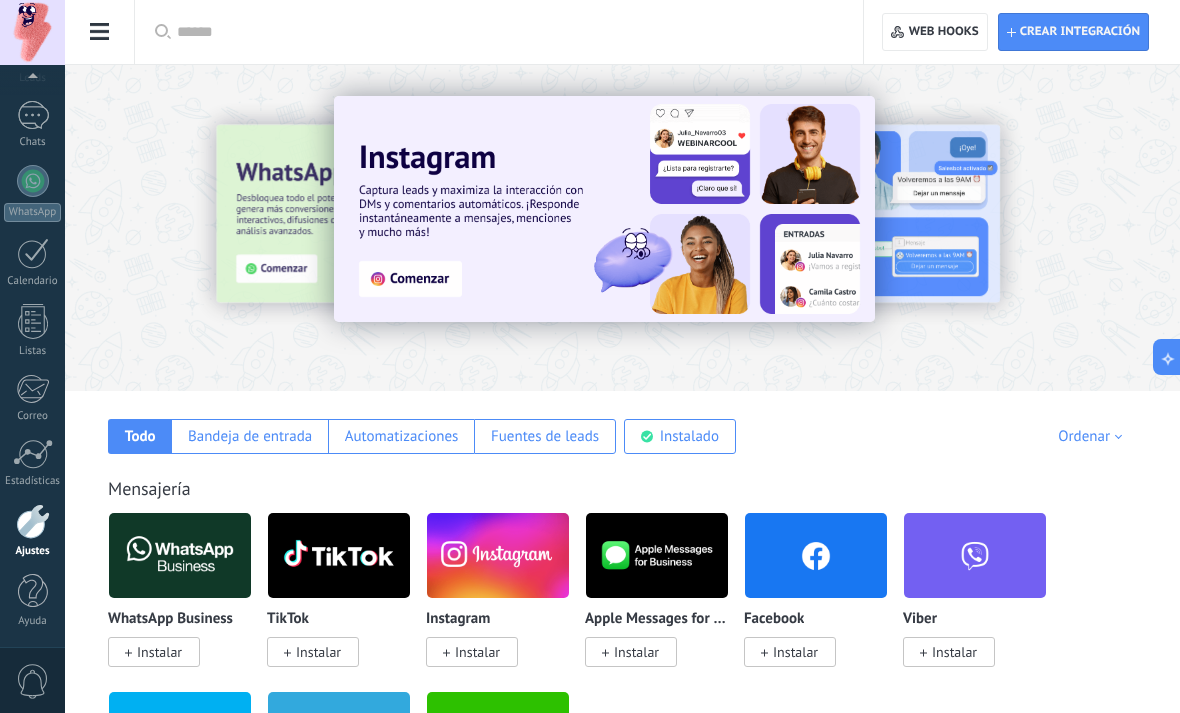 click at bounding box center [100, 32] 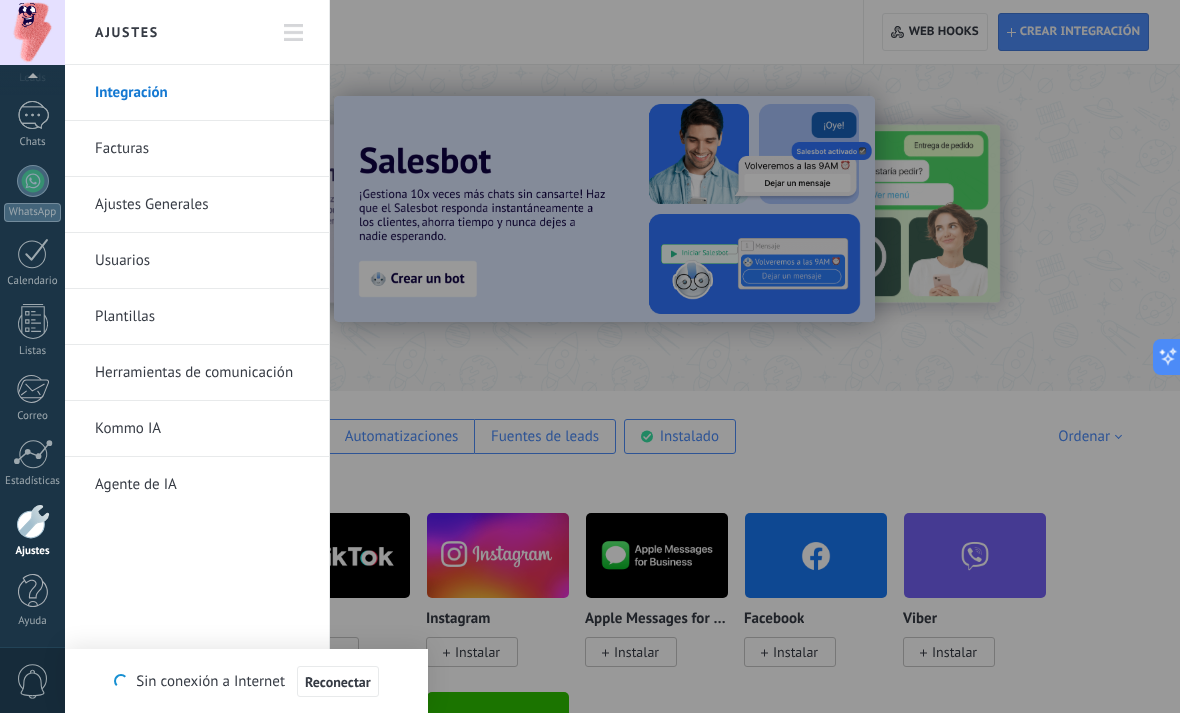 click on "Plantillas" at bounding box center (202, 317) 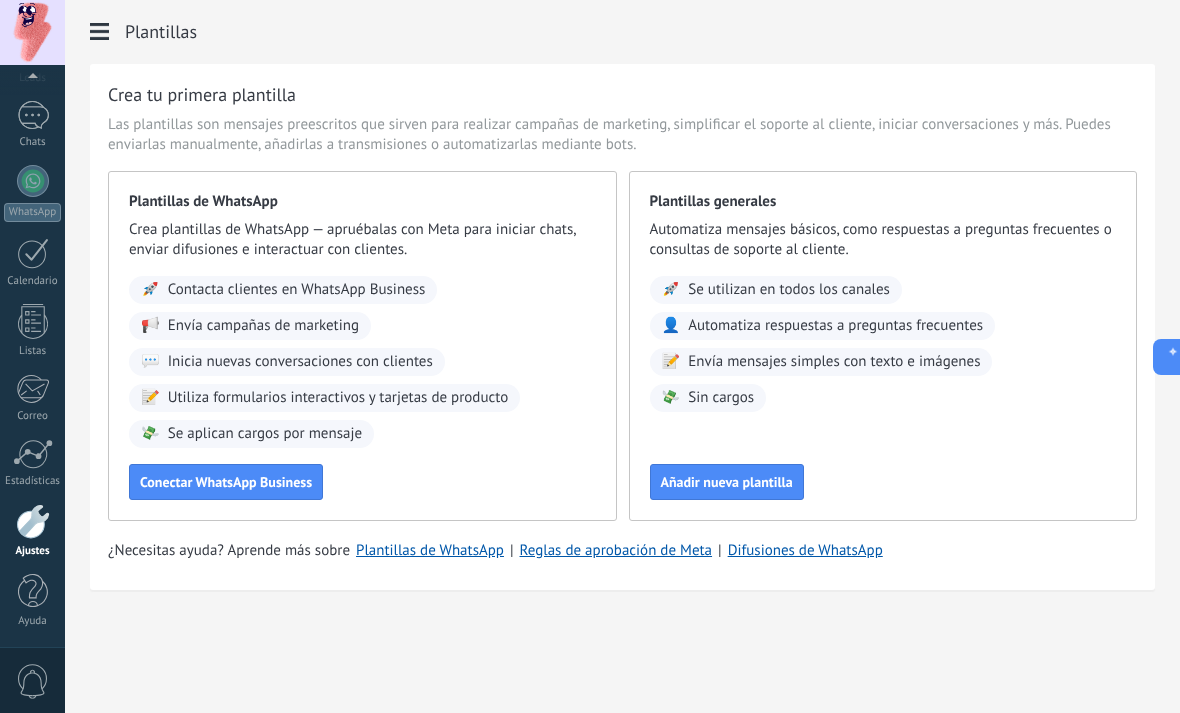 click on "Añadir nueva plantilla" at bounding box center (727, 482) 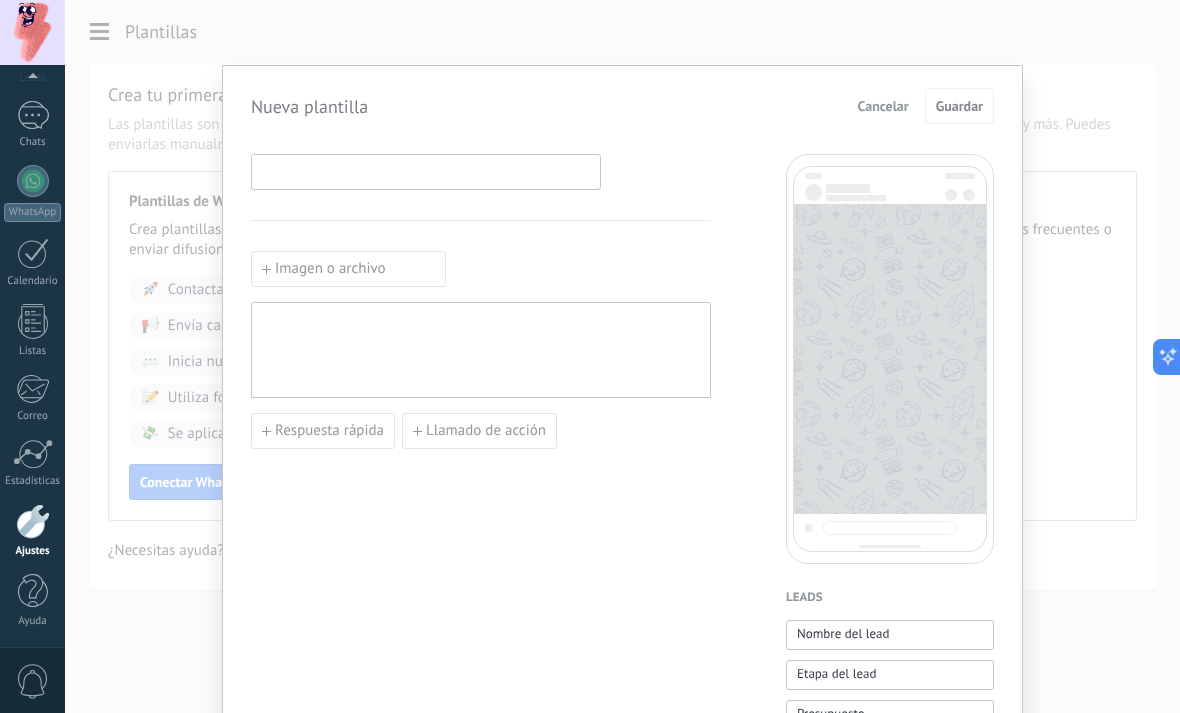 click at bounding box center (426, 171) 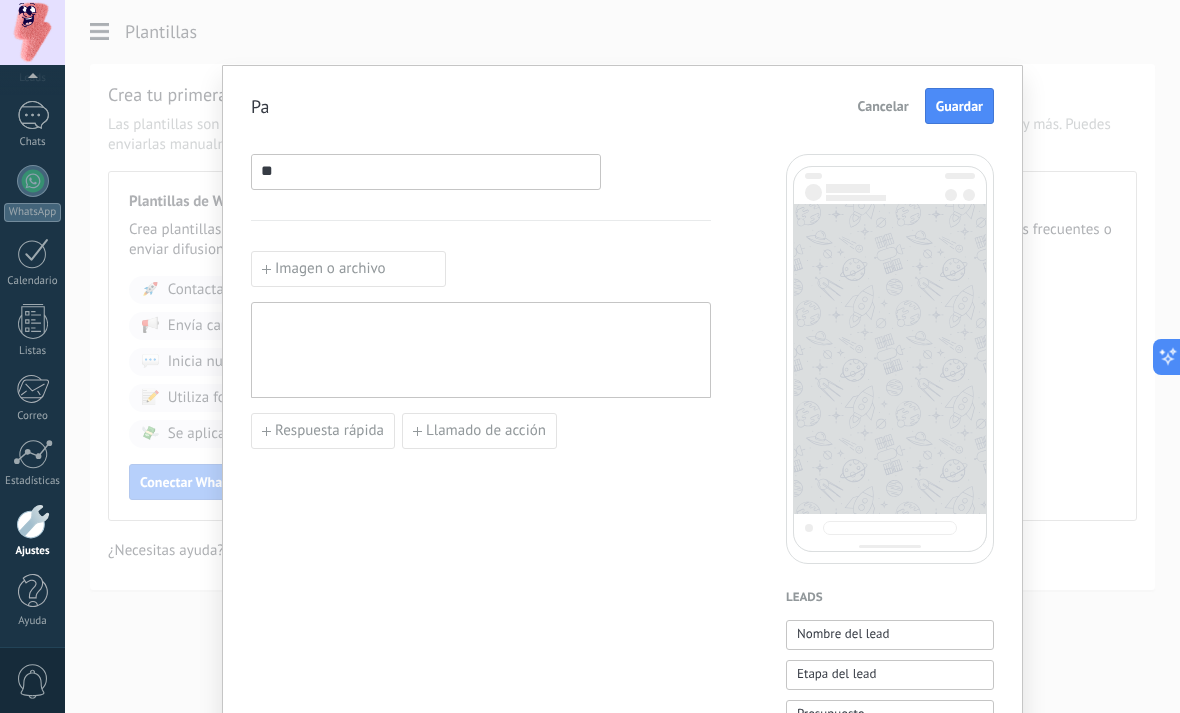 type on "*" 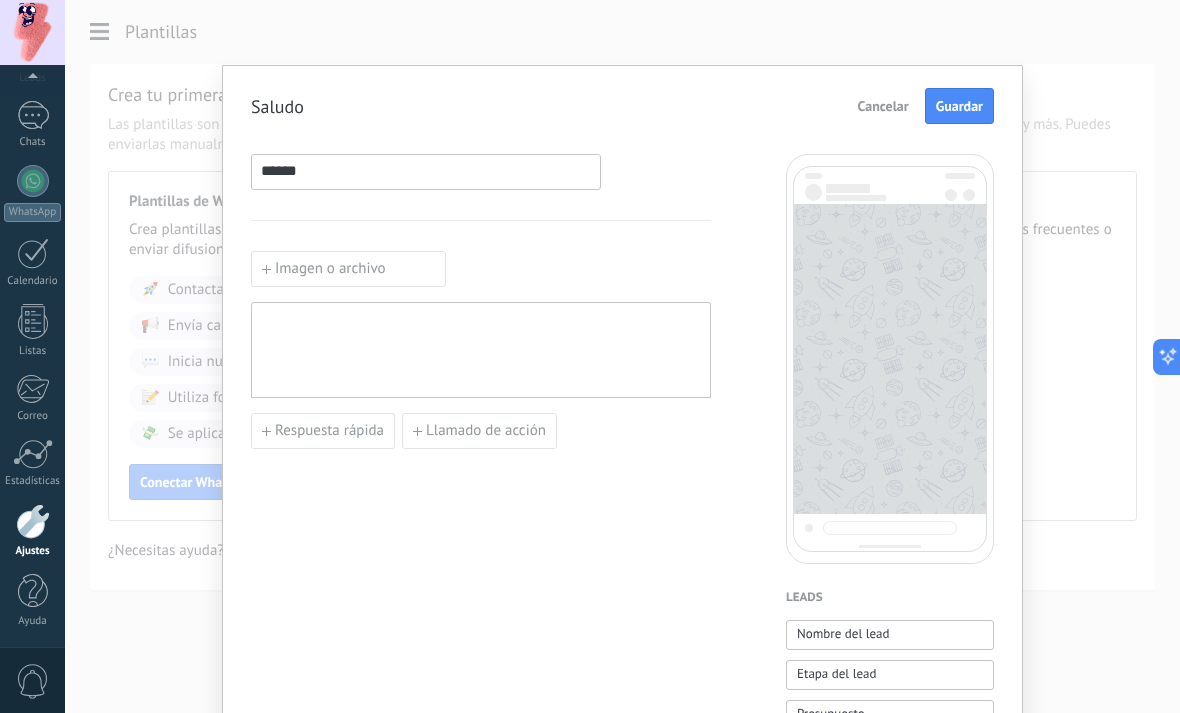 type on "******" 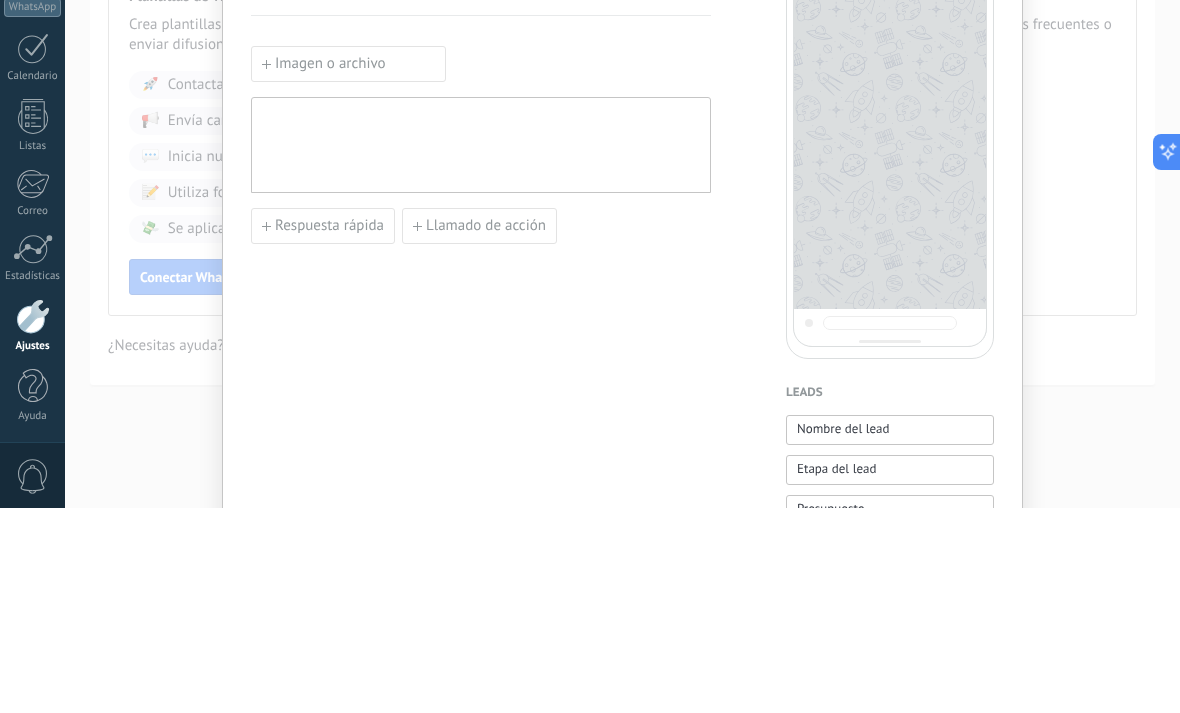 type 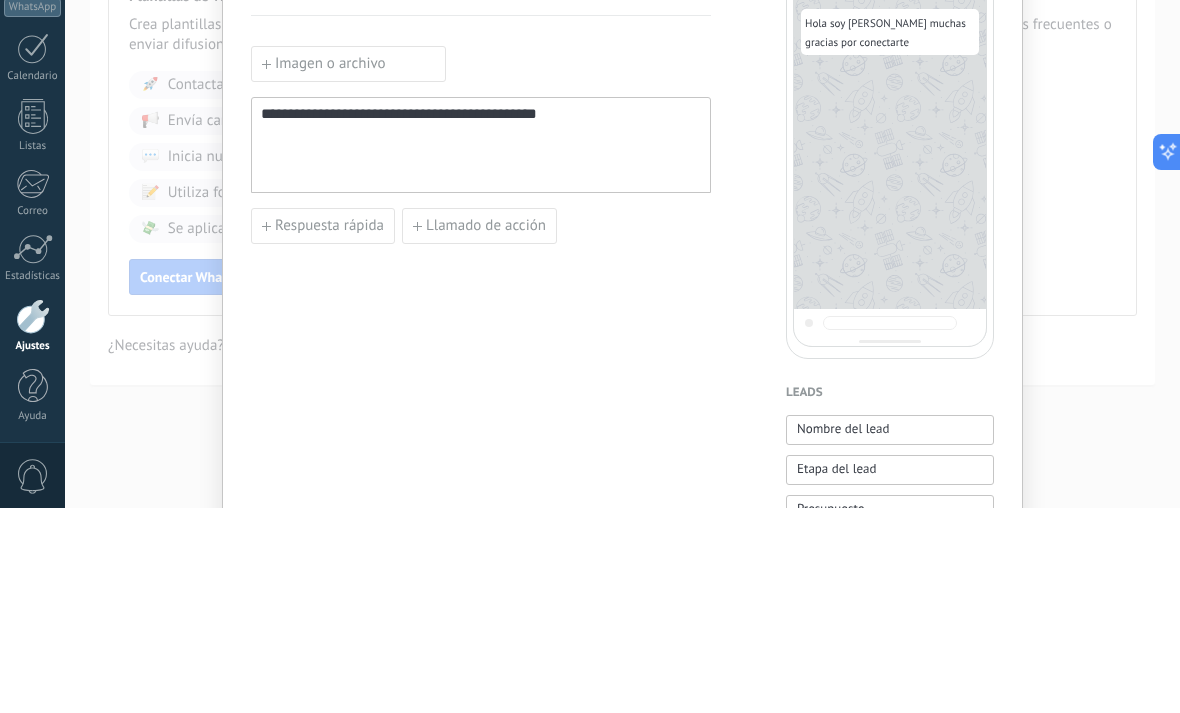 click on "**********" at bounding box center (481, 829) 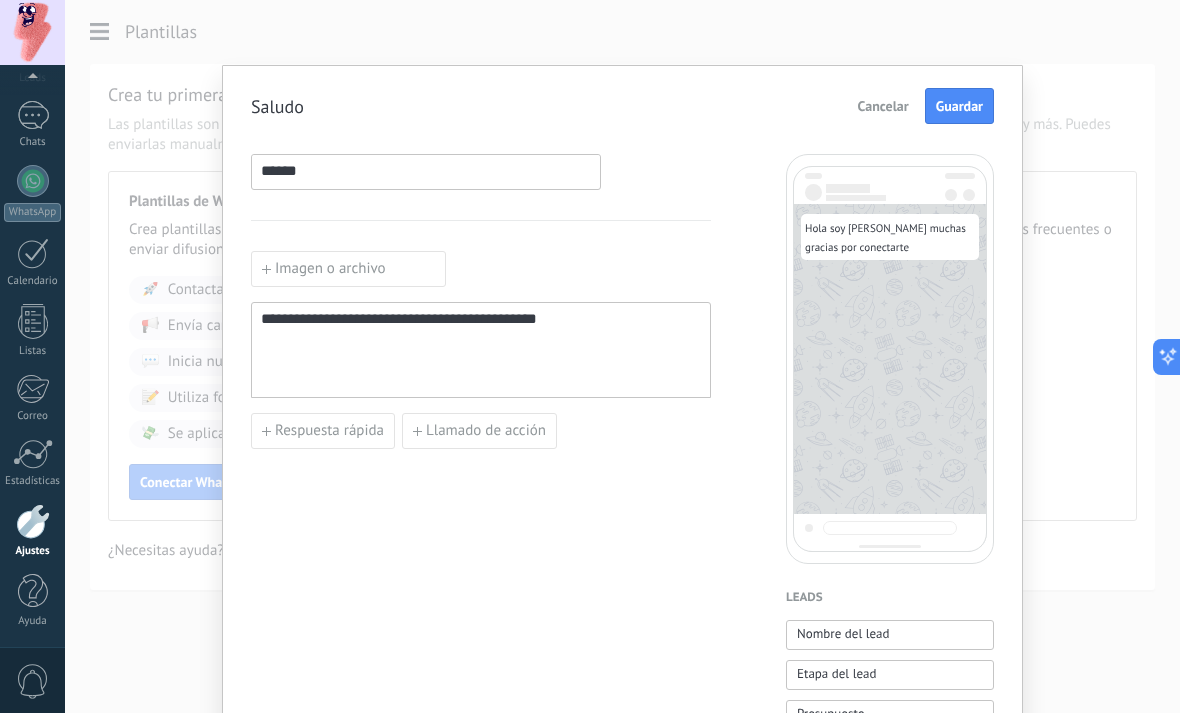 click on "**********" at bounding box center (622, 356) 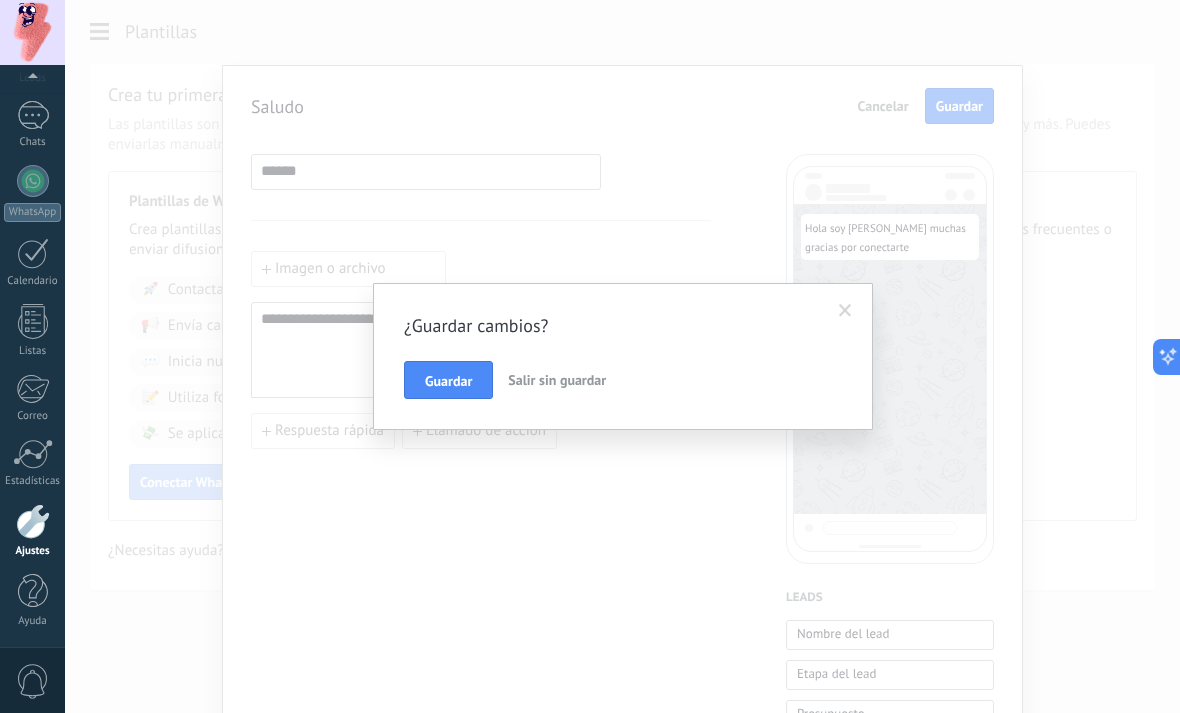 click on "¿Guardar cambios? Guardar Salir sin guardar" at bounding box center [622, 356] 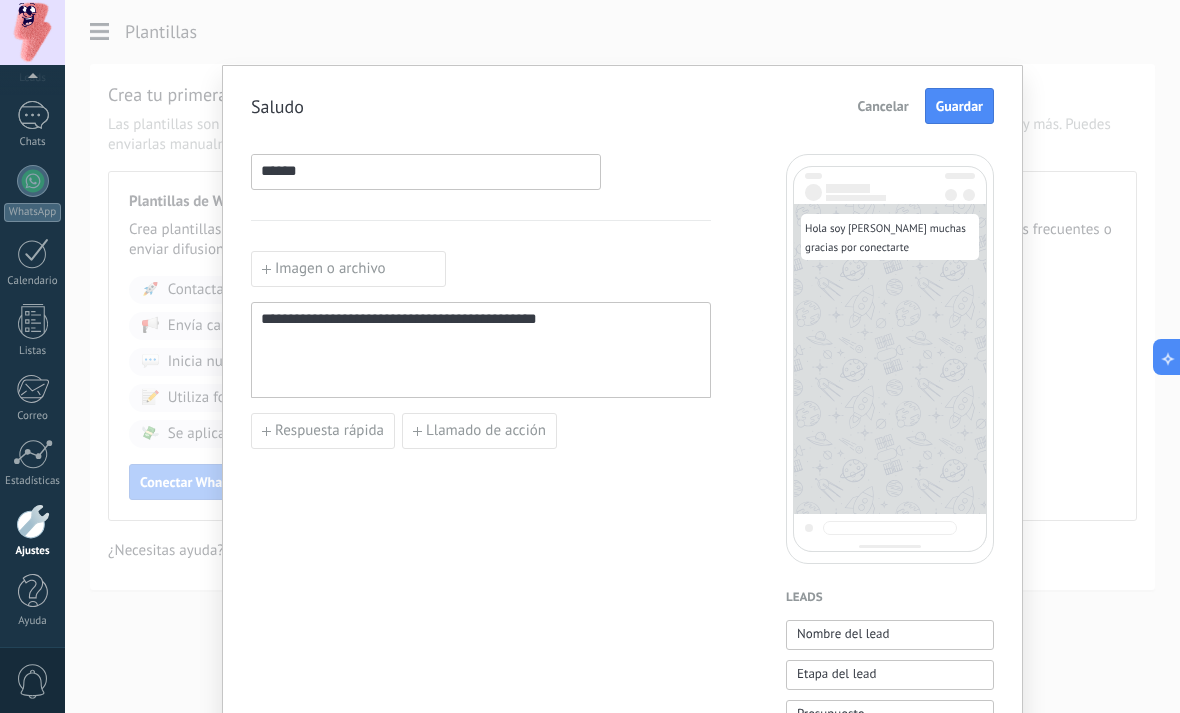 click on "Guardar" at bounding box center [959, 106] 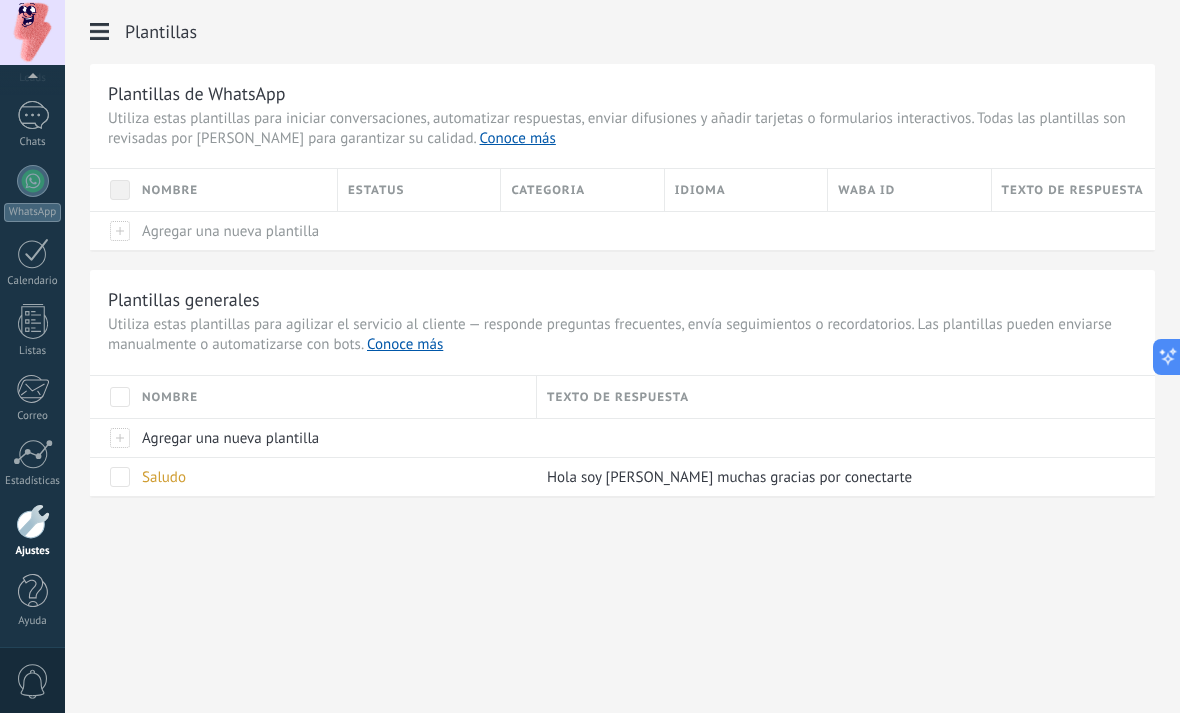 click at bounding box center (33, 181) 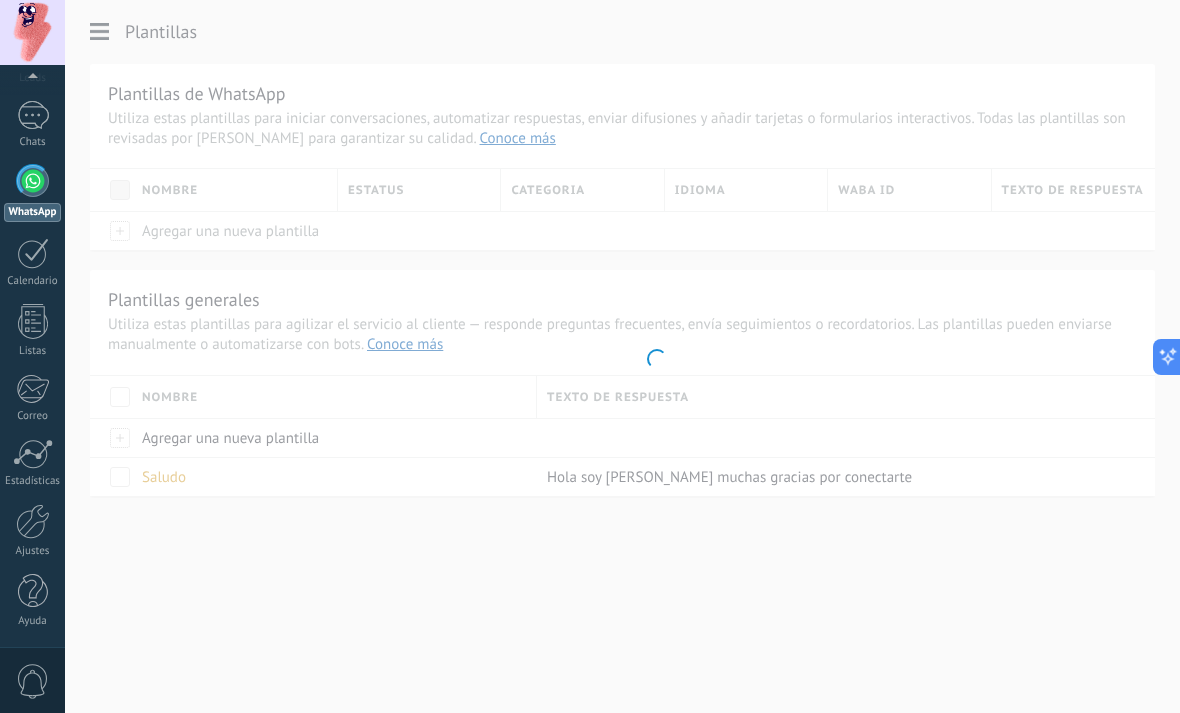 scroll, scrollTop: 0, scrollLeft: 0, axis: both 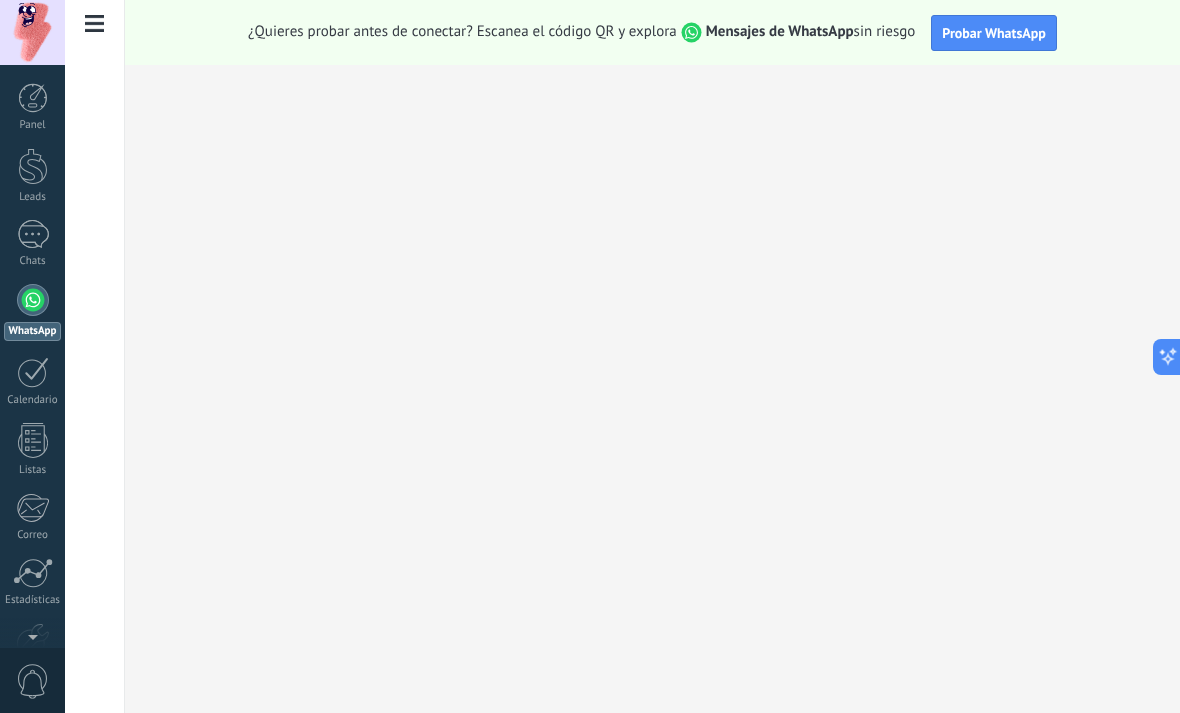 click at bounding box center (33, 234) 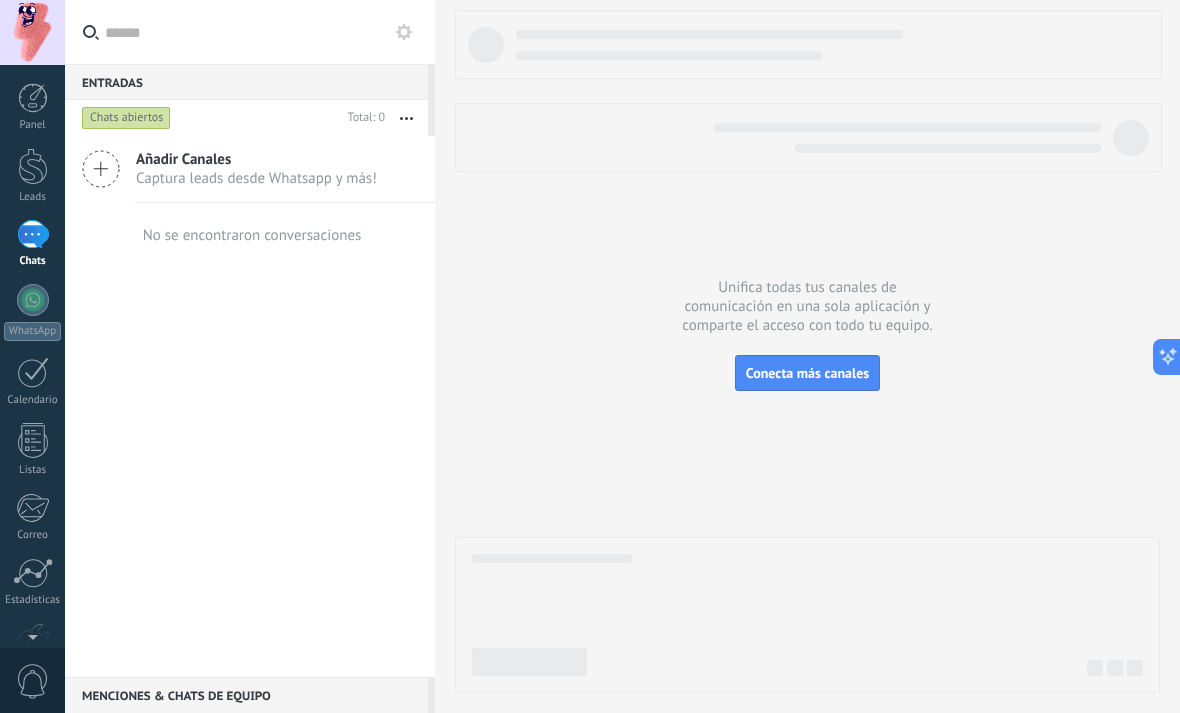 click 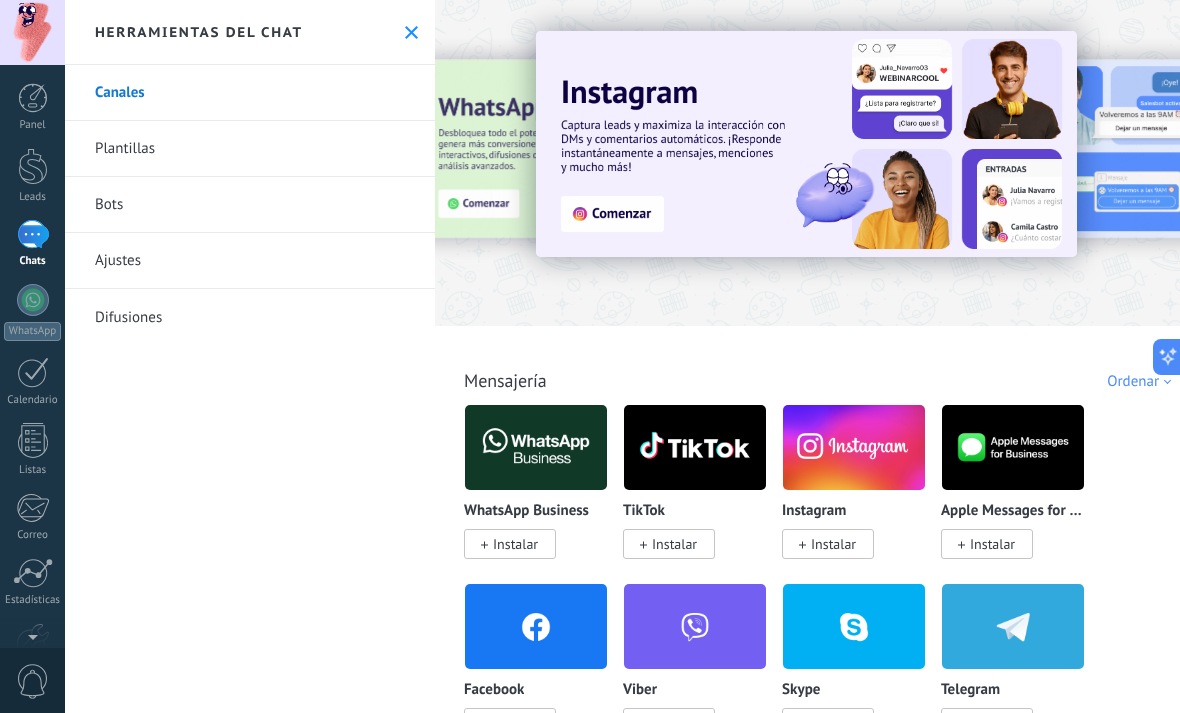 click on "Plantillas" at bounding box center (250, 149) 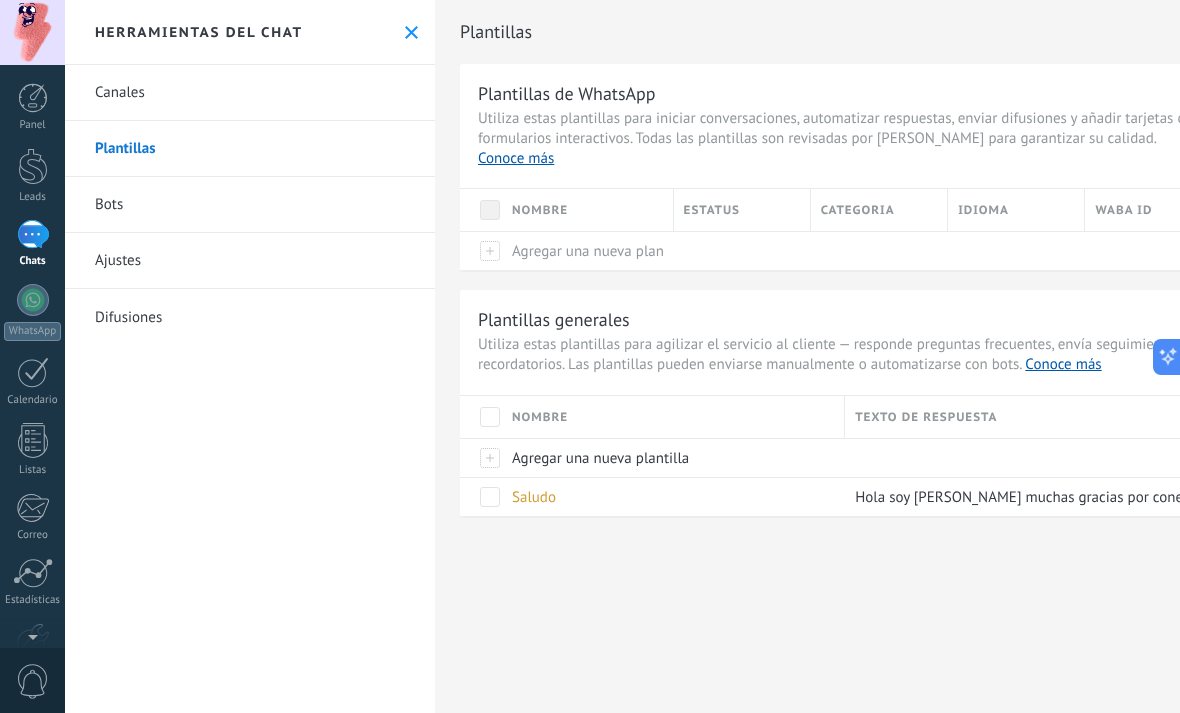 click at bounding box center [411, 32] 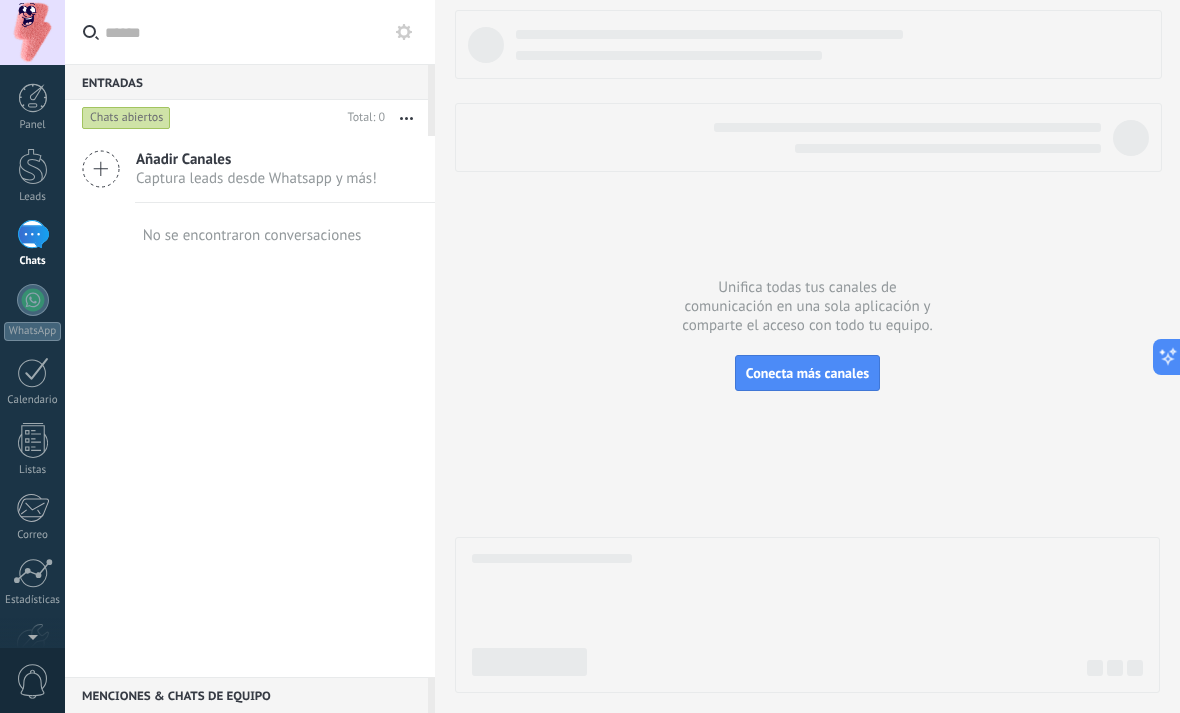 click at bounding box center (33, 166) 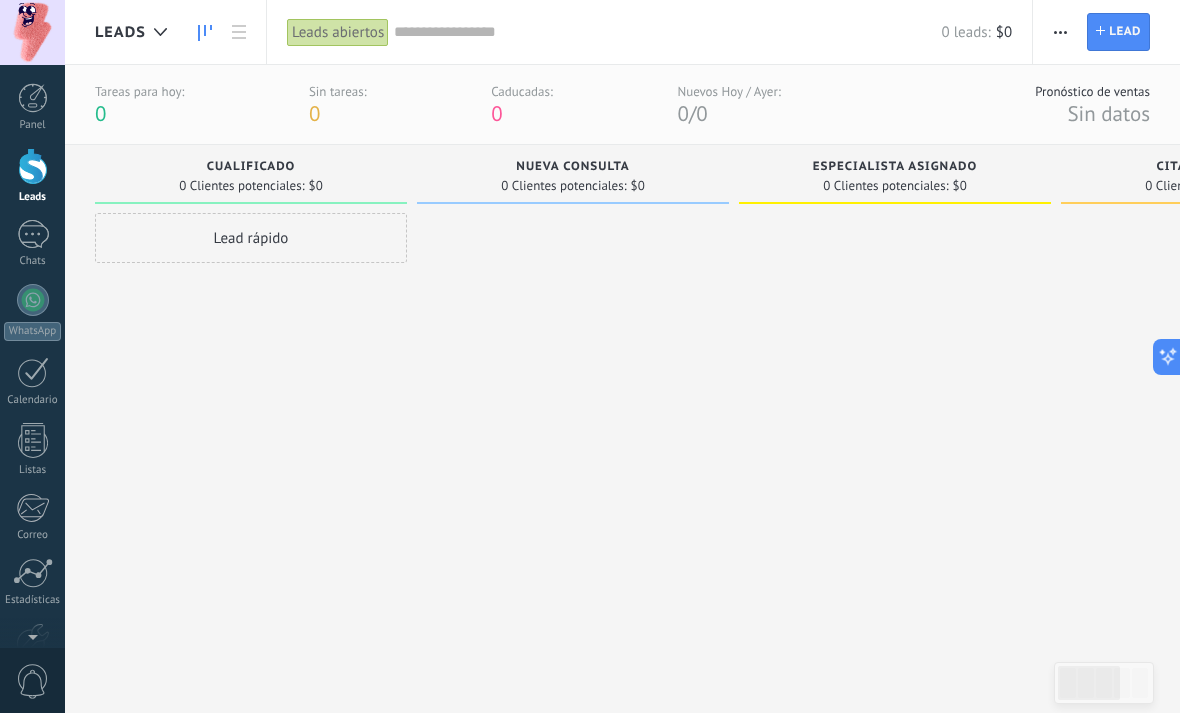 click at bounding box center [1060, 32] 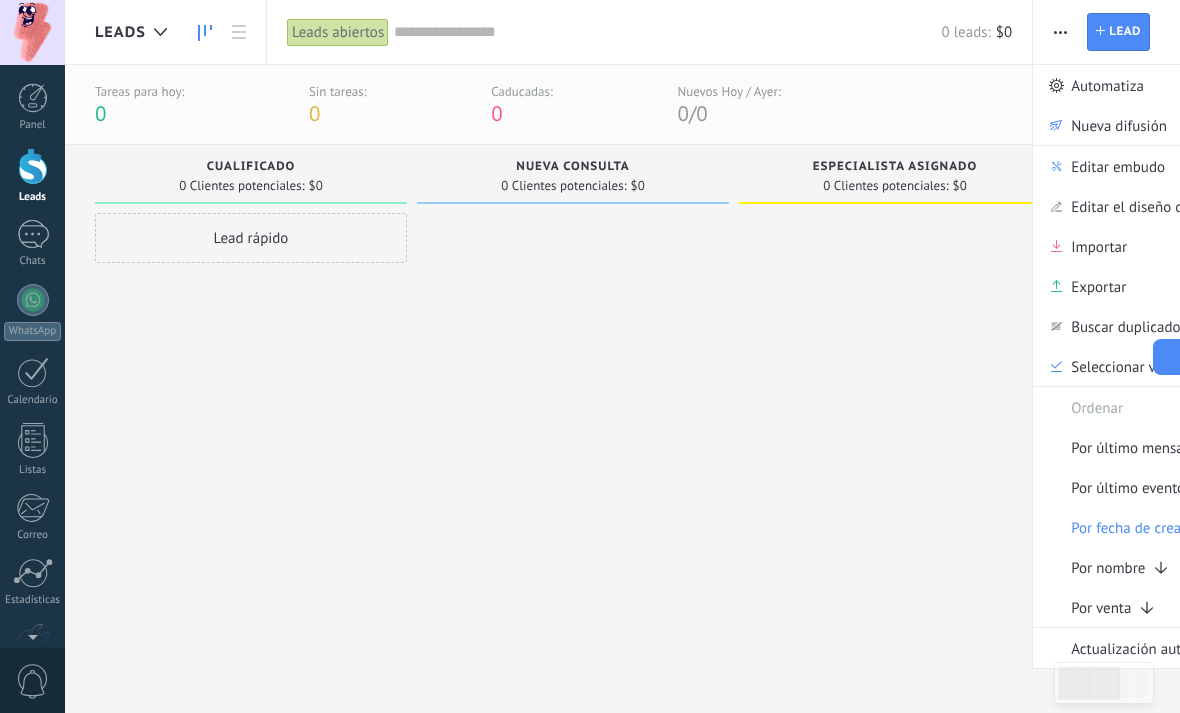 click on "Automatiza" at bounding box center (1107, 85) 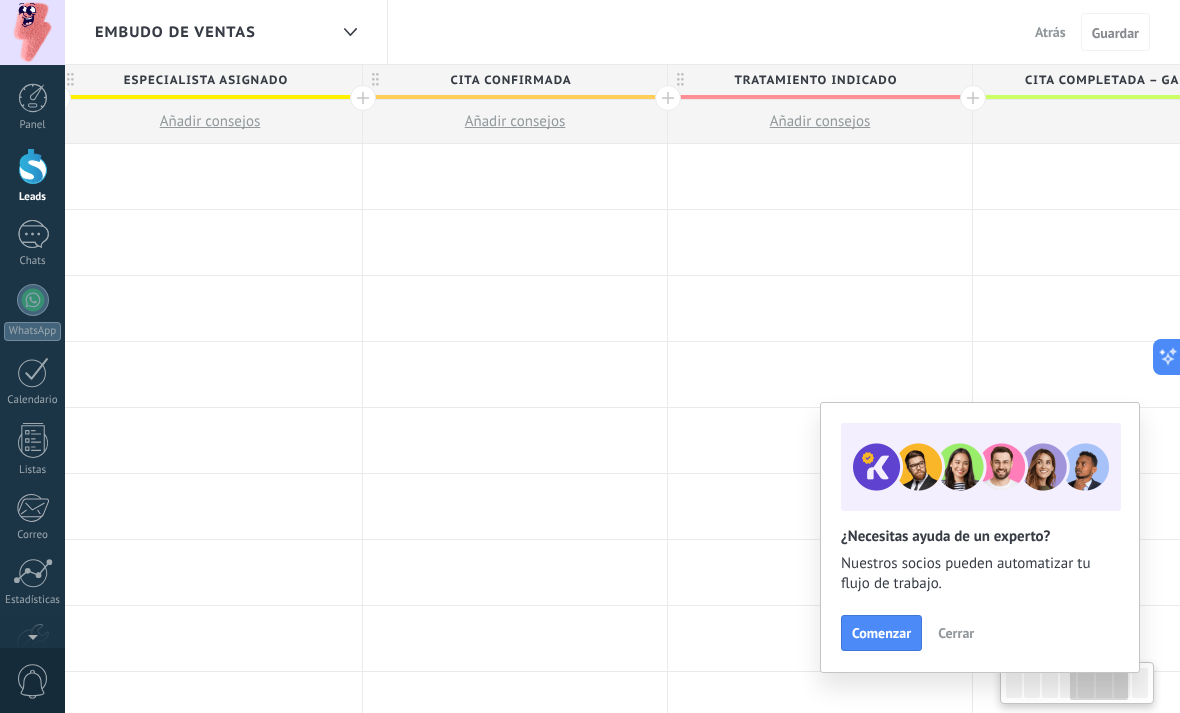 scroll, scrollTop: 0, scrollLeft: 1246, axis: horizontal 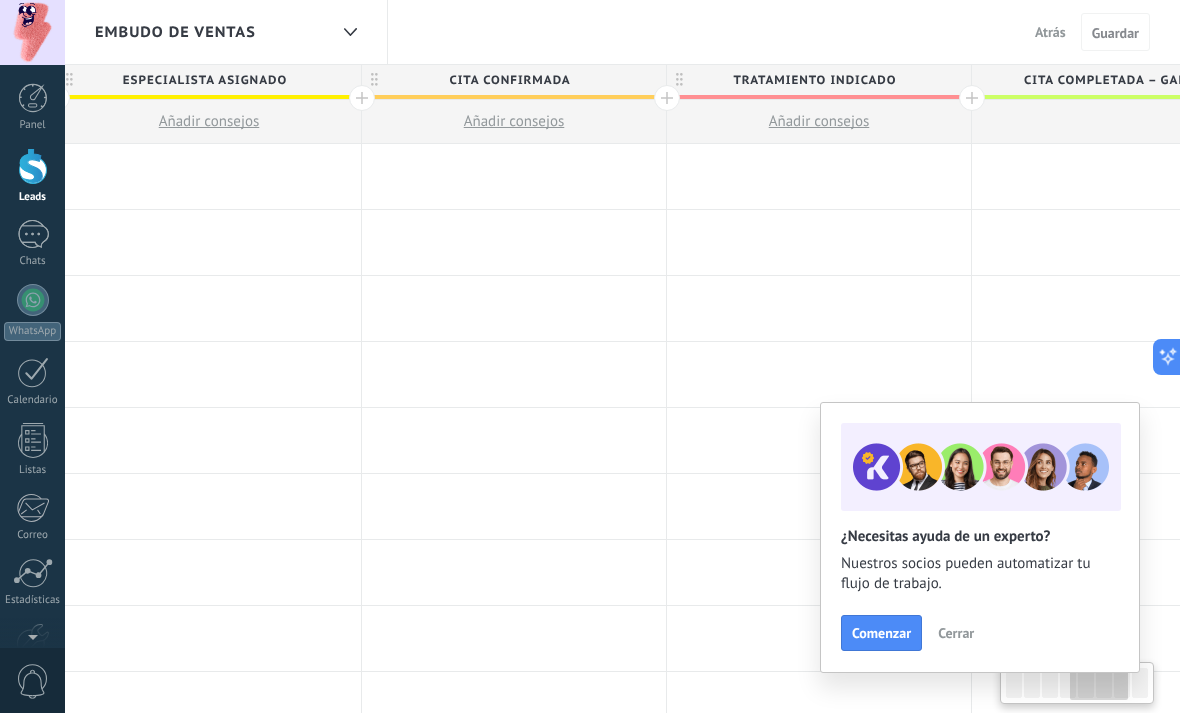 click on "Tratamiento indicado" at bounding box center (814, 80) 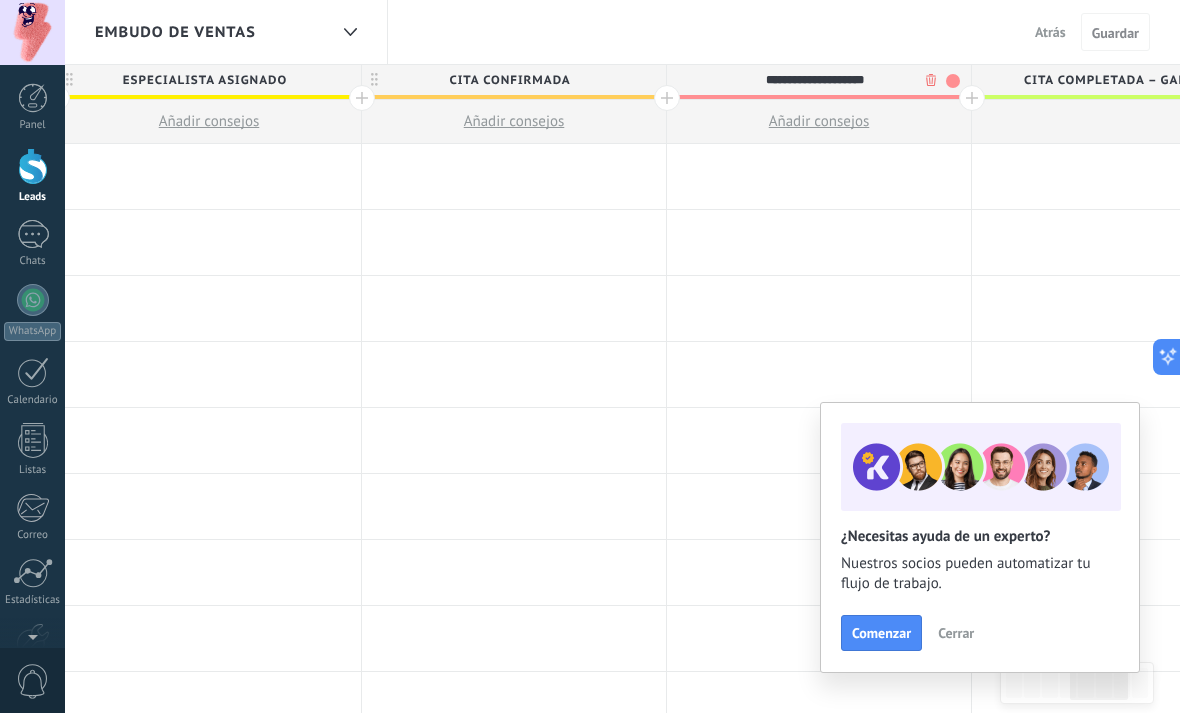 click at bounding box center [1124, 176] 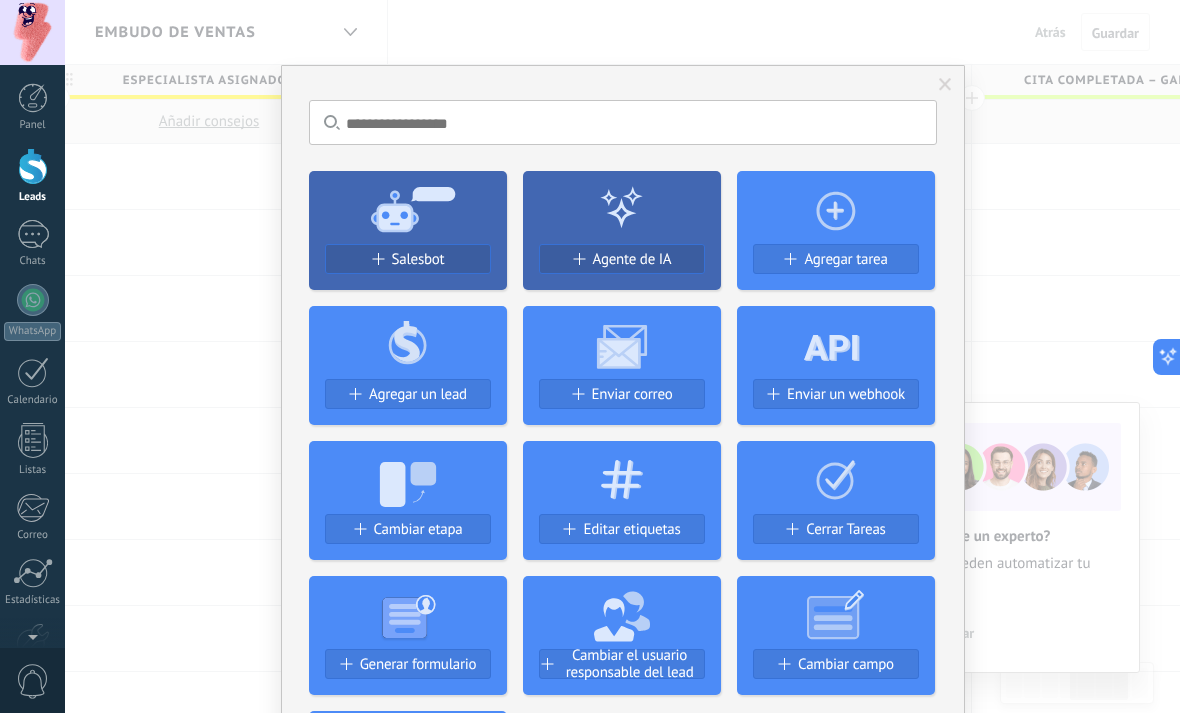 click on "No hay resultados Salesbot Agente de IA Agregar tarea Agregar un lead Enviar correo Enviar un webhook Cambiar etapa Editar etiquetas Cerrar Tareas Generar formulario Cambiar el usuario responsable del lead Cambiar campo Borrar archivos Widgets" at bounding box center [622, 356] 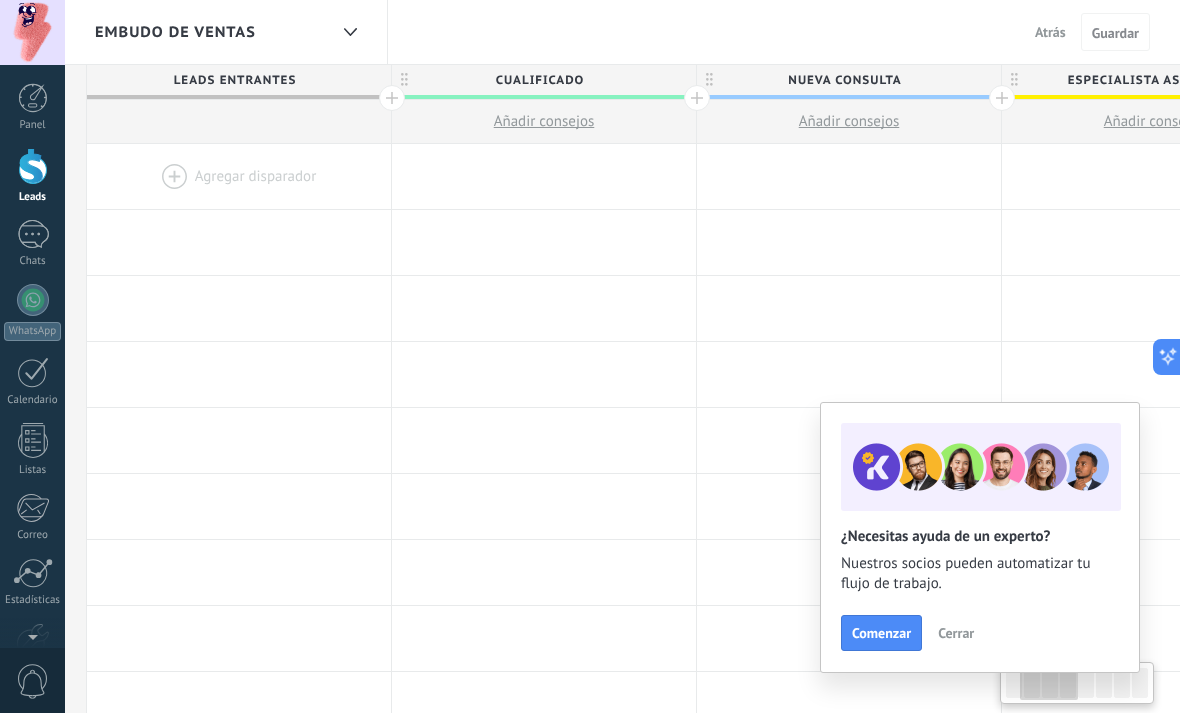 scroll, scrollTop: 0, scrollLeft: 306, axis: horizontal 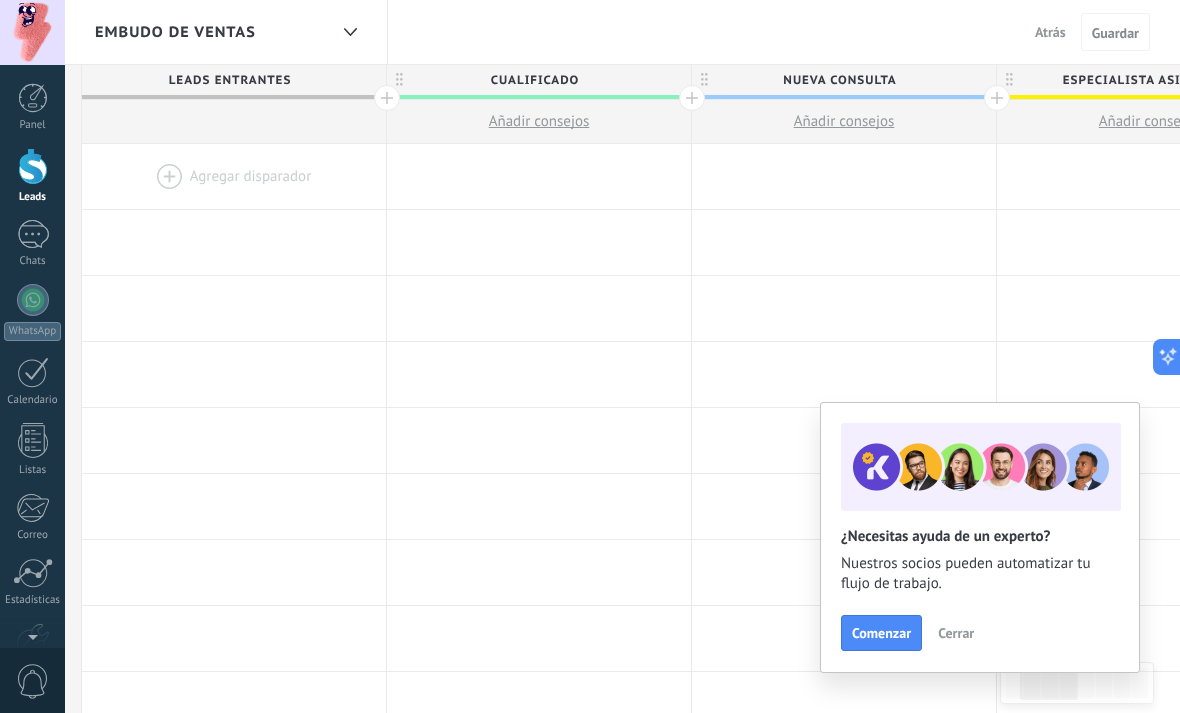 click on "Nueva consulta" at bounding box center [839, 80] 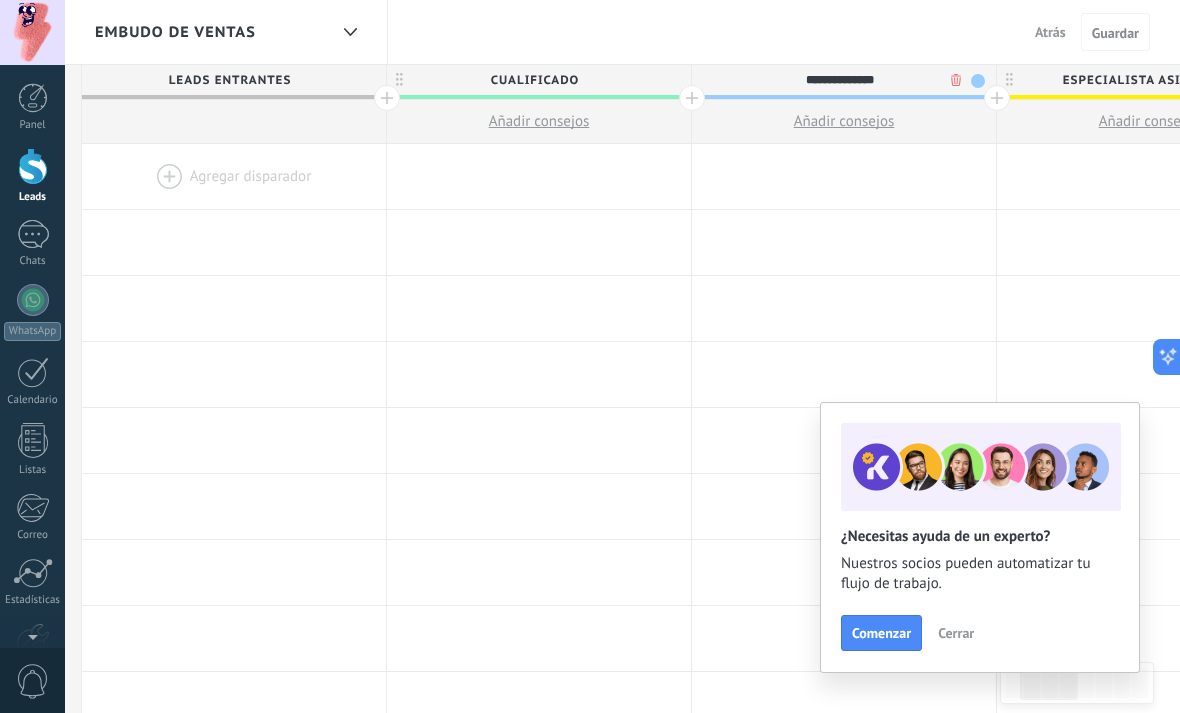 click on "**********" at bounding box center (839, 80) 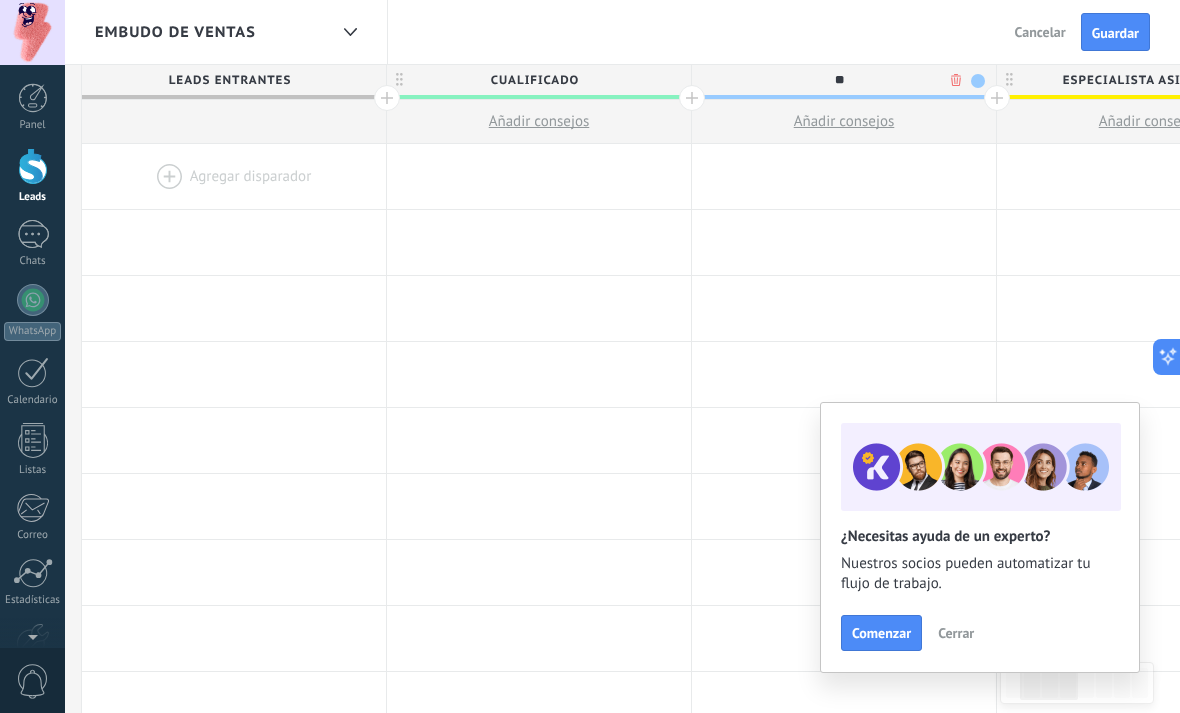 type on "*" 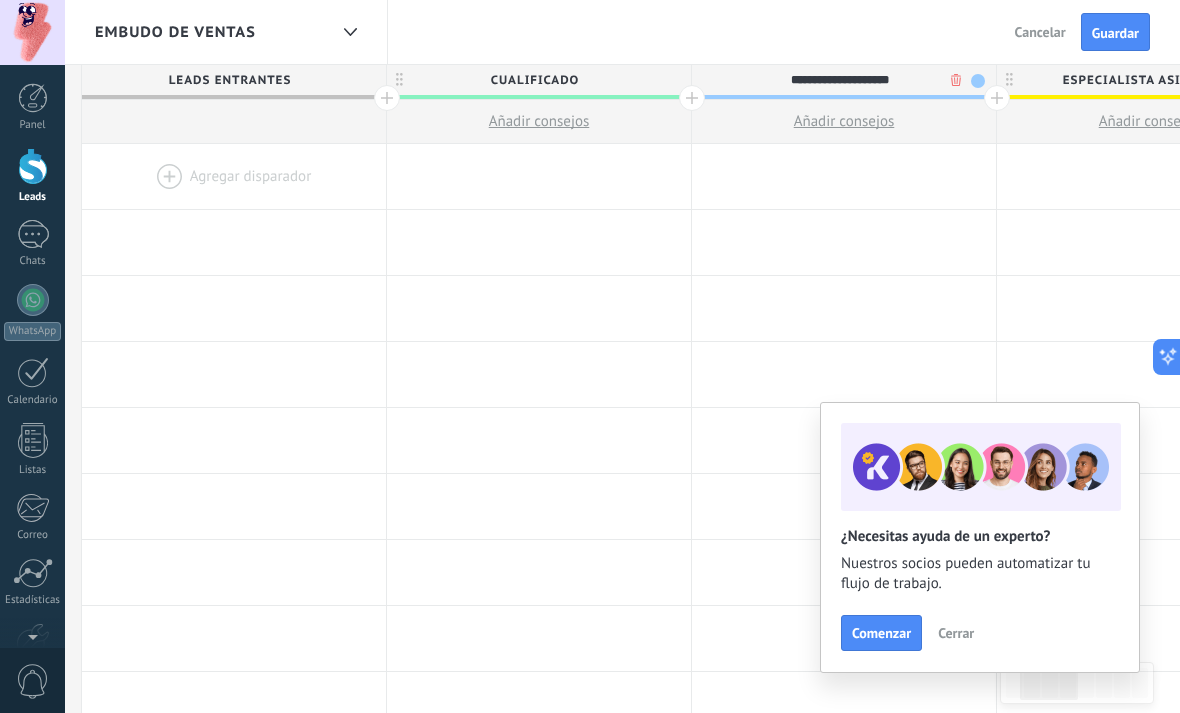 type on "**********" 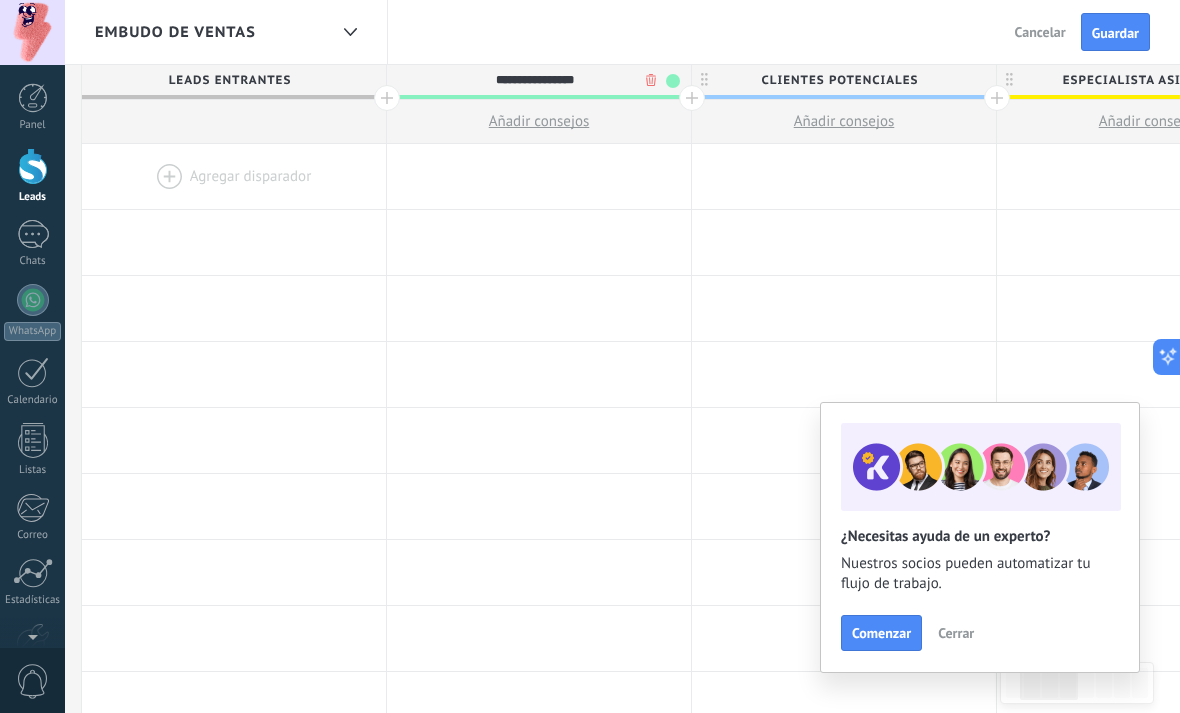 click on "Especialista asignado" at bounding box center [1144, 80] 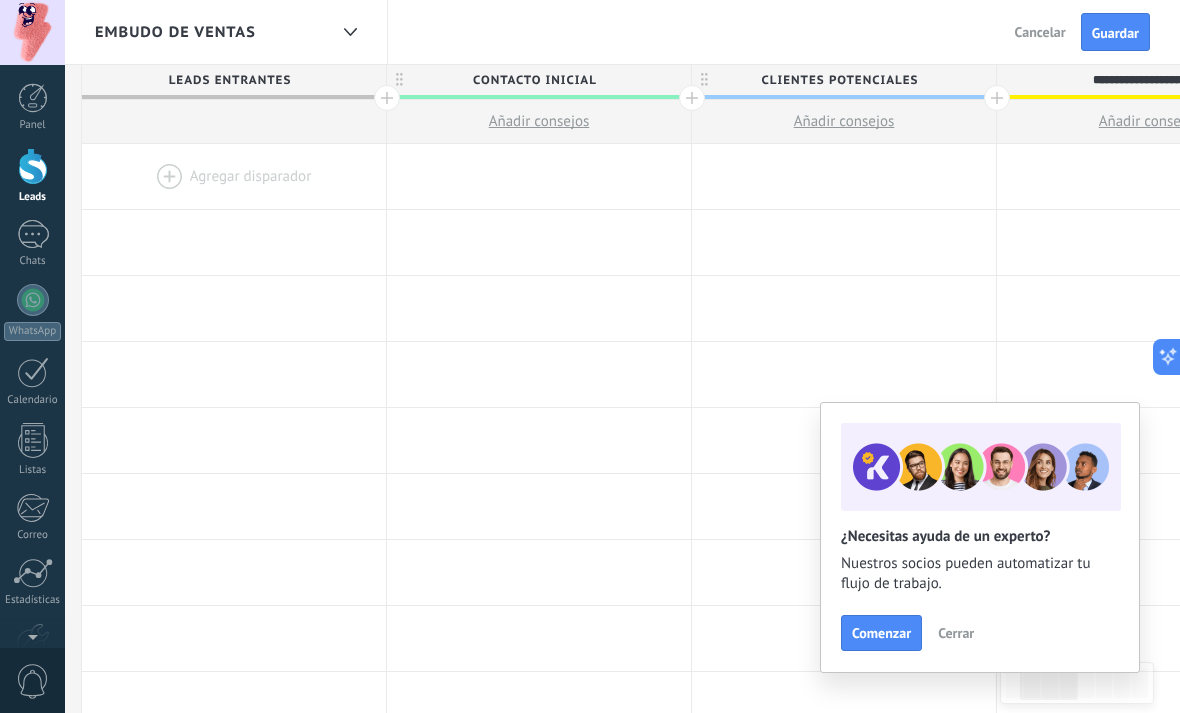 click on "**********" at bounding box center [1144, 80] 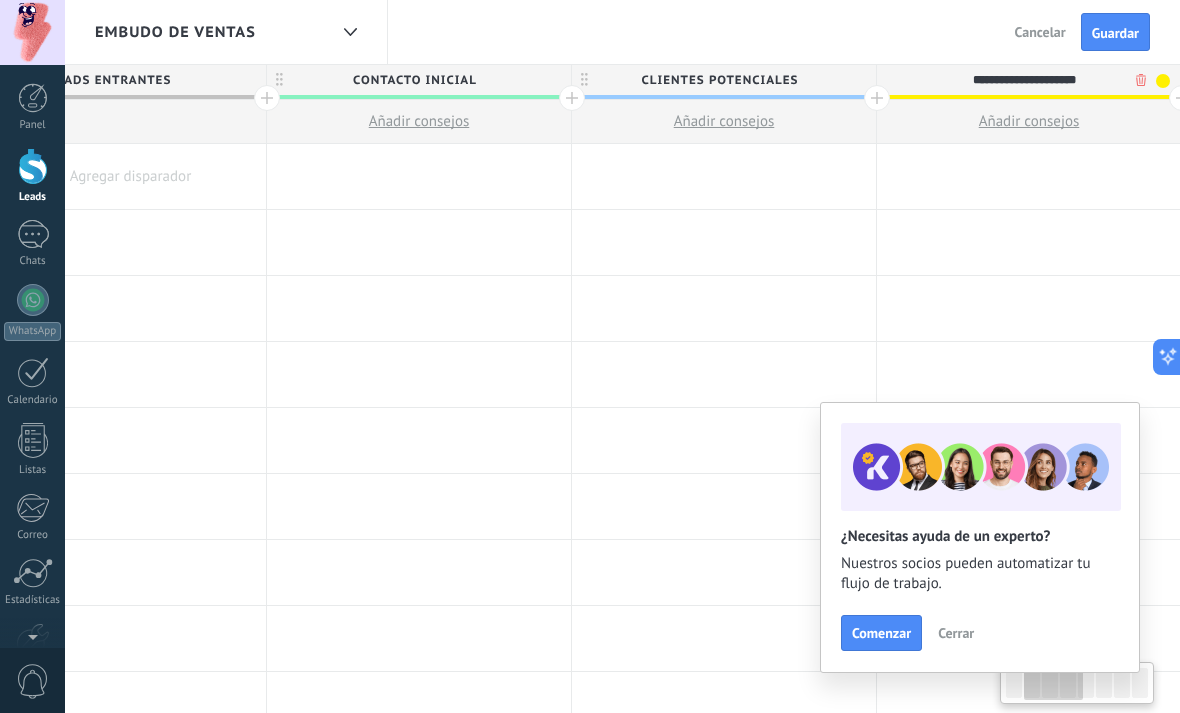 scroll, scrollTop: 0, scrollLeft: 442, axis: horizontal 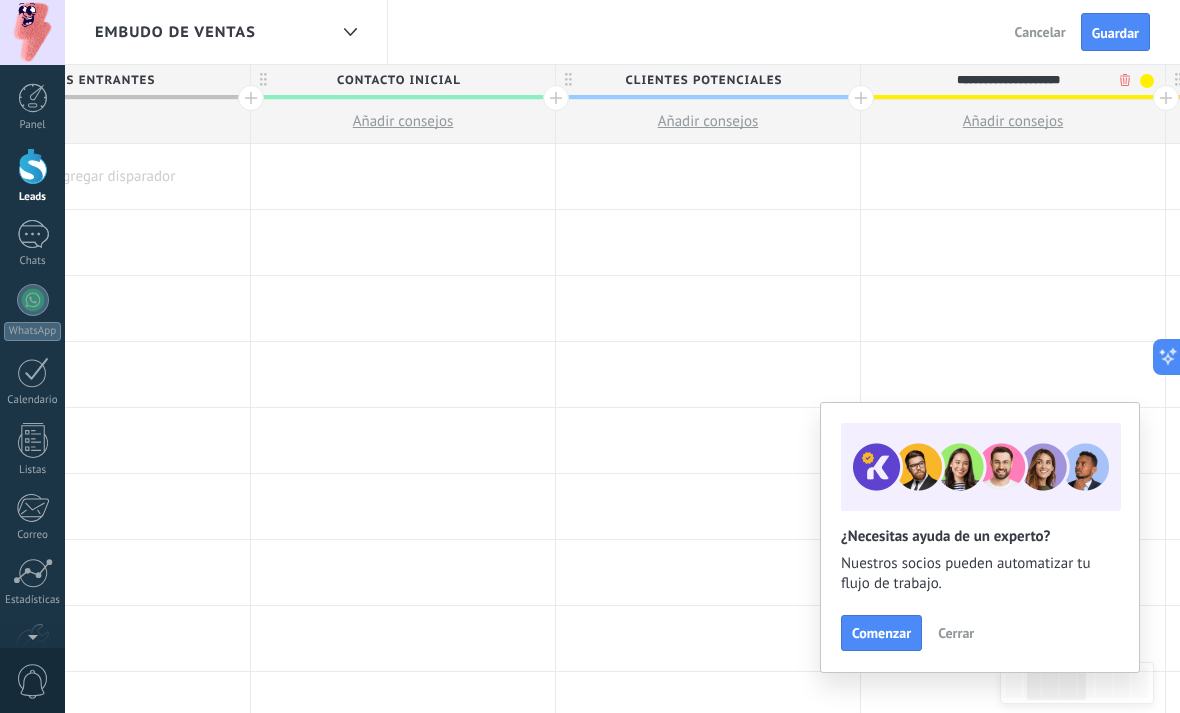 click on "**********" at bounding box center [1008, 80] 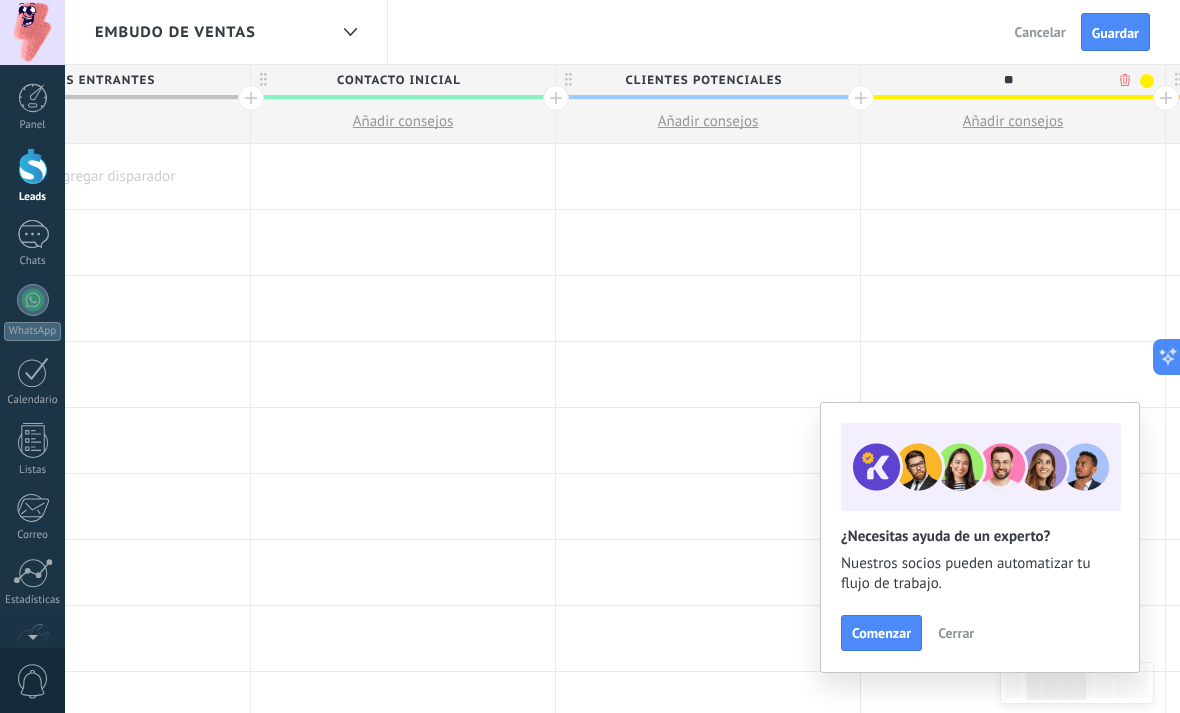 type on "*" 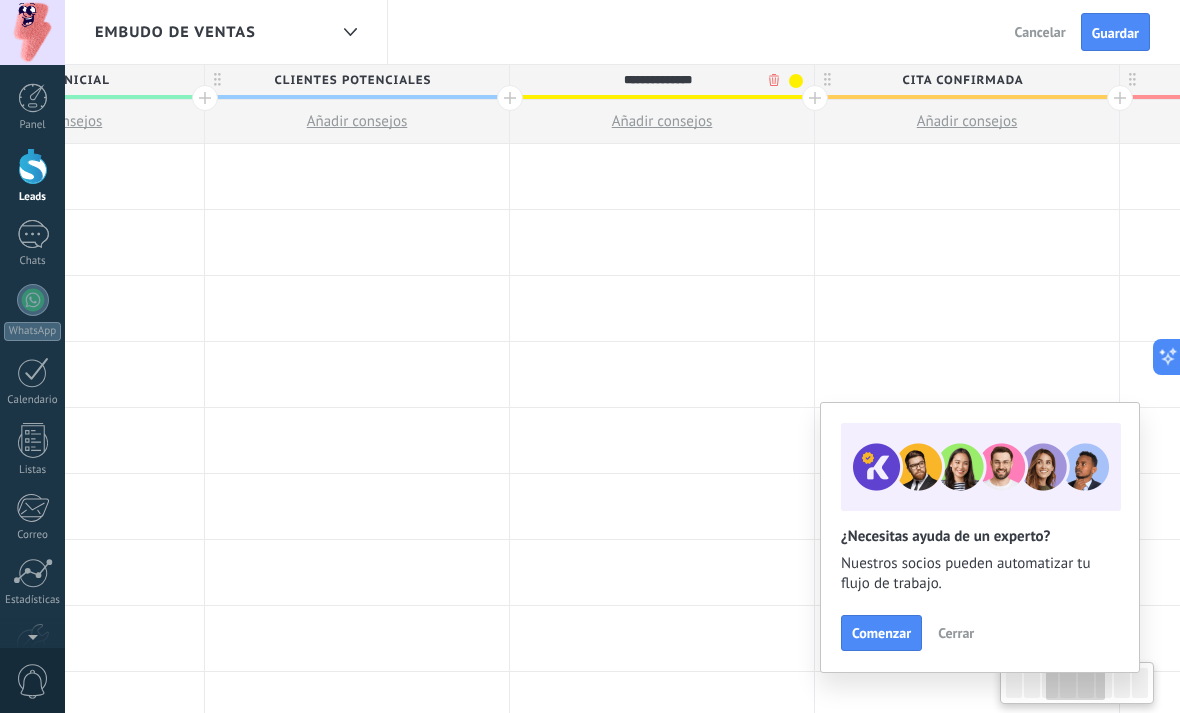 scroll, scrollTop: 0, scrollLeft: 795, axis: horizontal 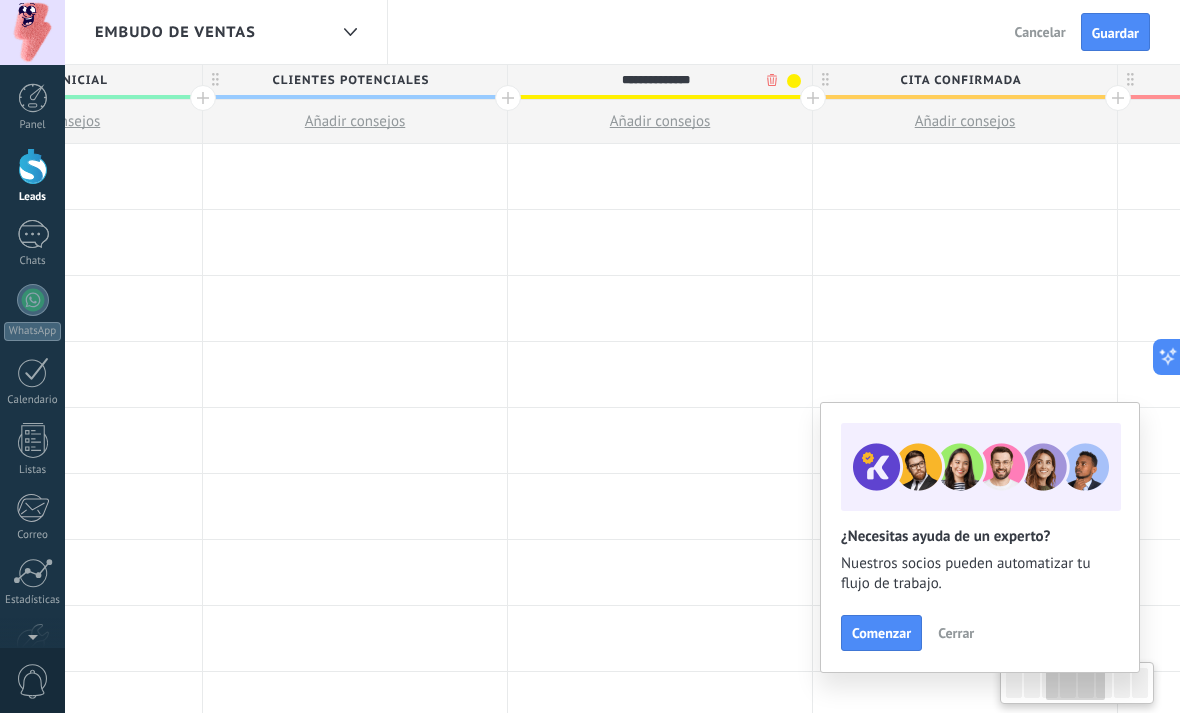 type on "**********" 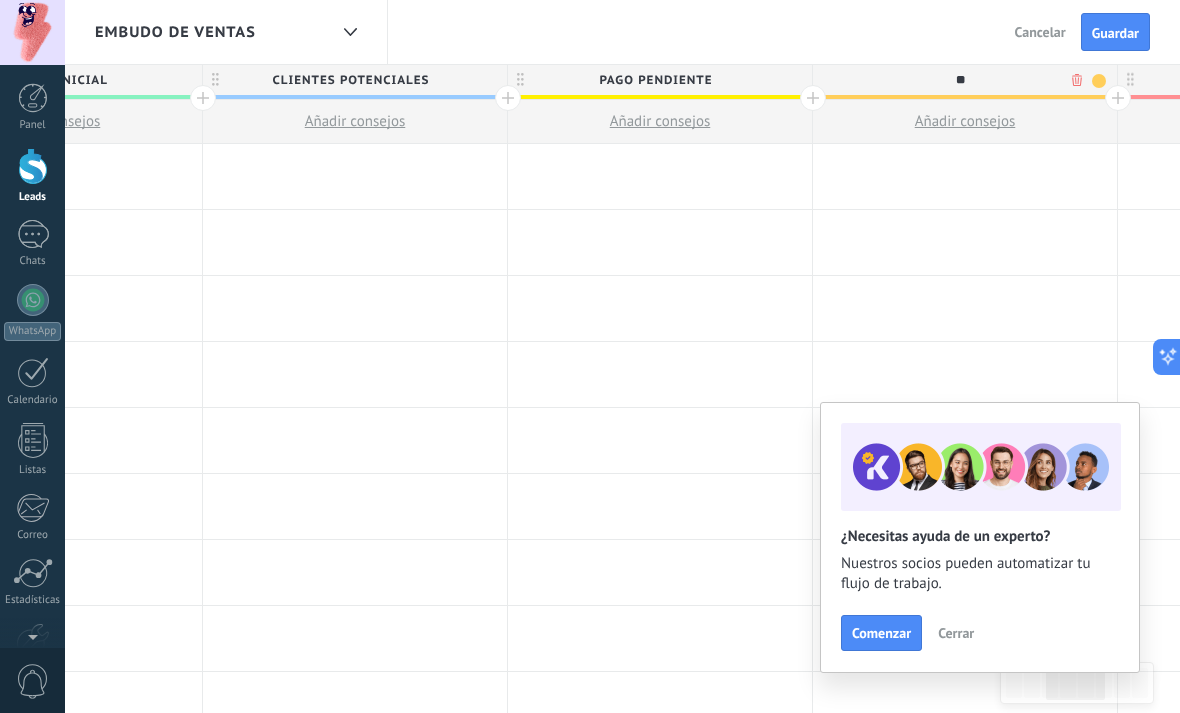 type on "*" 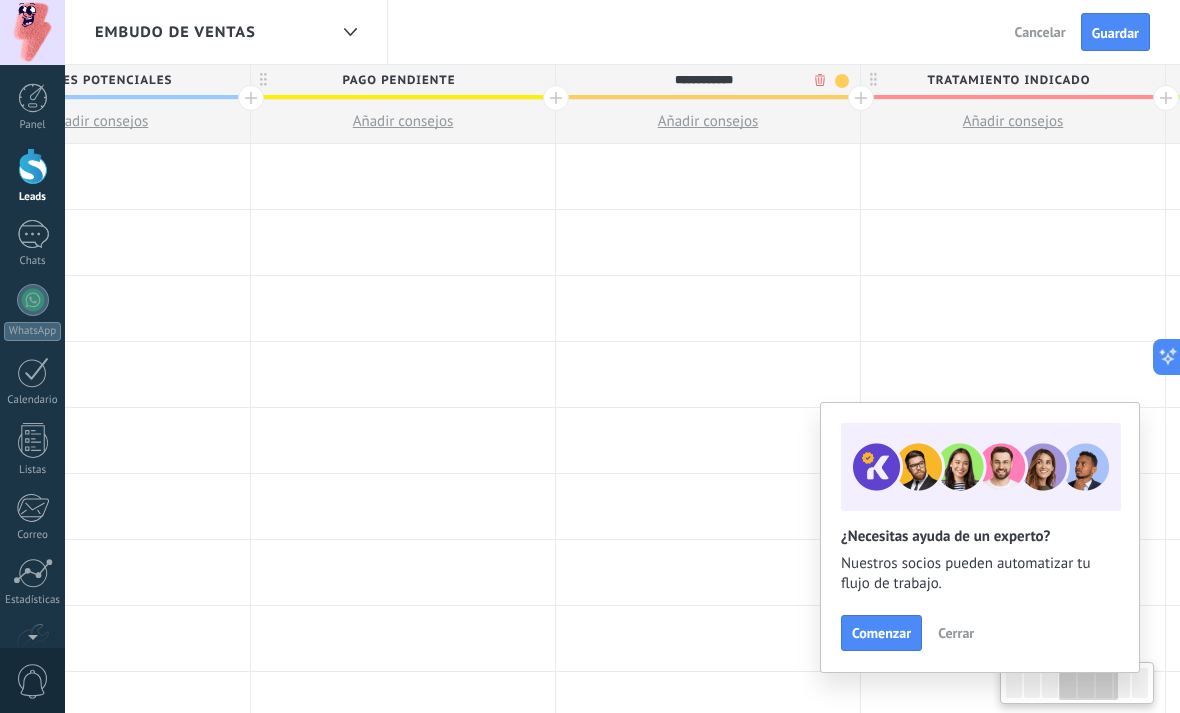 scroll, scrollTop: 0, scrollLeft: 1056, axis: horizontal 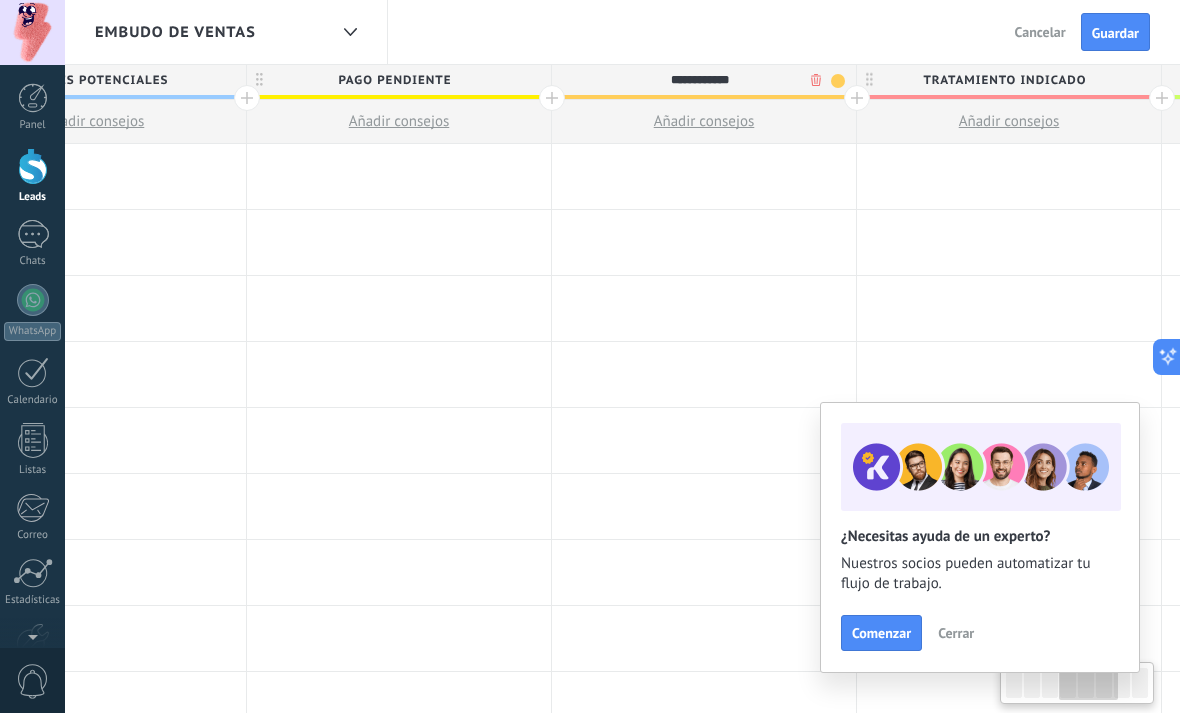 click on "Tratamiento indicado" at bounding box center (1004, 80) 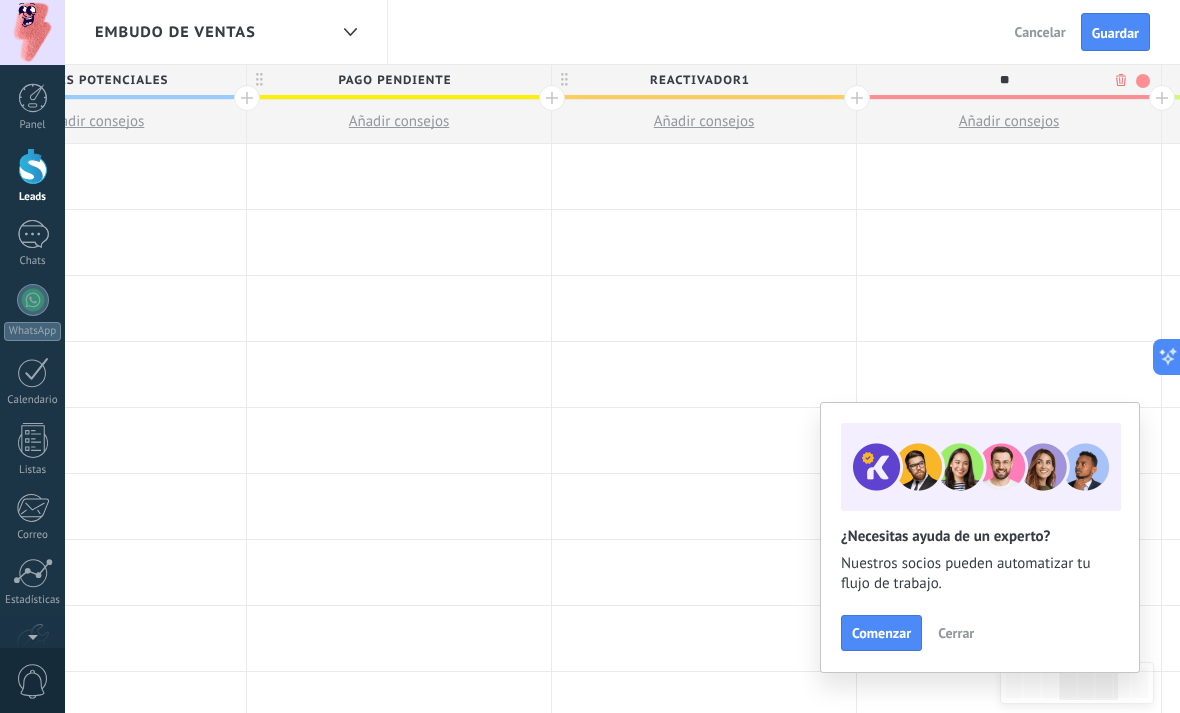 type on "*" 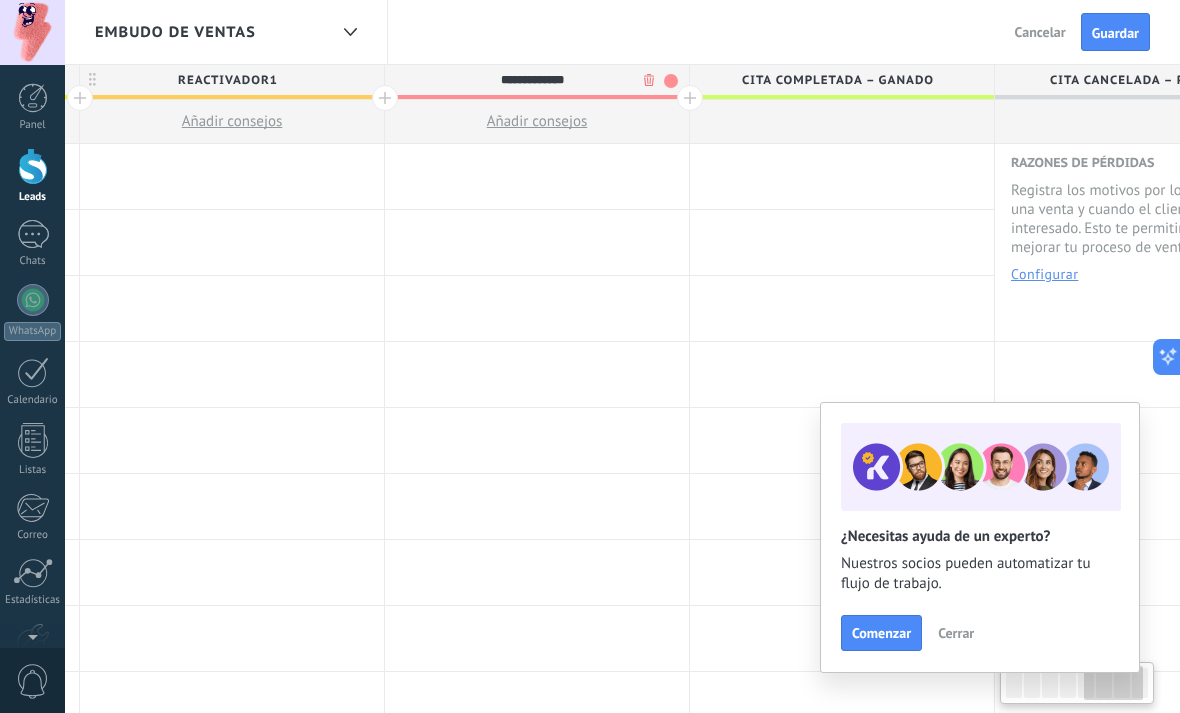scroll, scrollTop: 0, scrollLeft: 1527, axis: horizontal 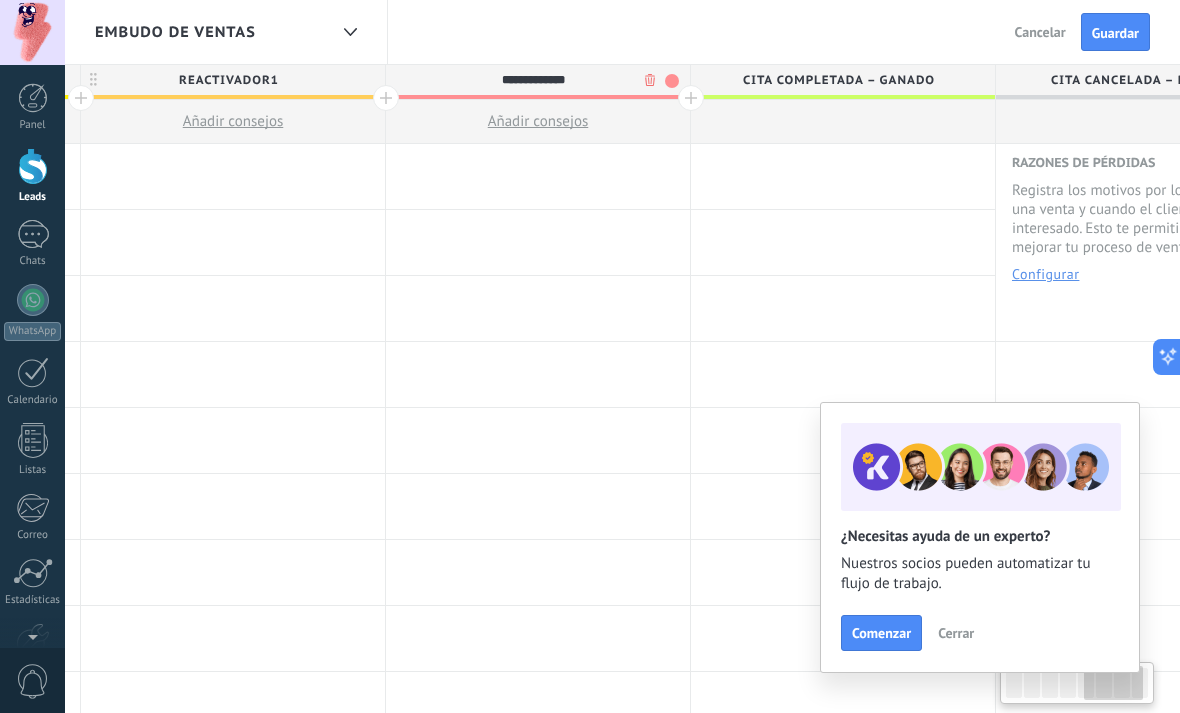 type on "**********" 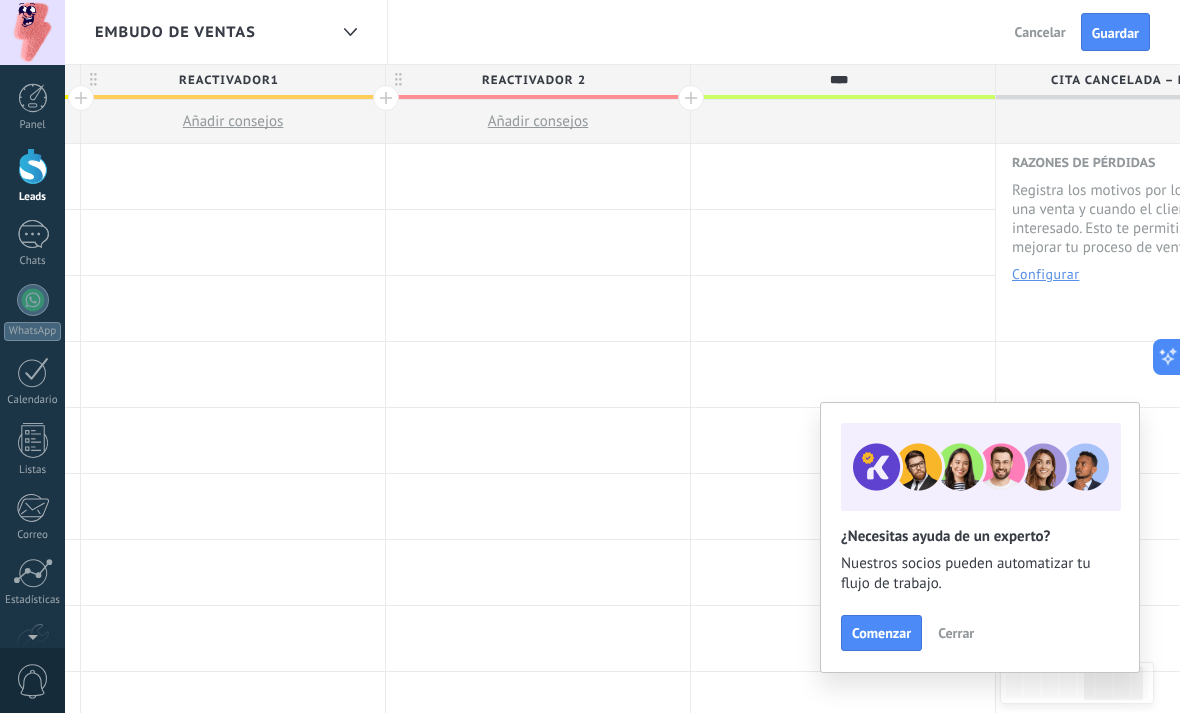 type on "***" 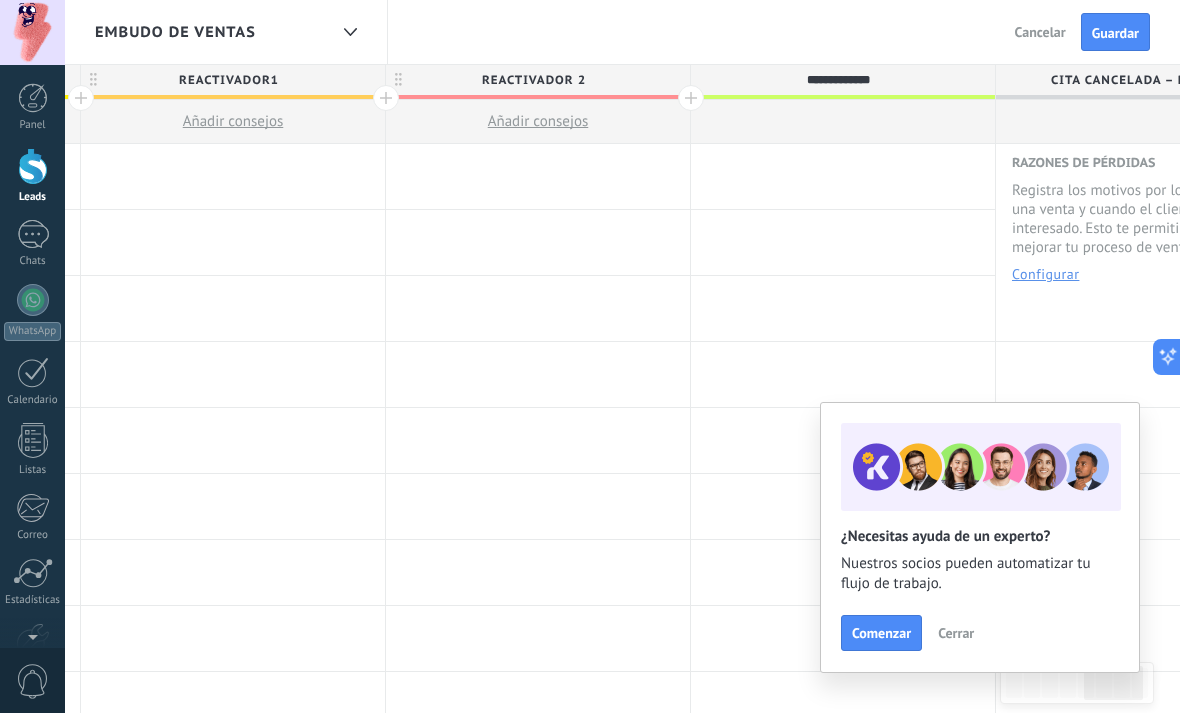 type on "**********" 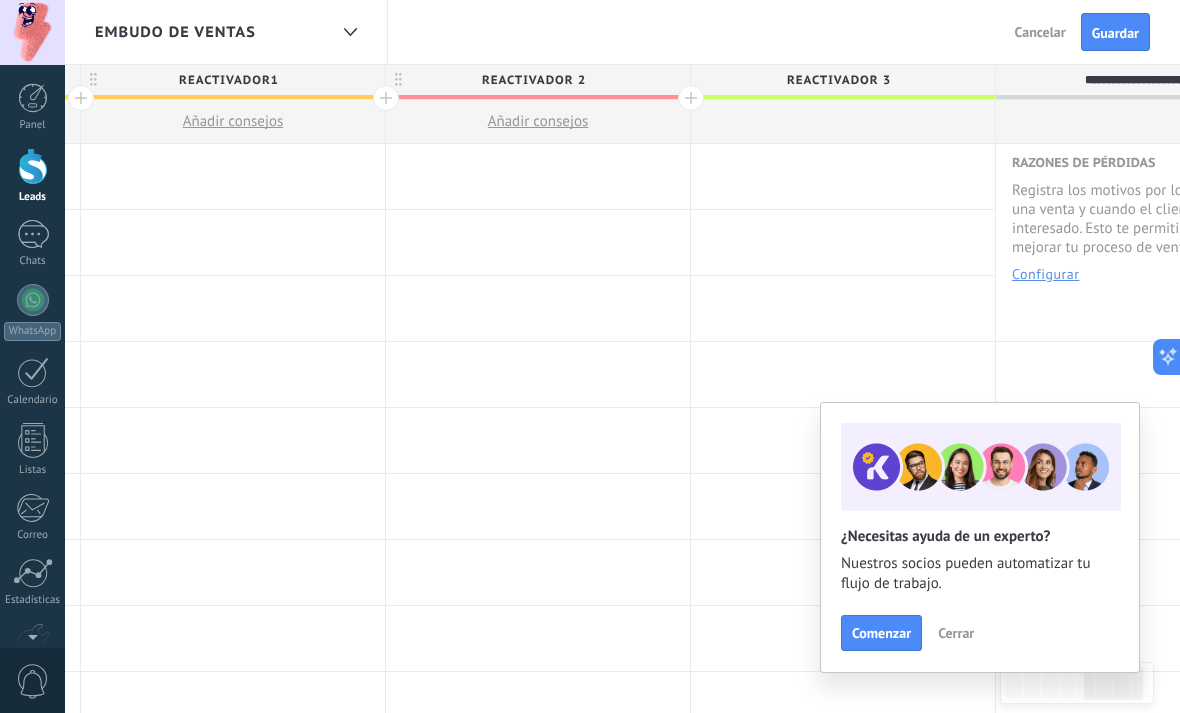 click on "**********" at bounding box center [1143, 80] 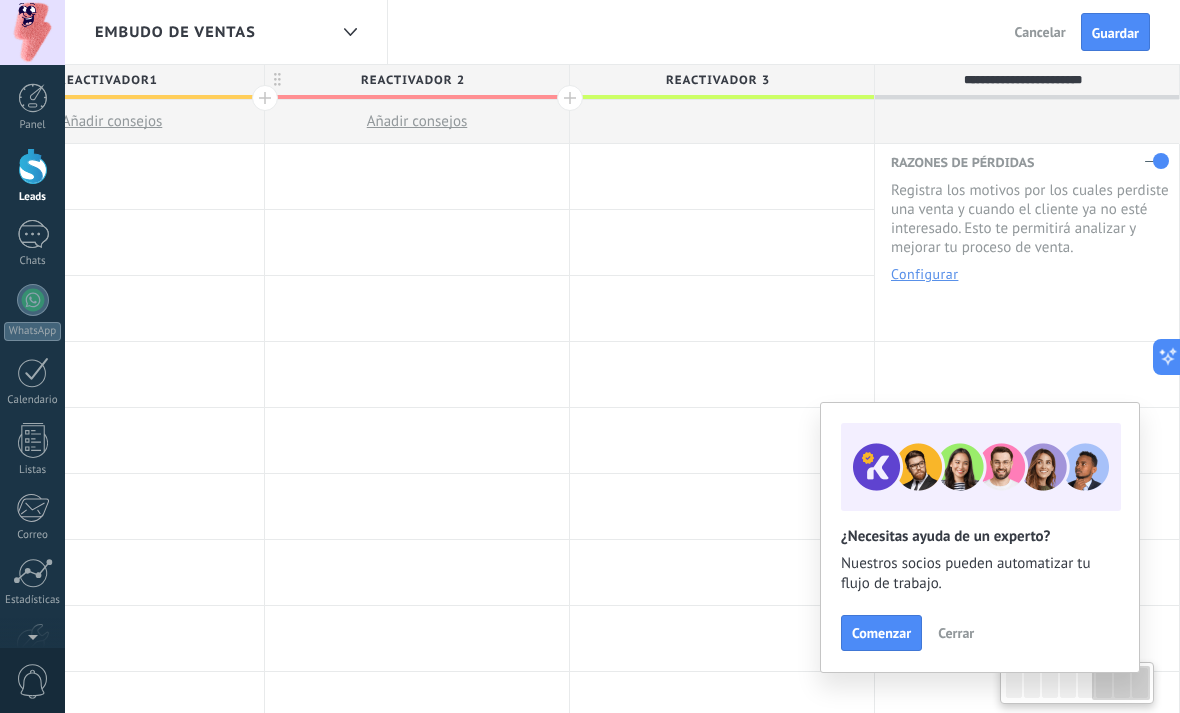 scroll, scrollTop: 0, scrollLeft: 1648, axis: horizontal 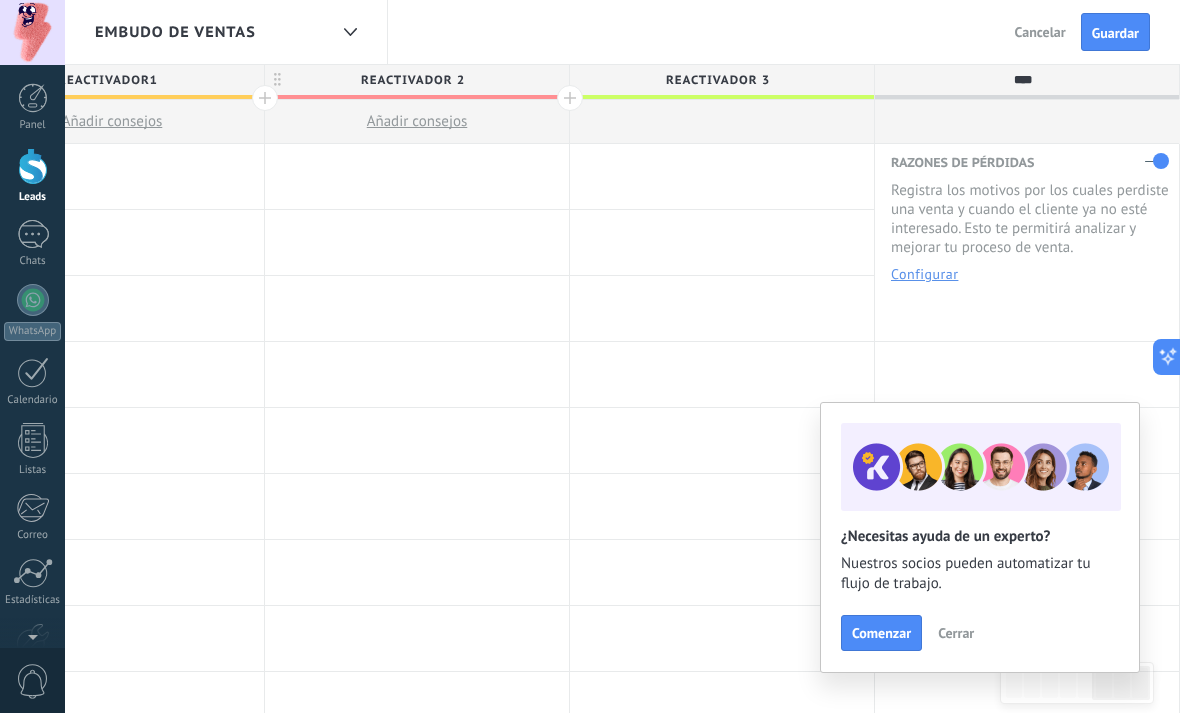 type on "***" 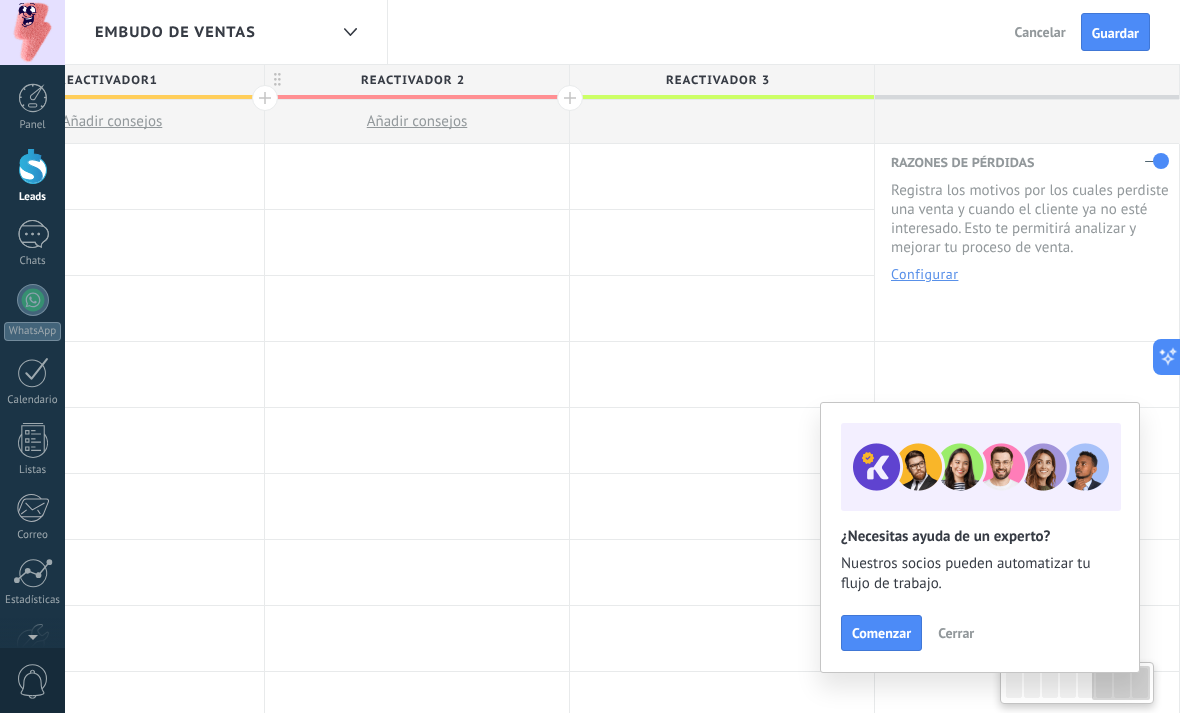 scroll, scrollTop: 0, scrollLeft: 1648, axis: horizontal 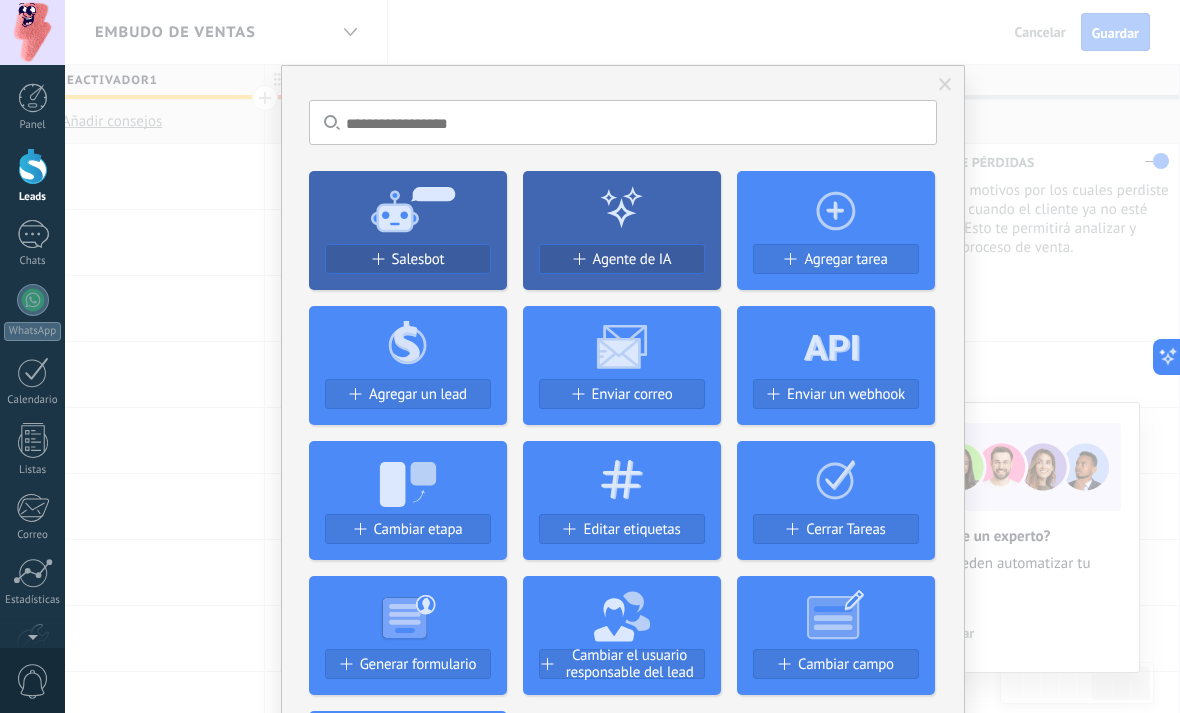 click on "No hay resultados Salesbot Agente de IA Agregar tarea Agregar un lead Enviar correo Enviar un webhook Cambiar etapa Editar etiquetas Cerrar Tareas Generar formulario Cambiar el usuario responsable del lead Cambiar campo Borrar archivos Widgets Google Analytics Connect your Google Analytics account and create custom Google Analytics Instalar AdWords Conecte su cuenta publicitaria y configure la publicidad en Google Autorizar Meta Conversions API Sincroniza tu cuenta Meta para mejorar tus anuncios Conectar Facebook Conecte este módulo y use la publicidad en Facebook Conectar Creditor por CatCode Control de pagos parciales en un lead Instalar Chatter - WA+ChatGPT via Komanda F5 Integración de WhatsApp, Telegram, Avito & VK Instalar Documentos de Google por AMOGURU Documentos de Google por AMOGURU Instalar Distribución Inteligente por AMOGURU Distribución inteligente de leads de amoGURU Instalar Bloque de cambio de estado de AMOGURU Mover leads solo a etapas configuradas. Instalar Whatsapp de YouMessages Zoom" at bounding box center [622, 356] 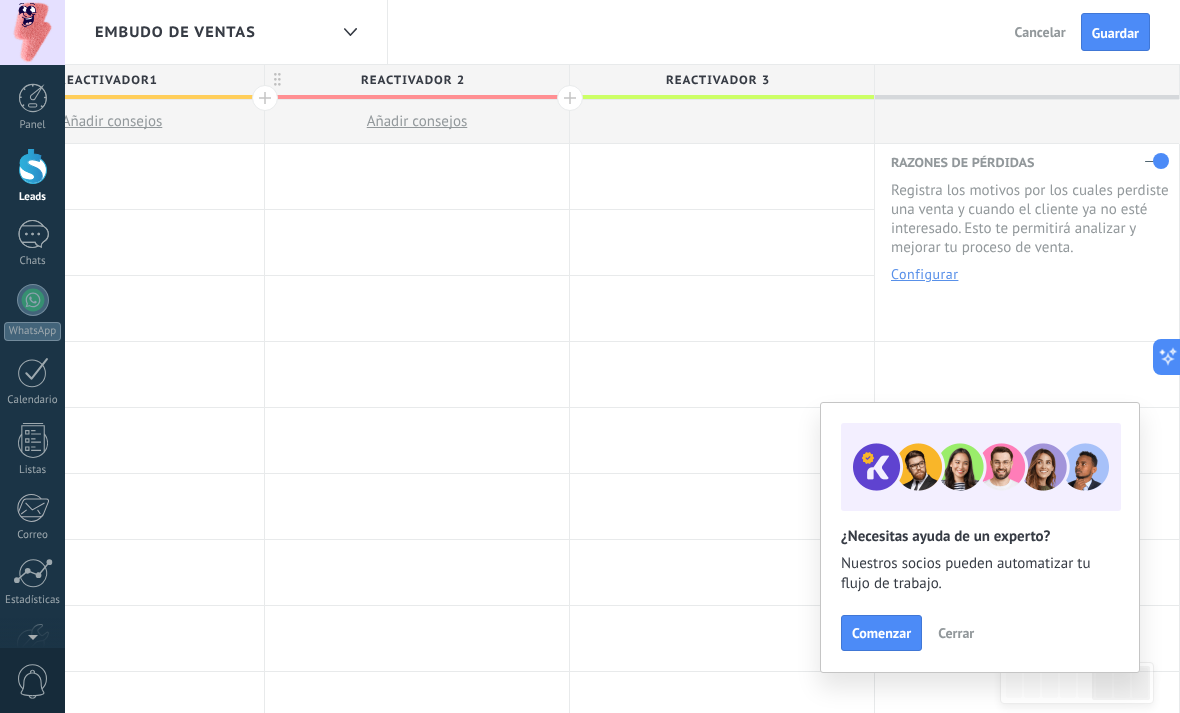 click at bounding box center (1027, 97) 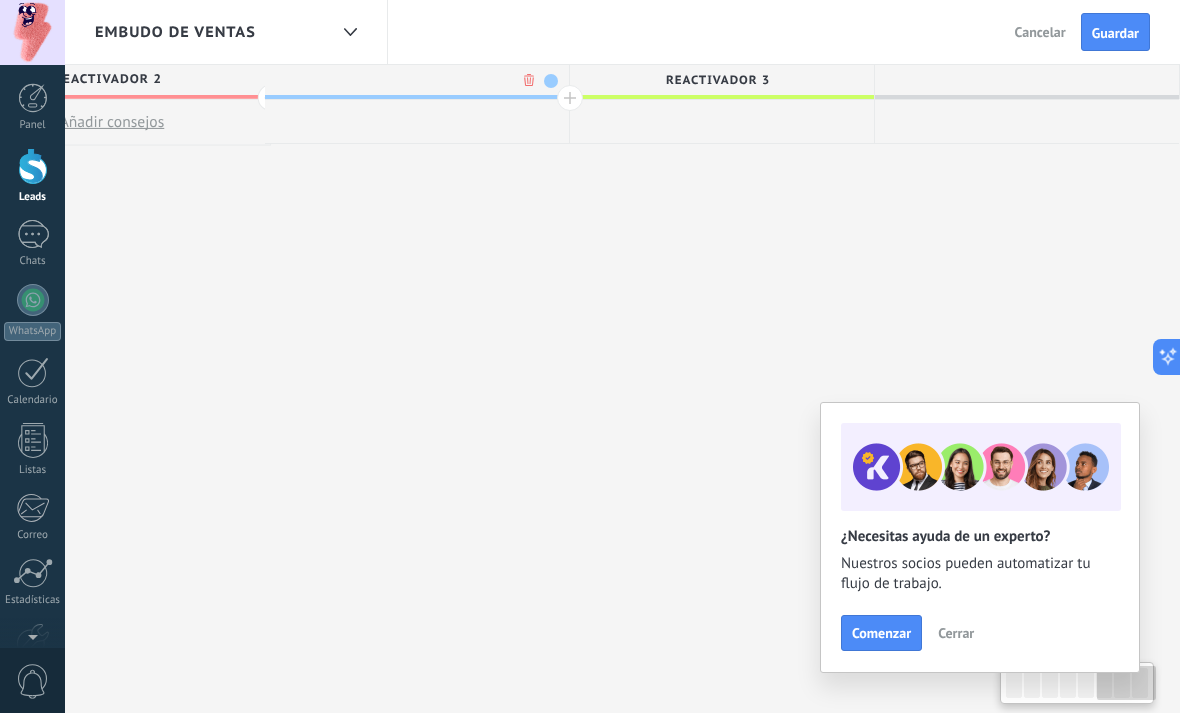 scroll, scrollTop: 0, scrollLeft: 1944, axis: horizontal 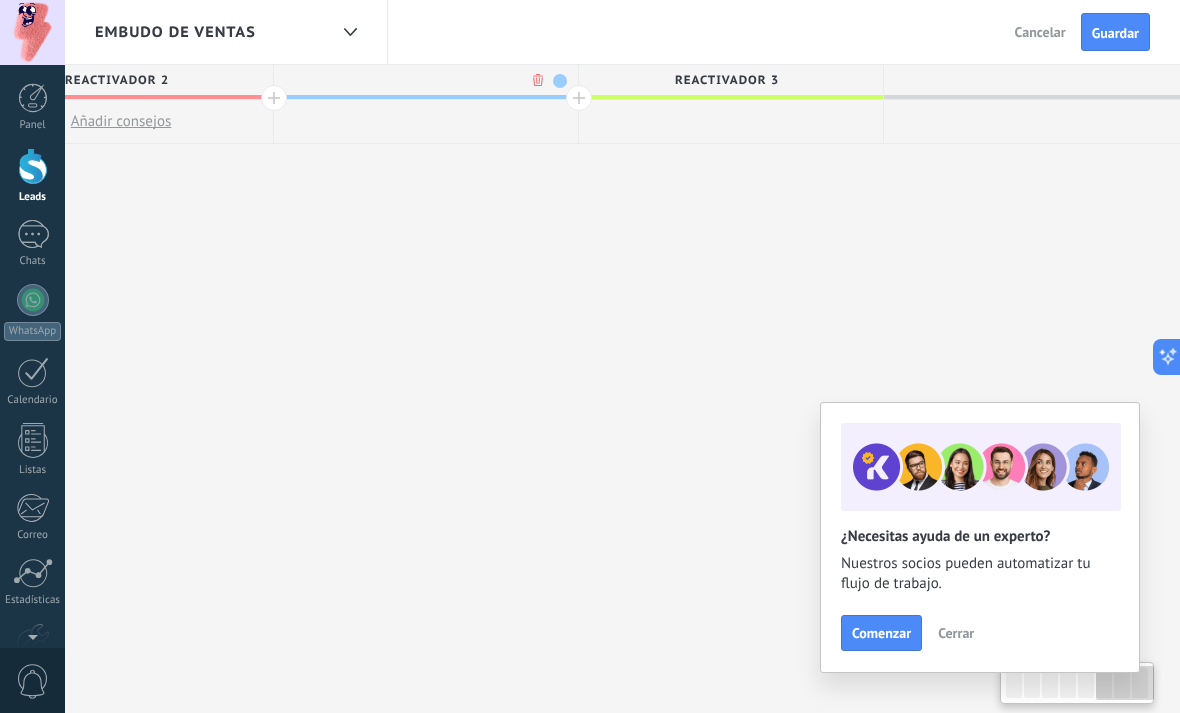 click on "Reactivador 3" at bounding box center [726, 80] 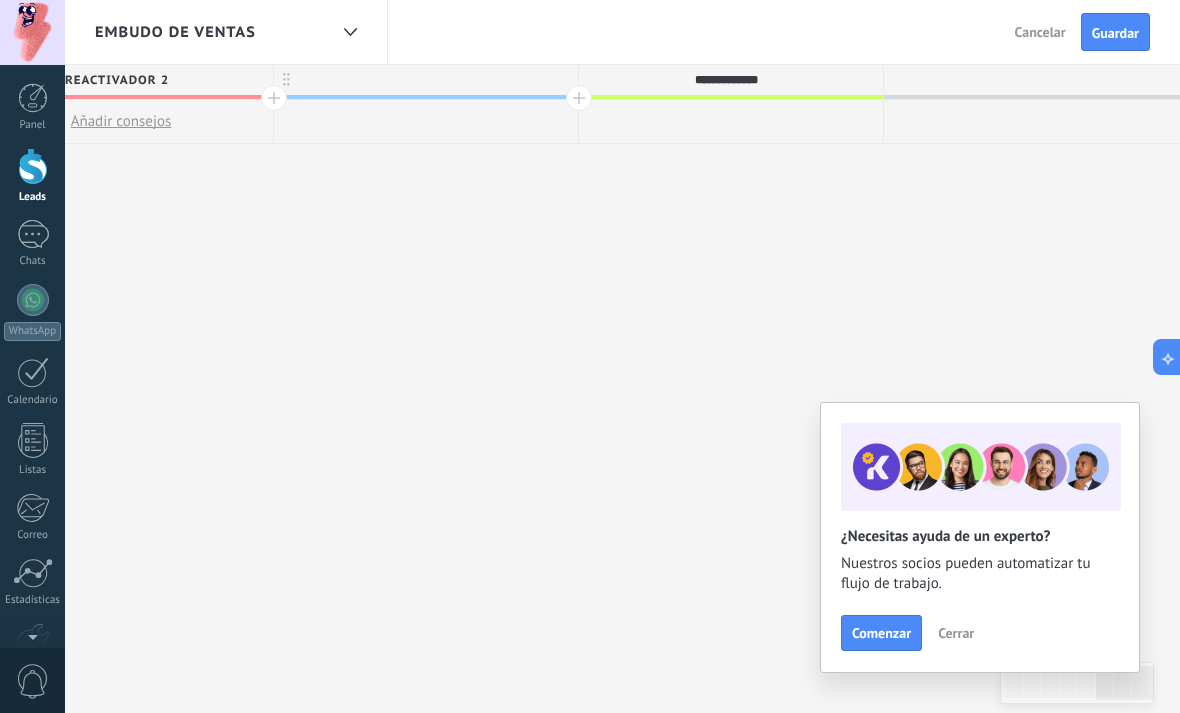 click on "**********" at bounding box center [726, 80] 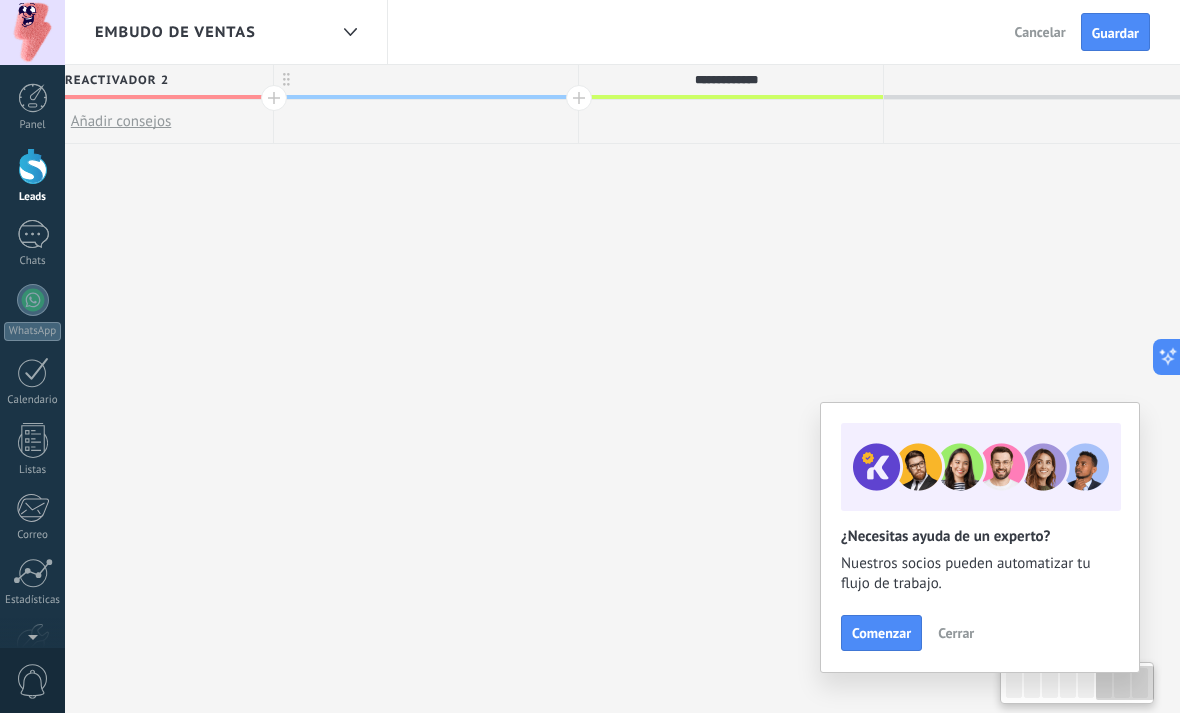 scroll, scrollTop: 0, scrollLeft: 1939, axis: horizontal 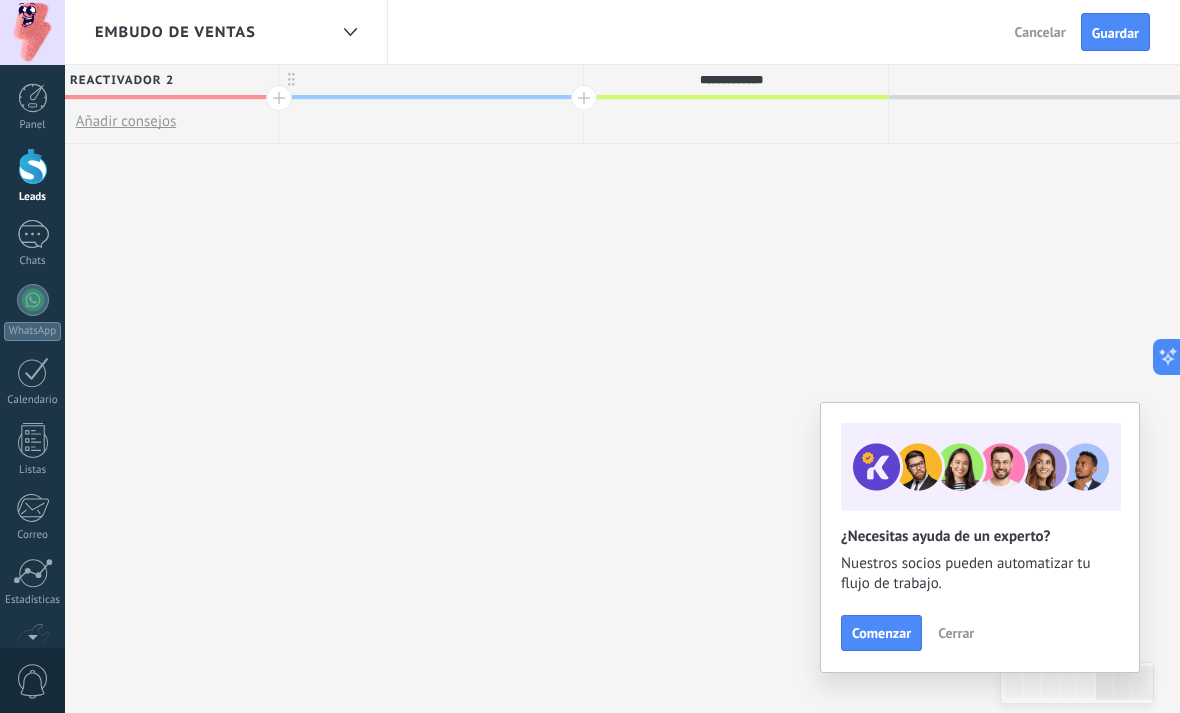 click at bounding box center (431, 80) 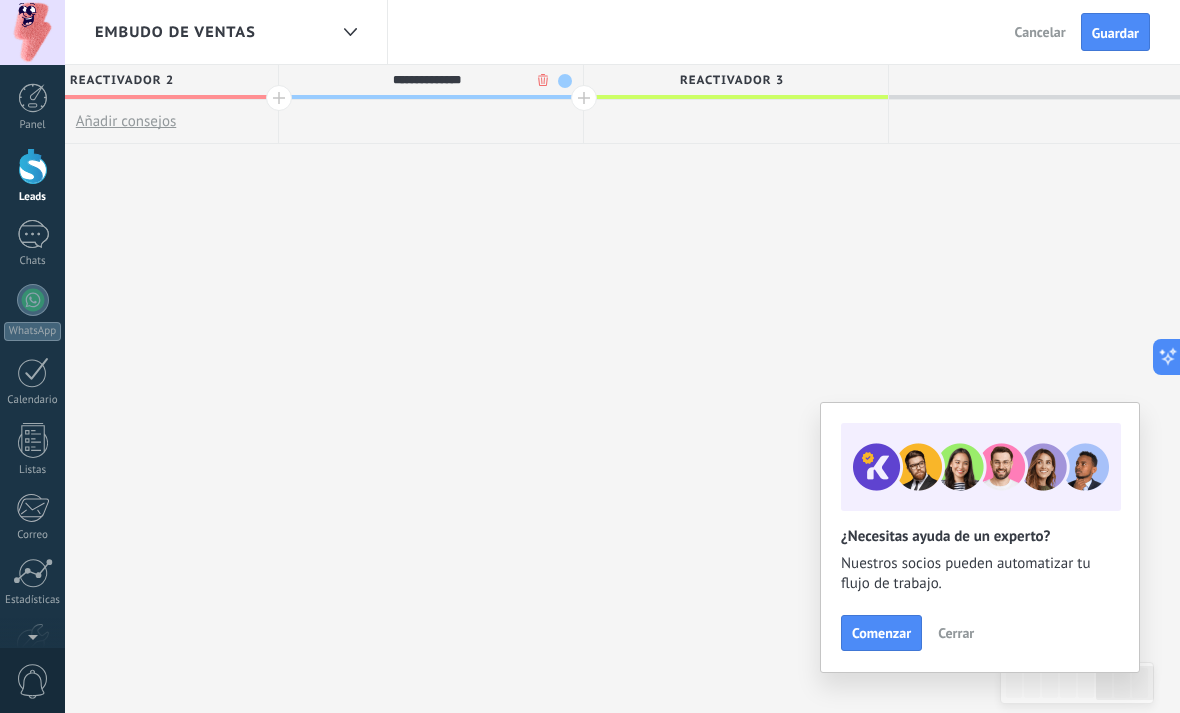type on "**********" 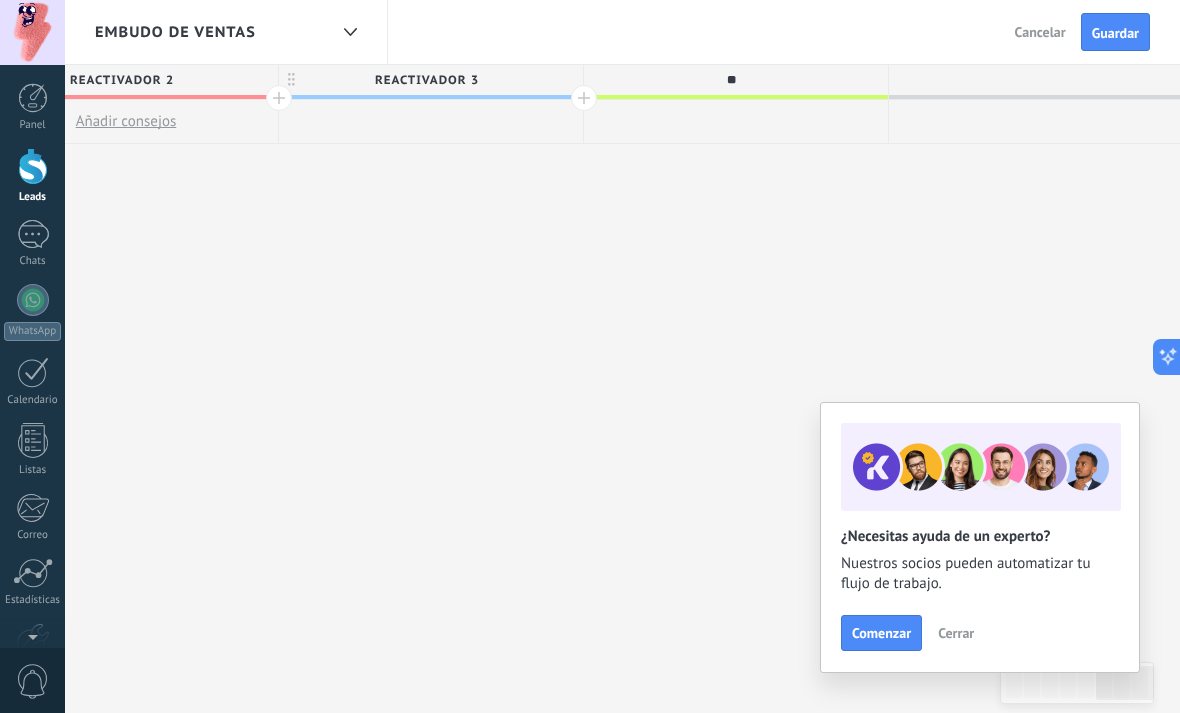 type on "*" 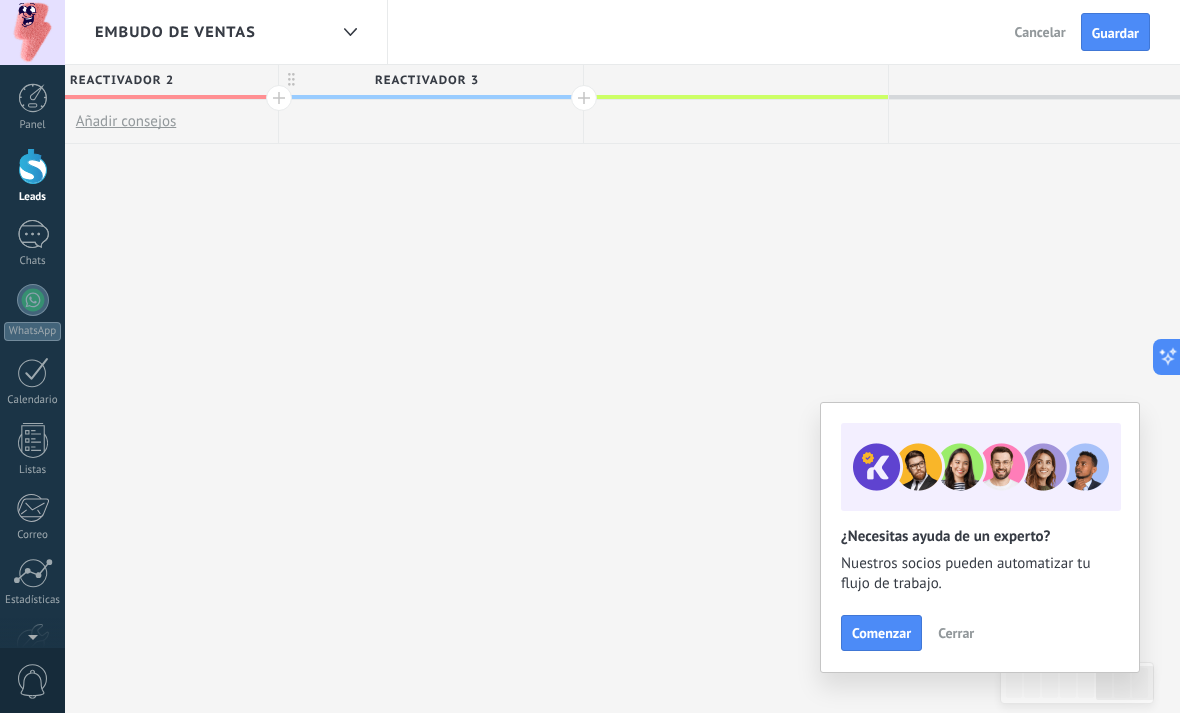 type 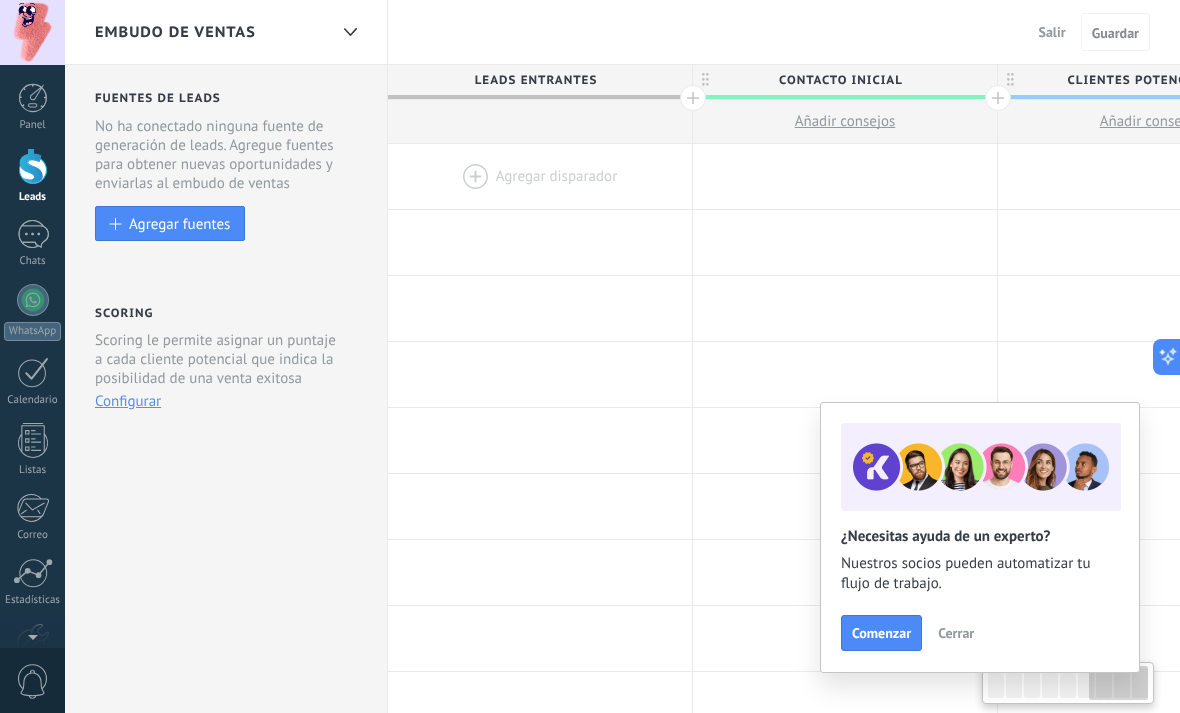 scroll, scrollTop: 0, scrollLeft: 1939, axis: horizontal 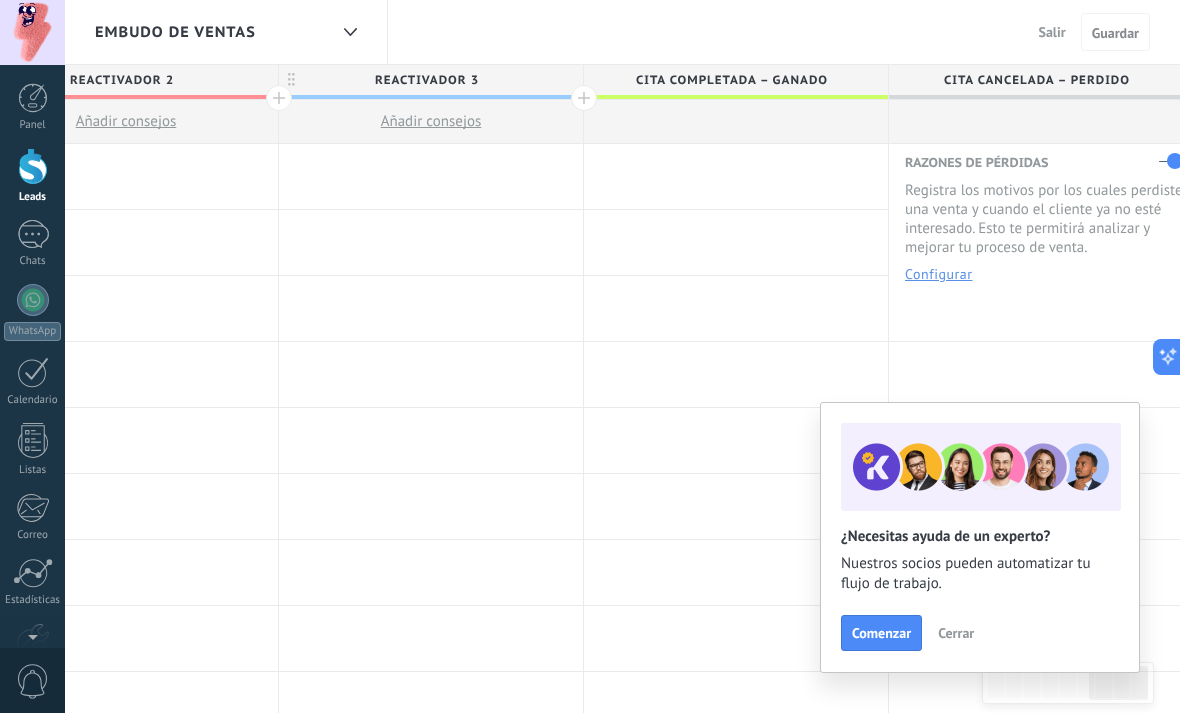 click on "Guardar" at bounding box center [1115, 33] 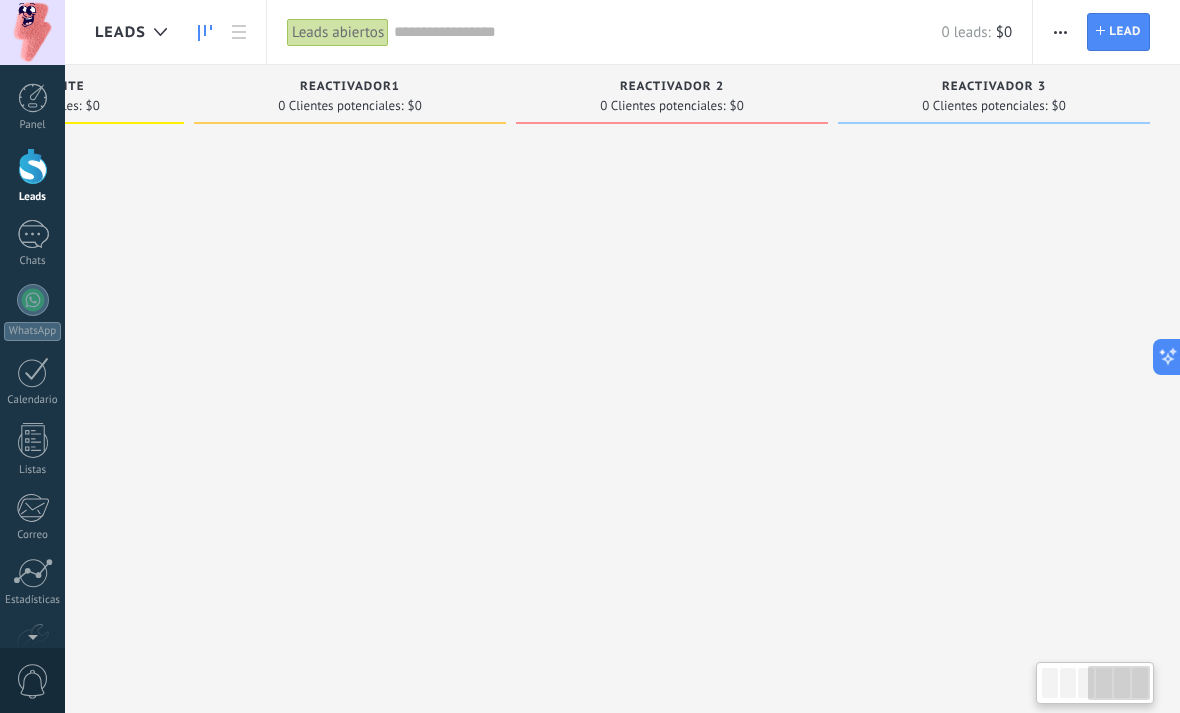 scroll, scrollTop: 0, scrollLeft: 867, axis: horizontal 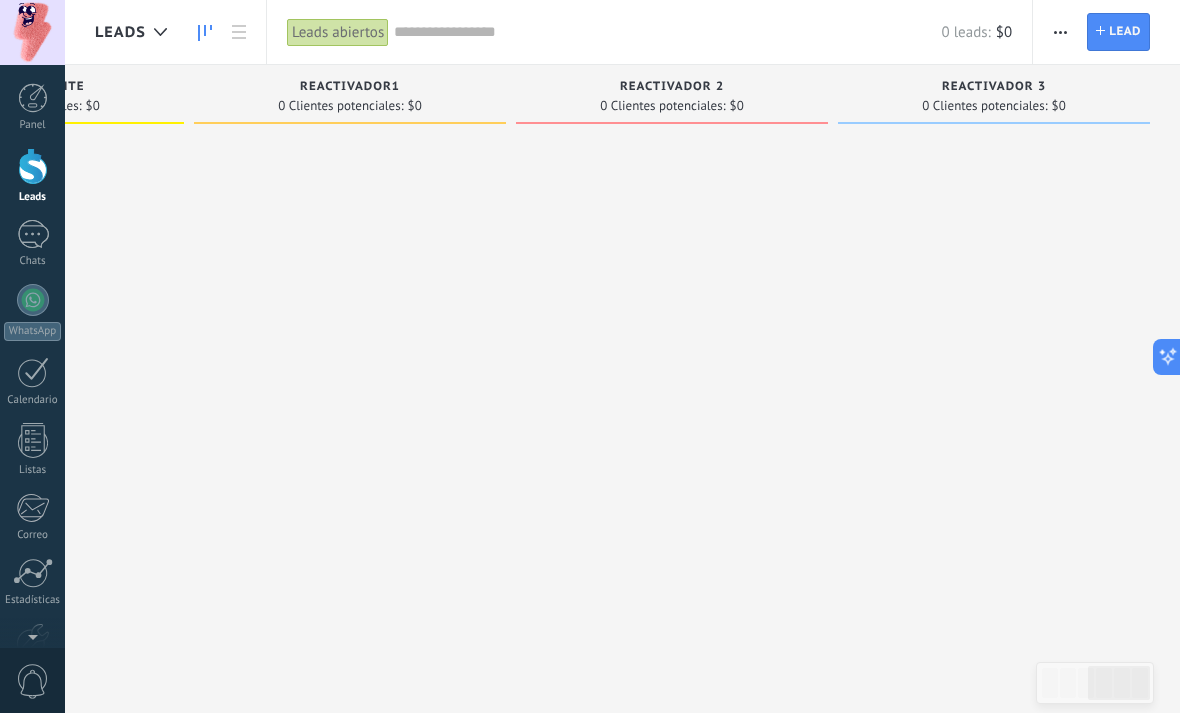 click at bounding box center (160, 32) 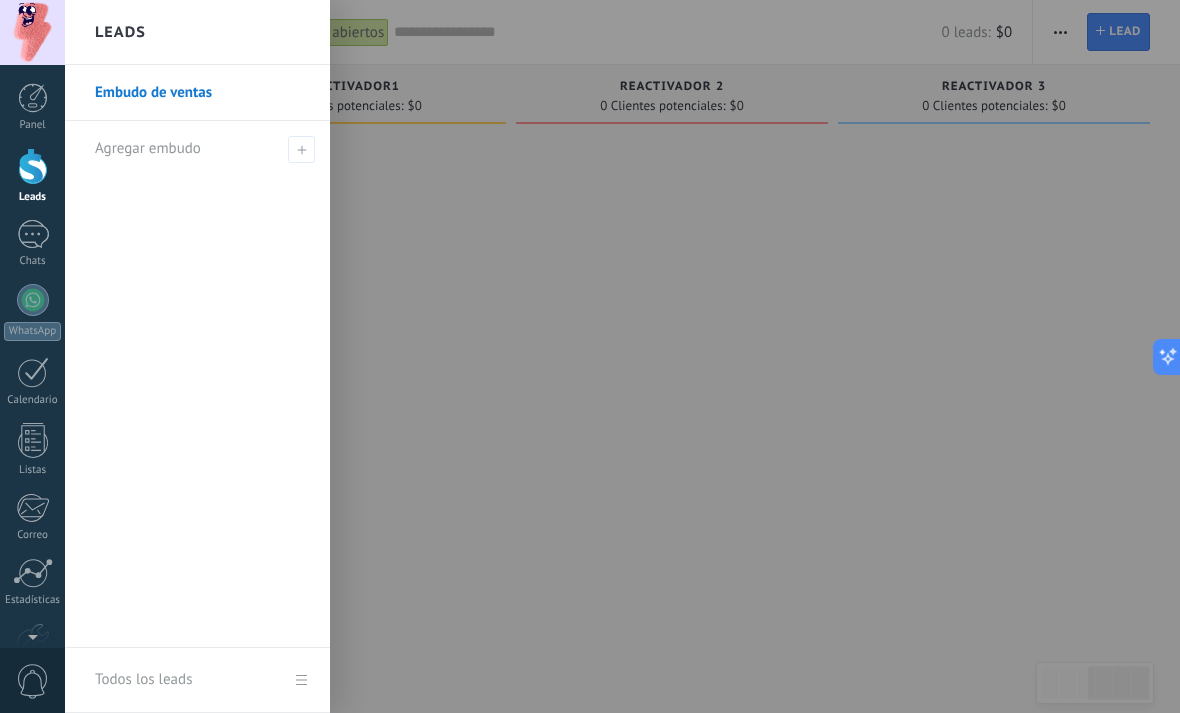click at bounding box center [655, 356] 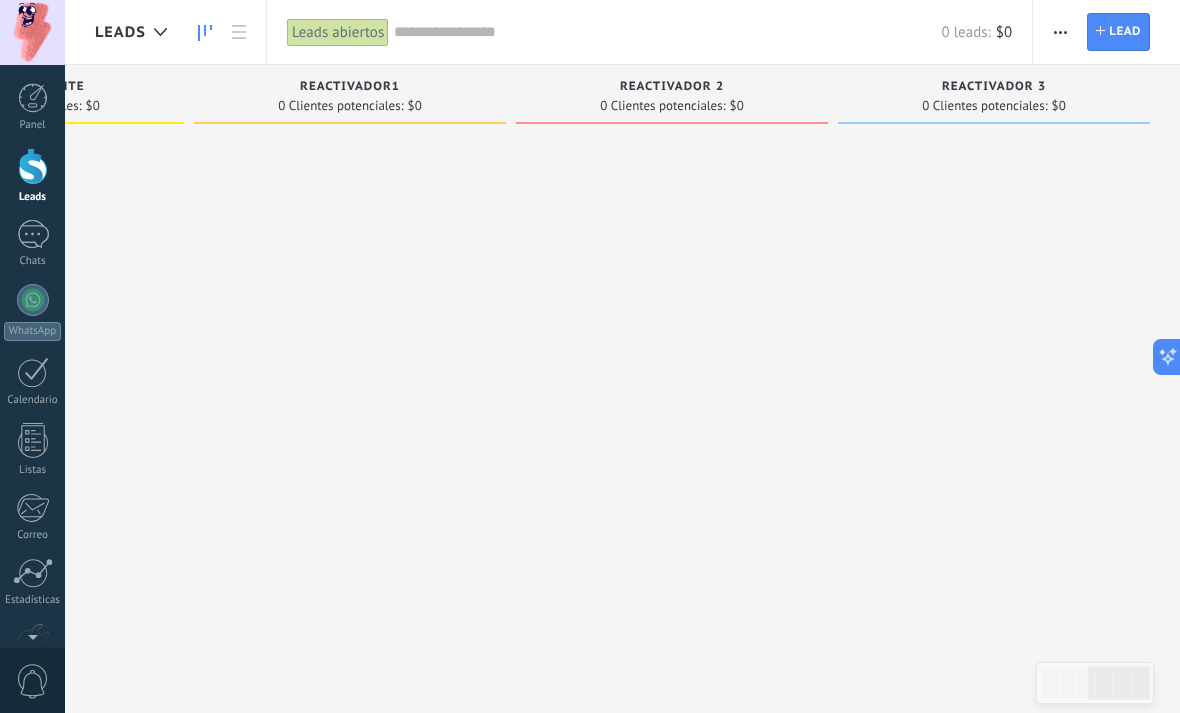 click at bounding box center [1060, 32] 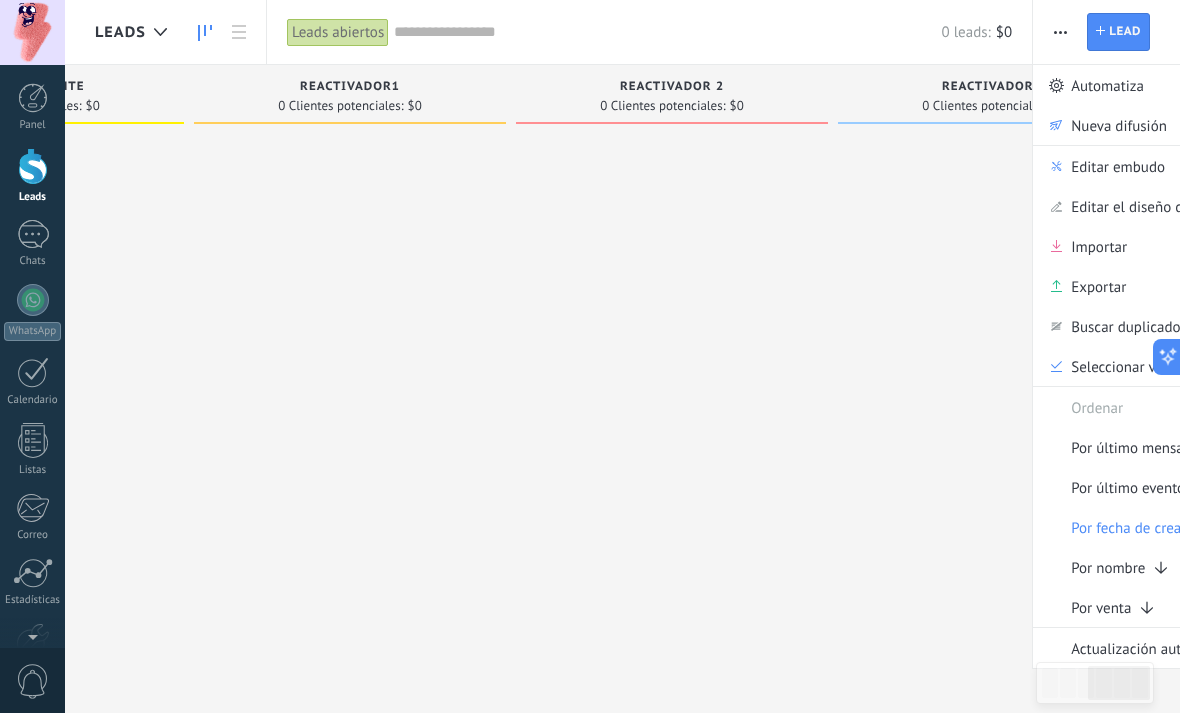 click on "Automatiza" at bounding box center [1107, 85] 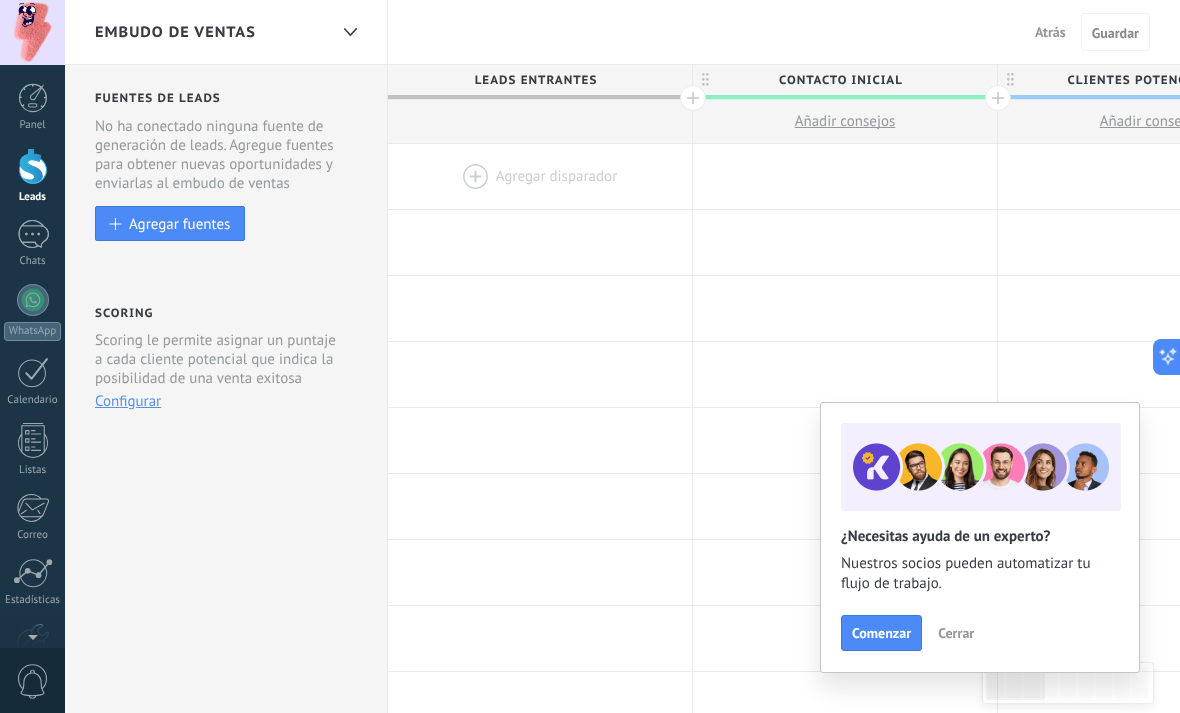 click at bounding box center [350, 32] 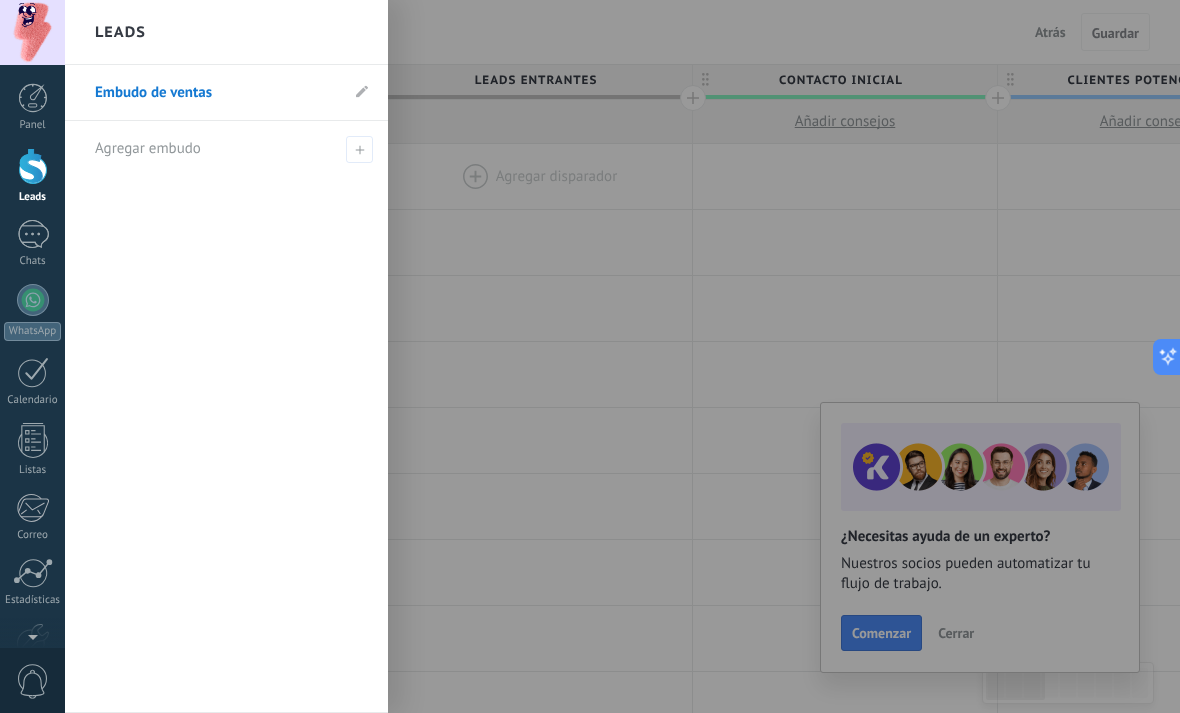 click at bounding box center (362, 92) 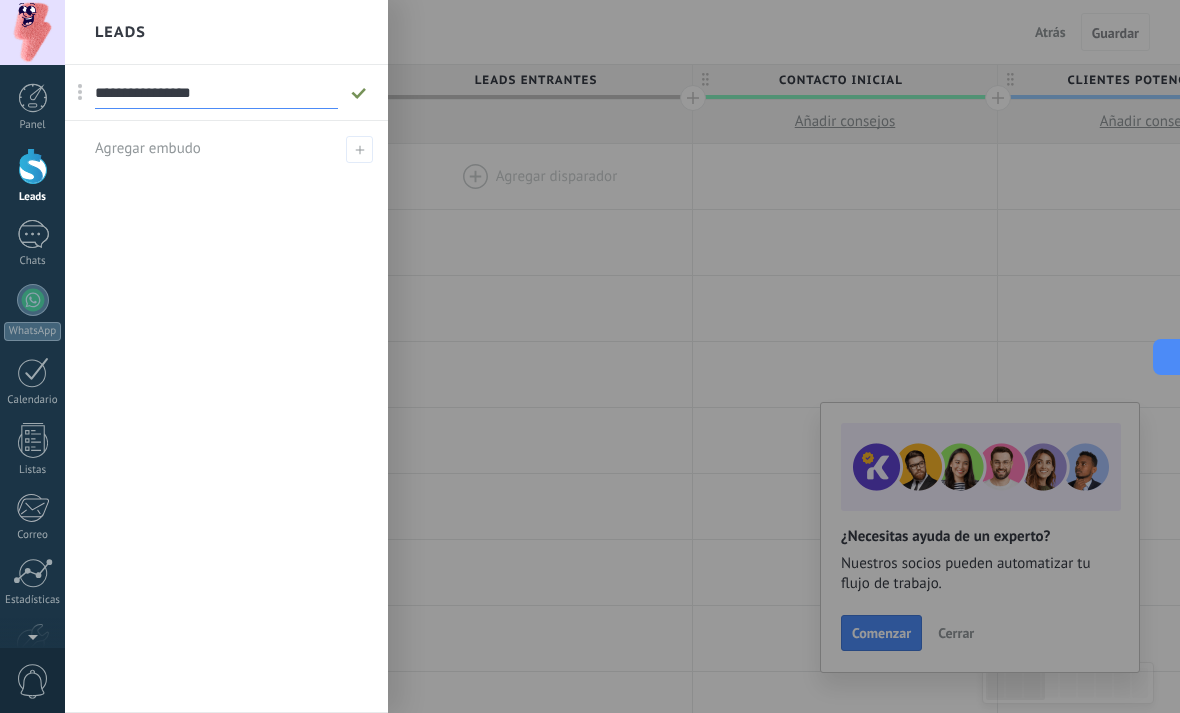 click at bounding box center (655, 356) 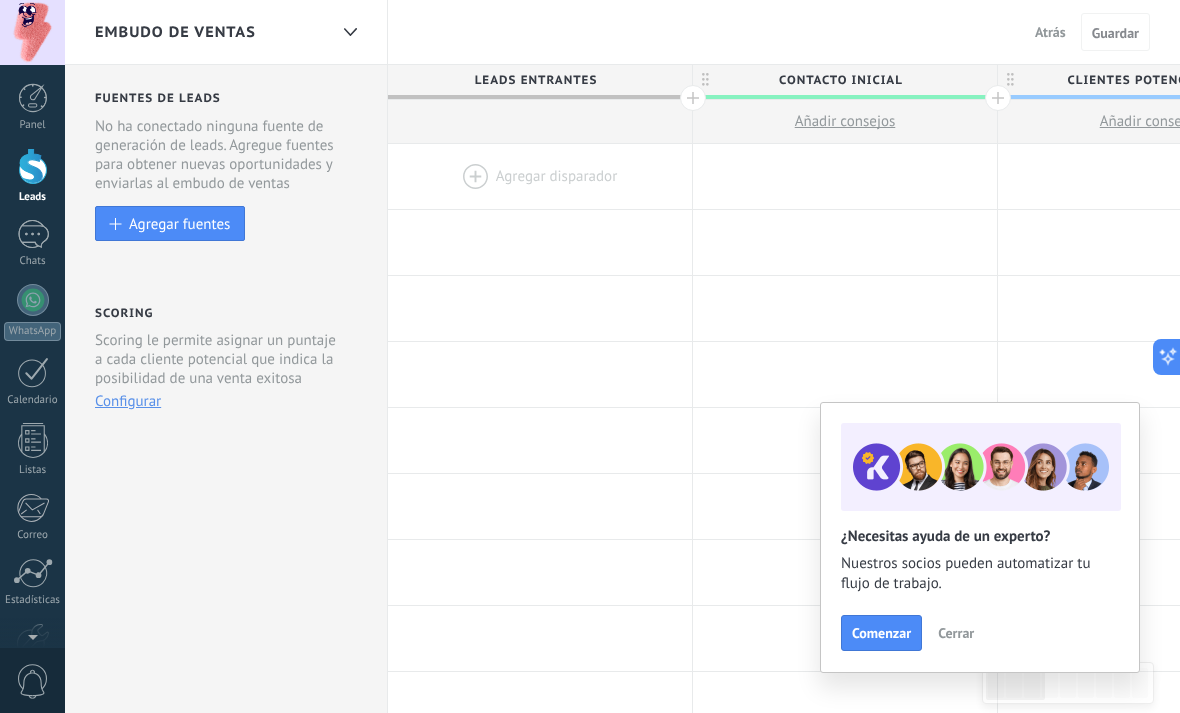 click on "Guardar" at bounding box center [1115, 33] 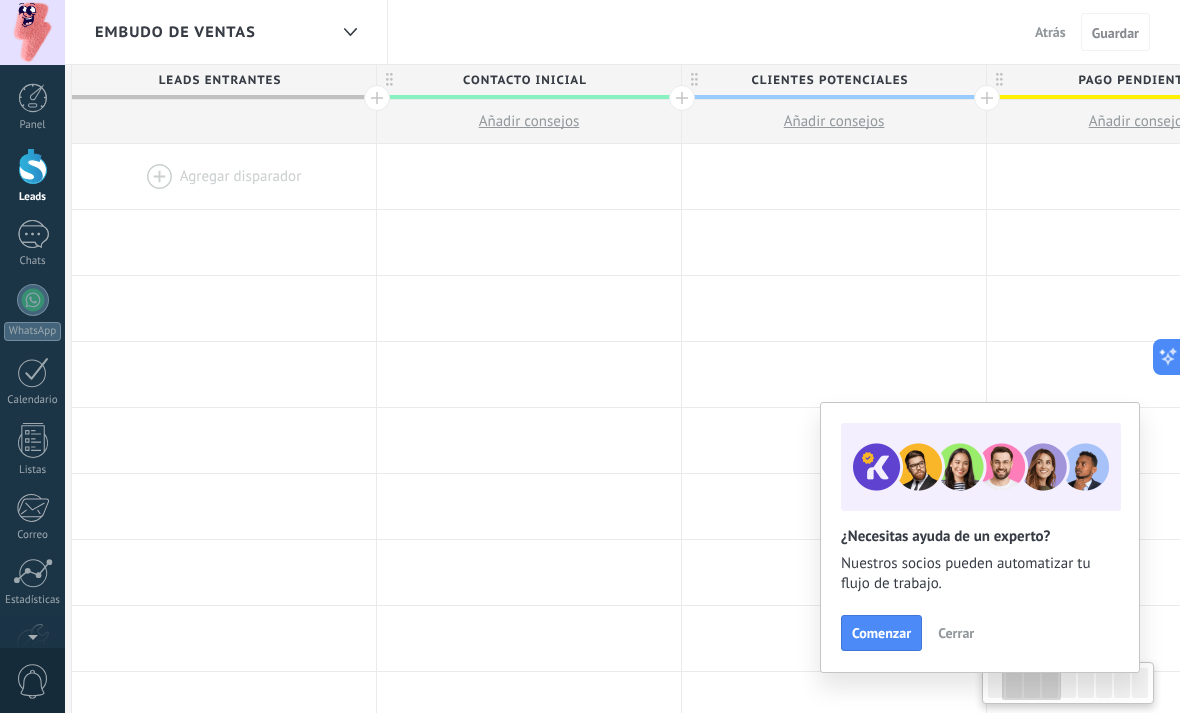 scroll, scrollTop: 0, scrollLeft: 327, axis: horizontal 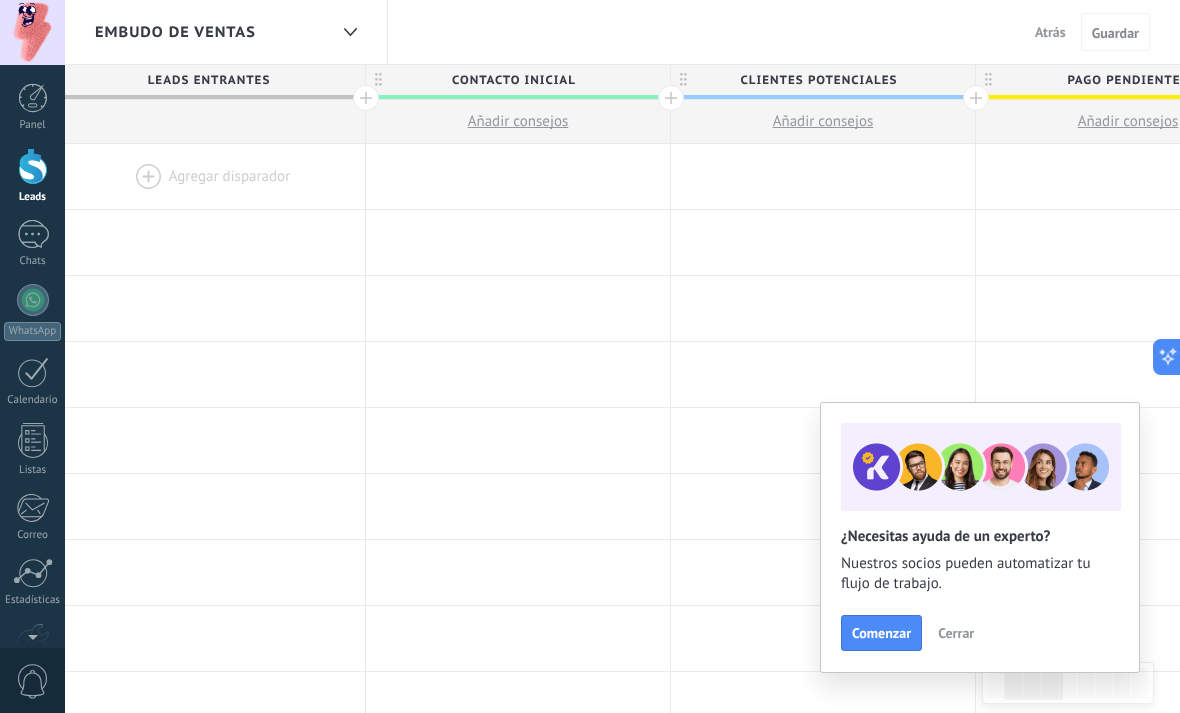 click on "Guardar" at bounding box center [1115, 33] 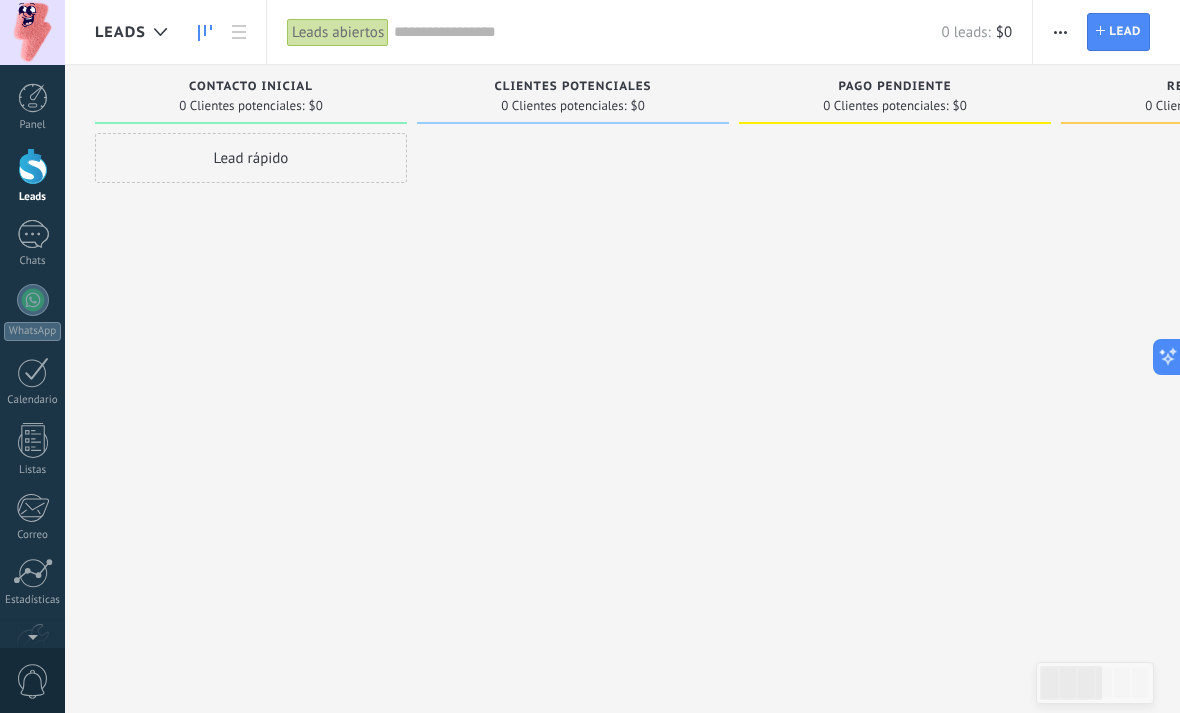 click 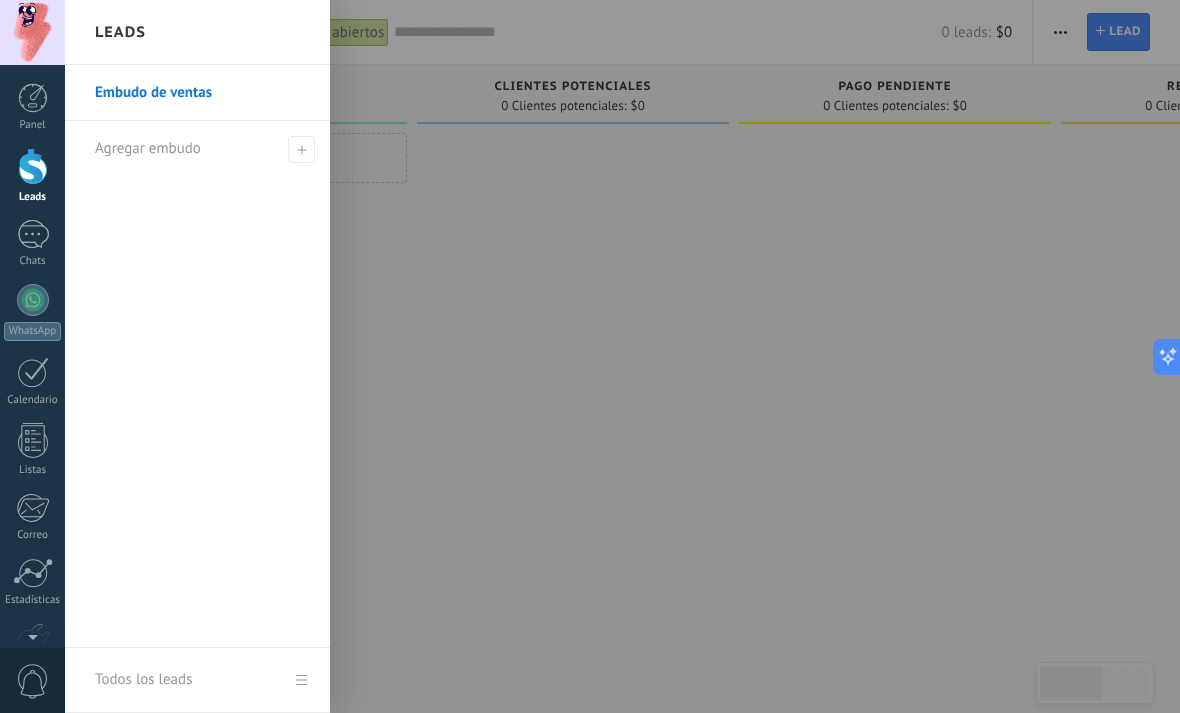 click at bounding box center (301, 149) 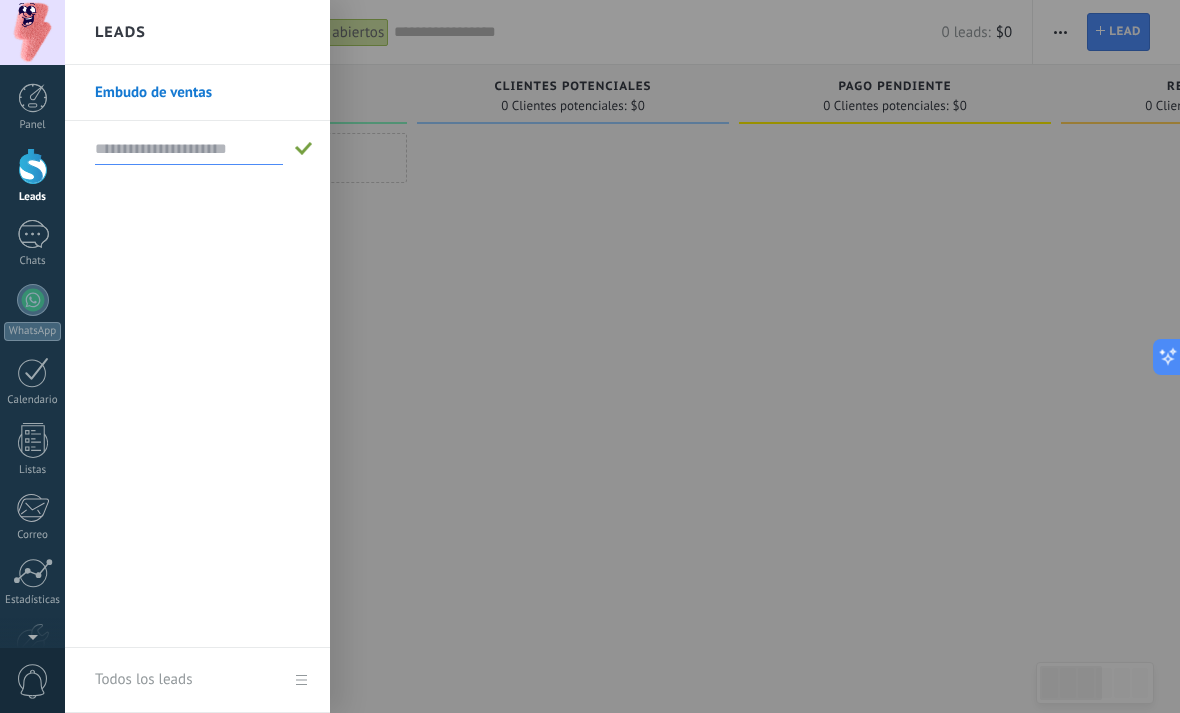 type on "*" 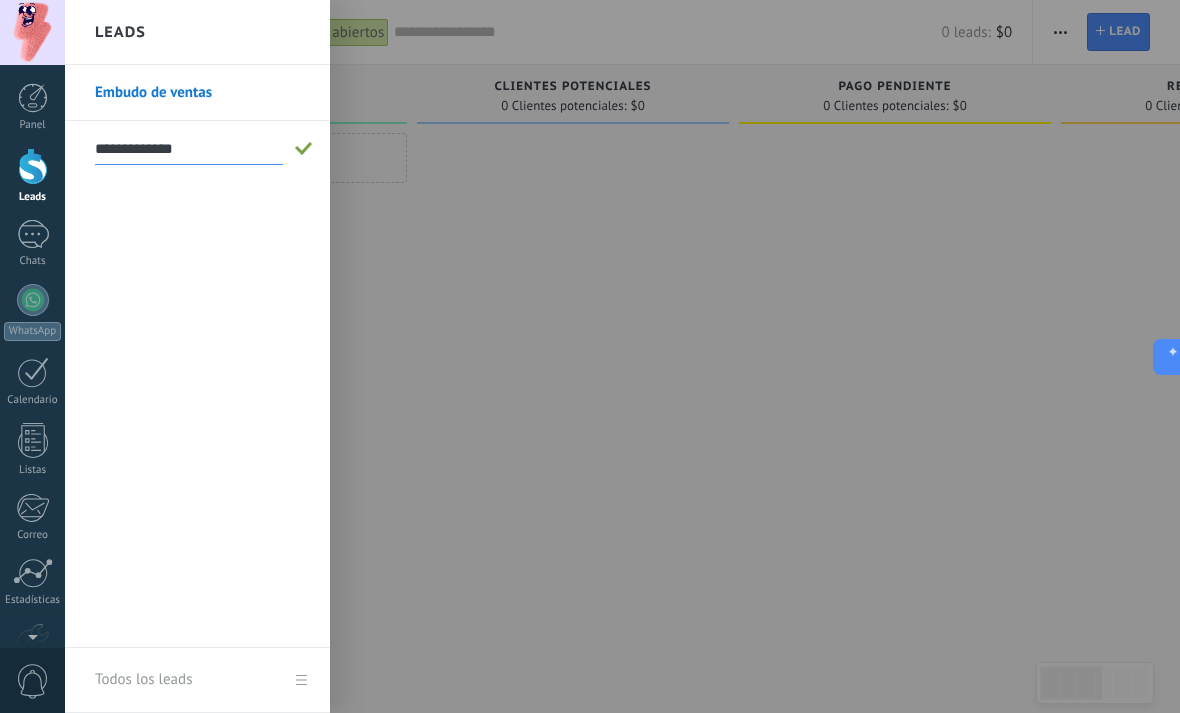 type on "**********" 